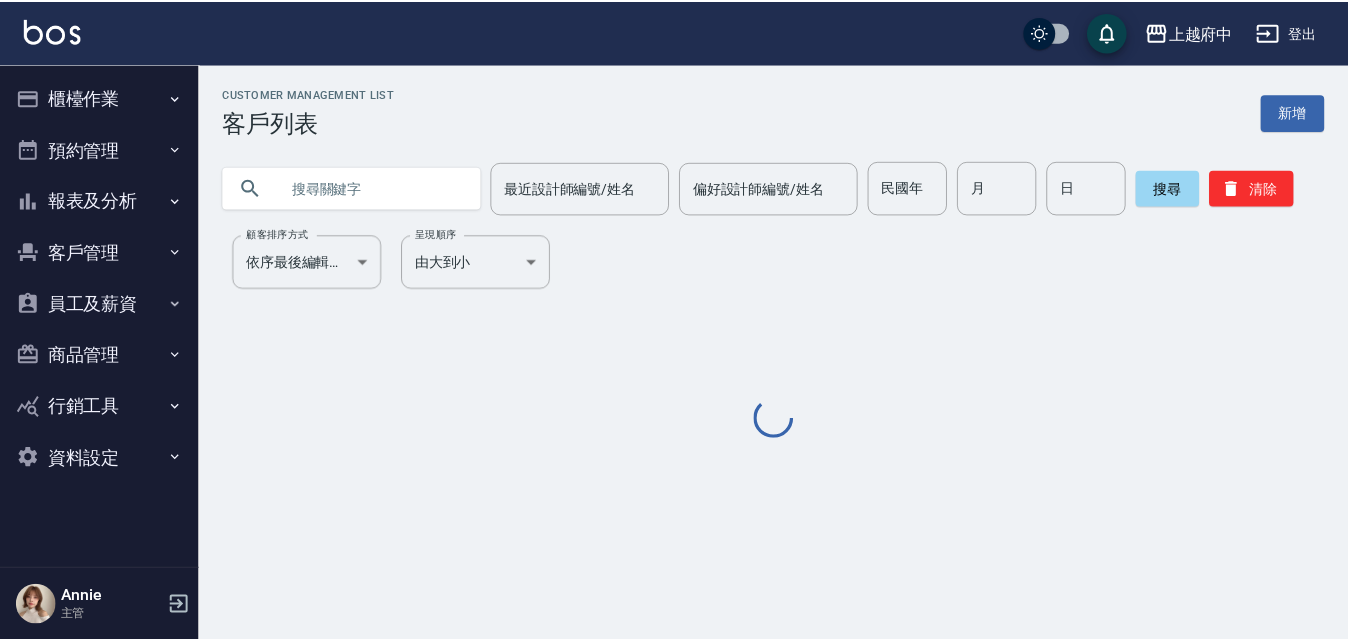 scroll, scrollTop: 0, scrollLeft: 0, axis: both 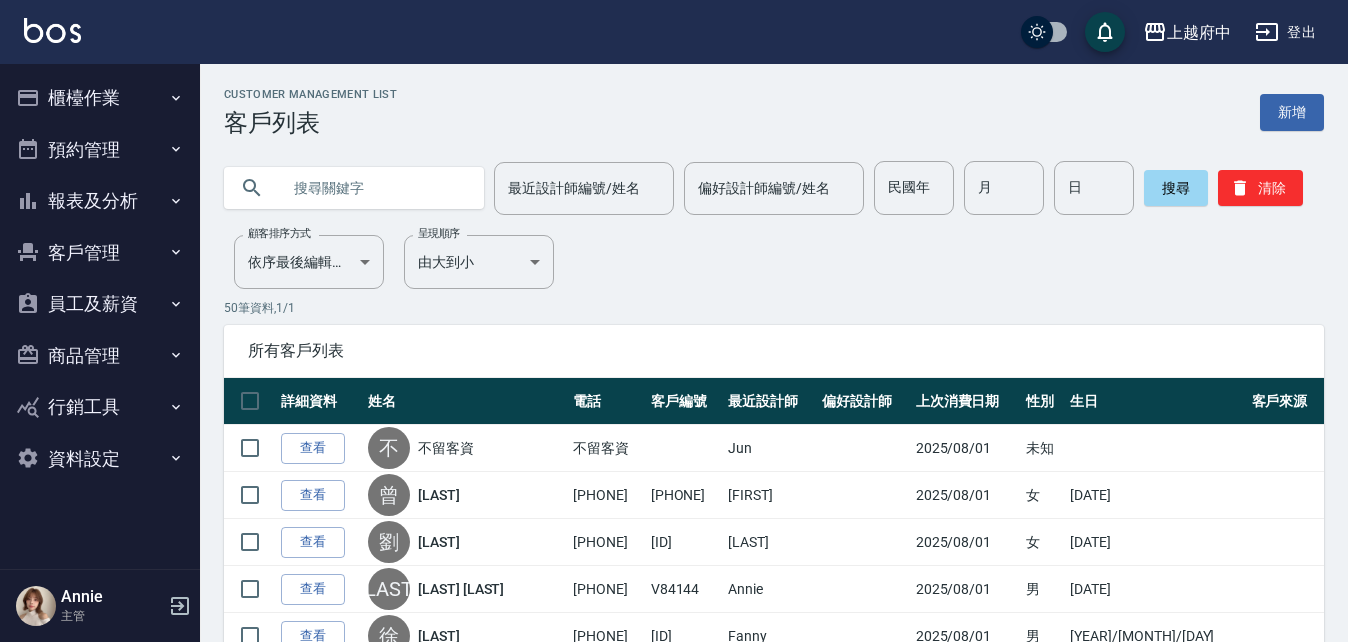 click on "報表及分析" at bounding box center (100, 201) 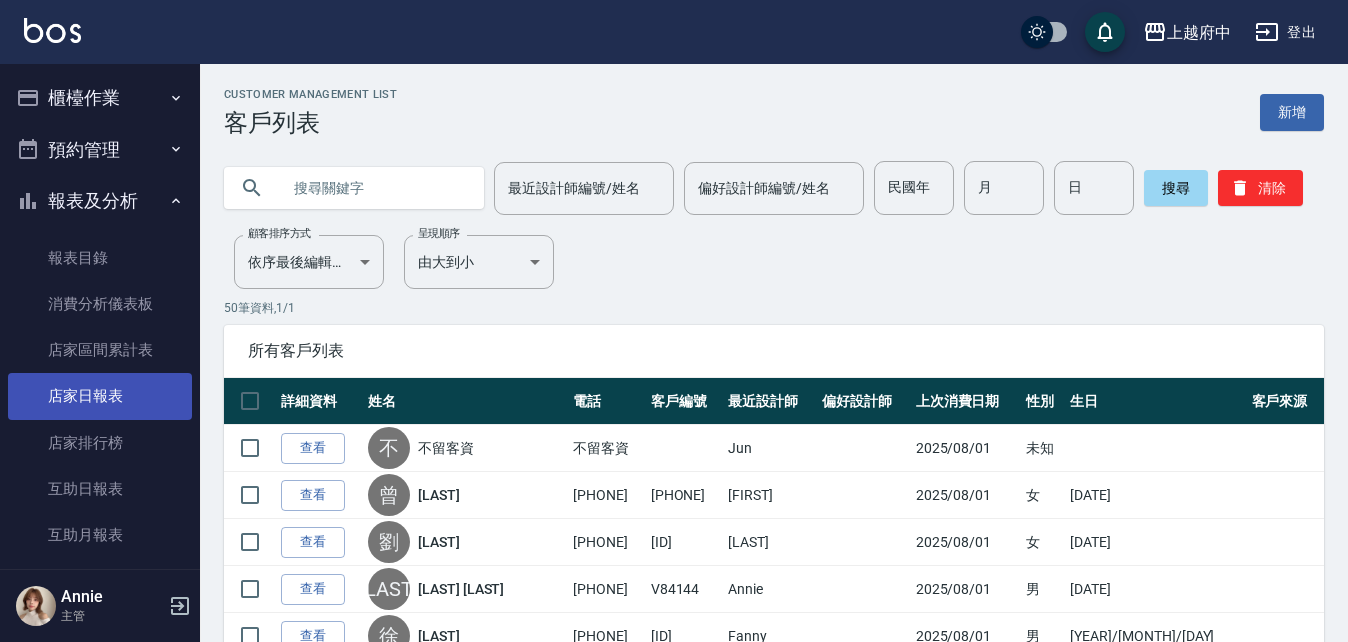 click on "店家日報表" at bounding box center [100, 396] 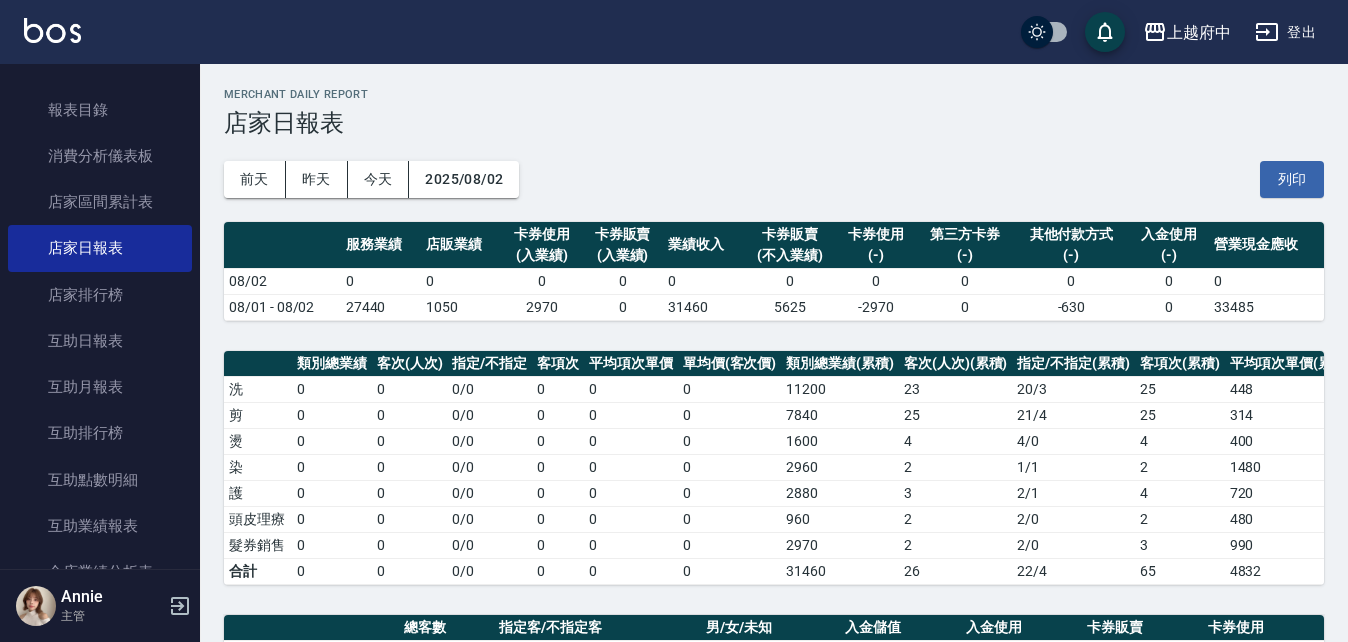 scroll, scrollTop: 400, scrollLeft: 0, axis: vertical 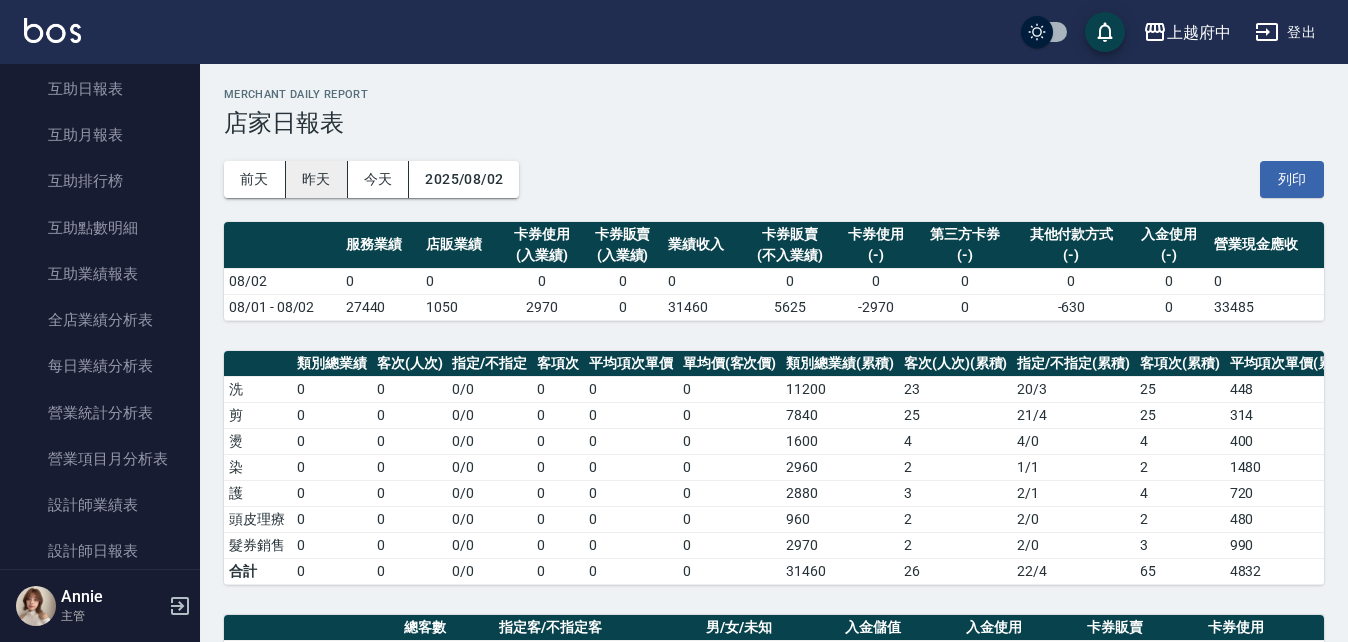 click on "昨天" at bounding box center (317, 179) 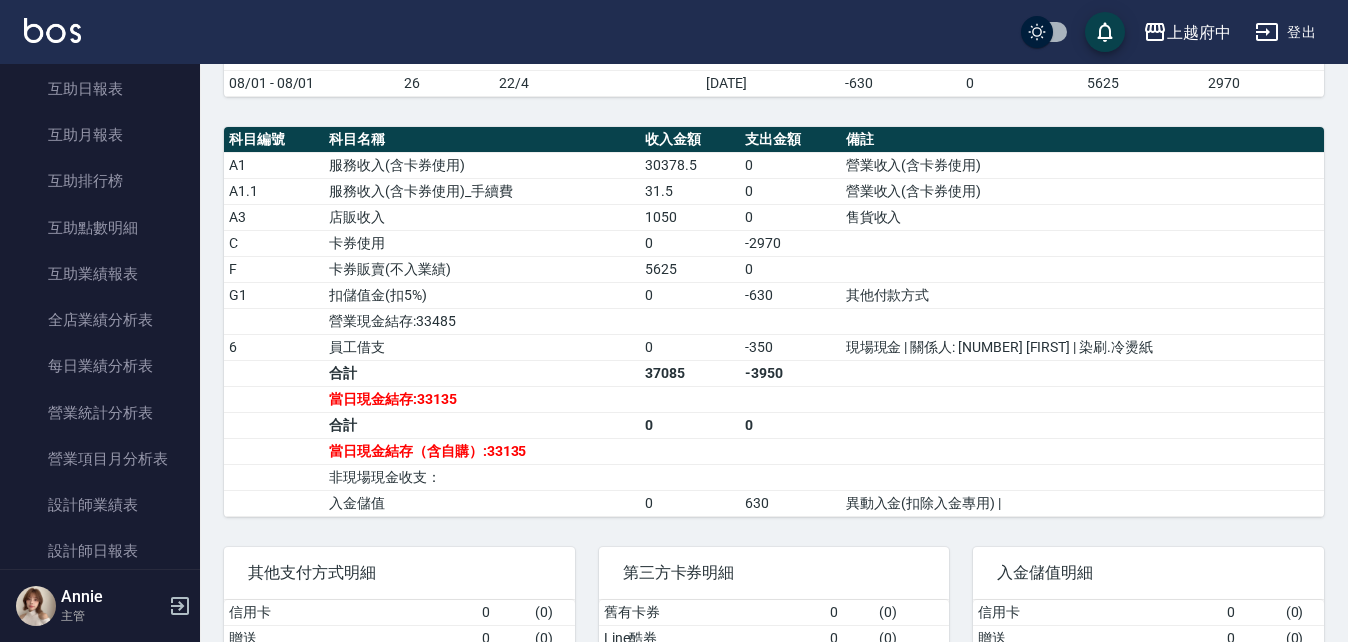 scroll, scrollTop: 600, scrollLeft: 0, axis: vertical 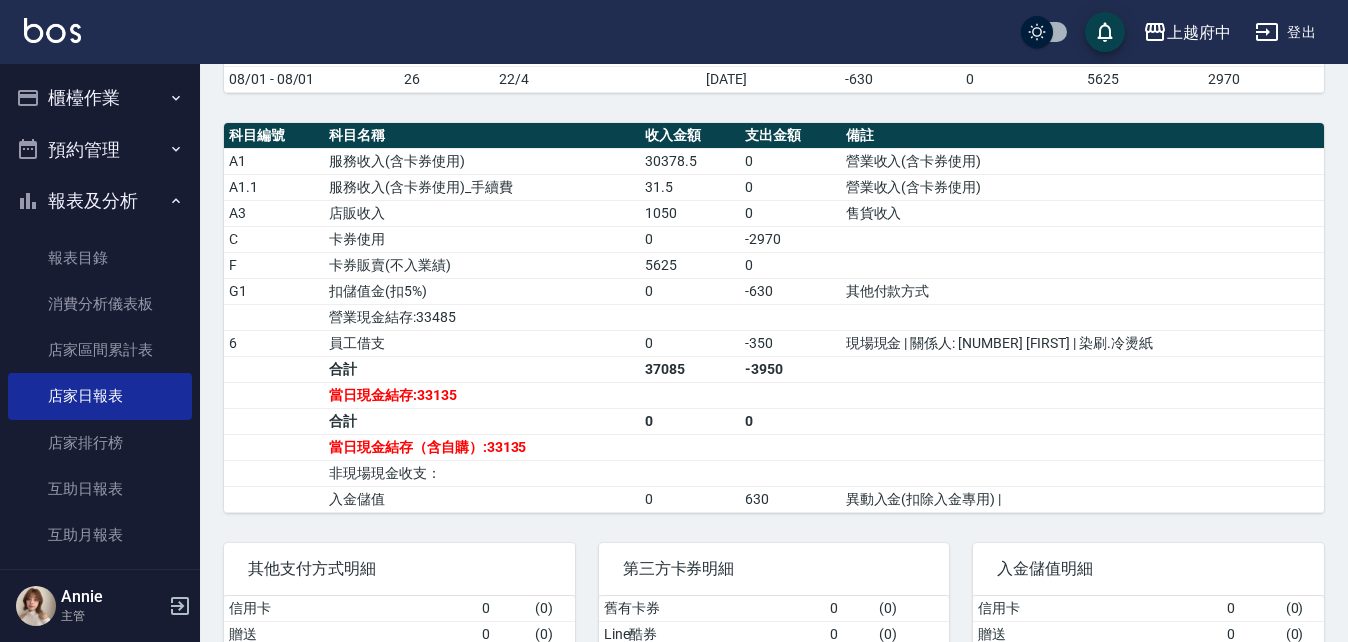 click on "報表及分析" at bounding box center (100, 201) 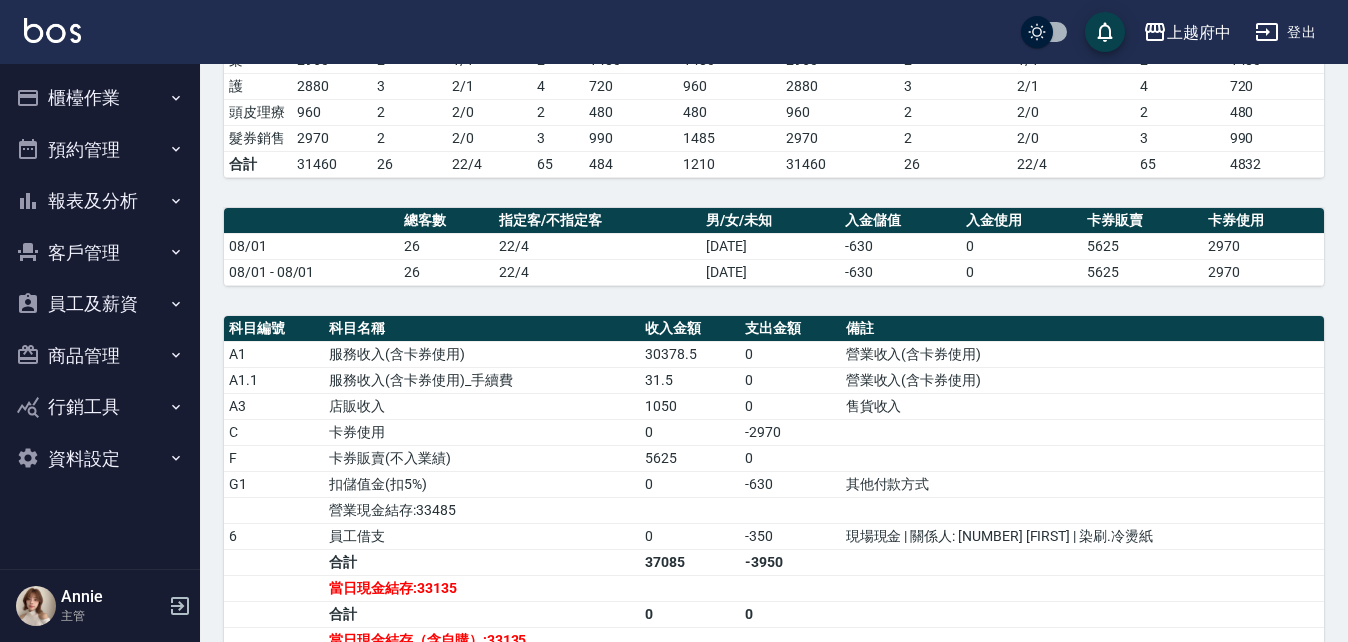 scroll, scrollTop: 400, scrollLeft: 0, axis: vertical 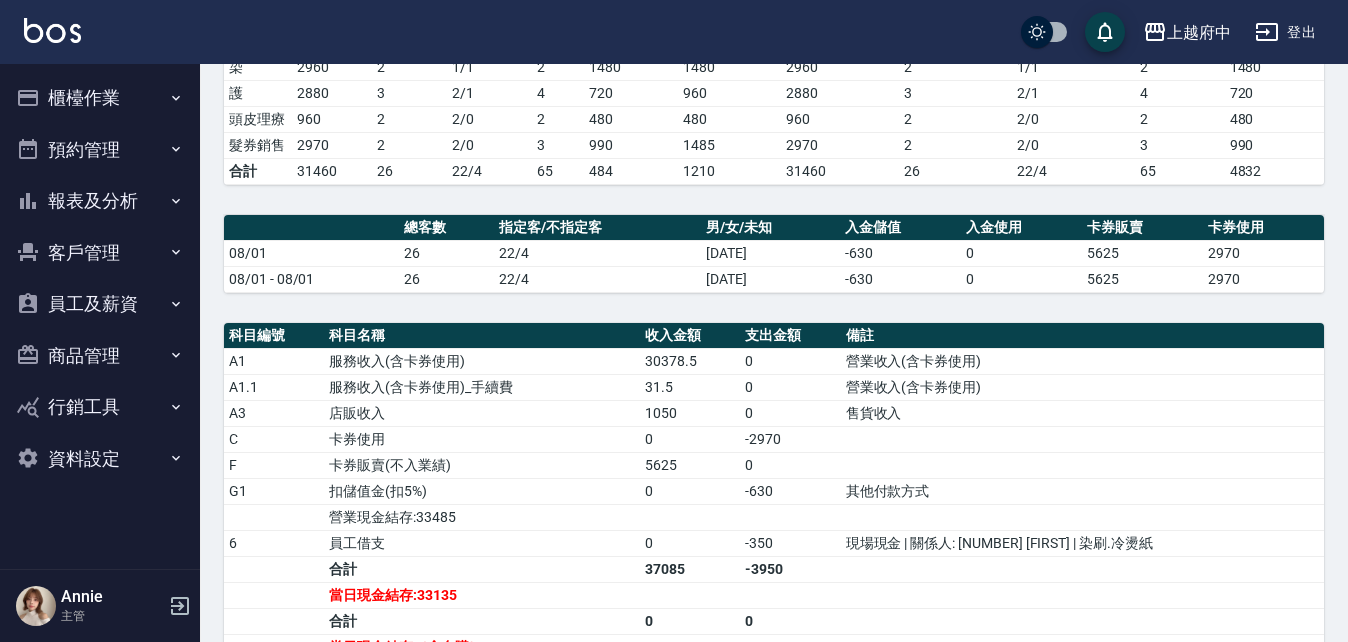 click on "櫃檯作業" at bounding box center (100, 98) 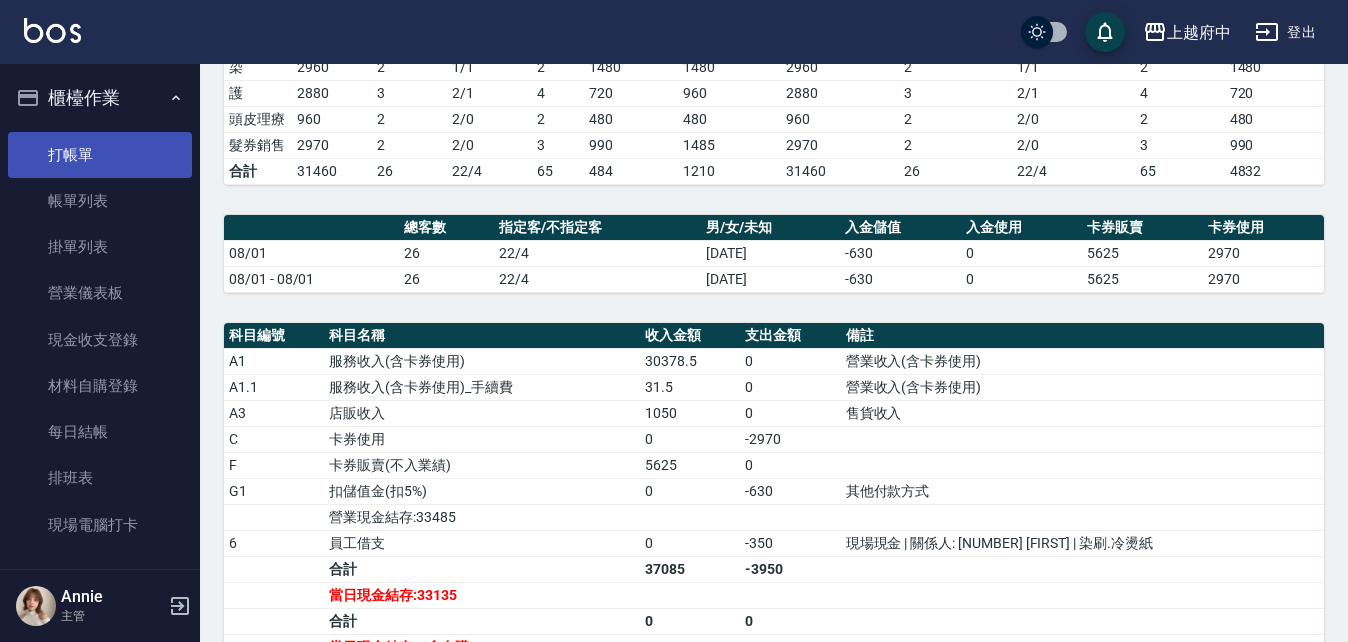 click on "打帳單" at bounding box center [100, 155] 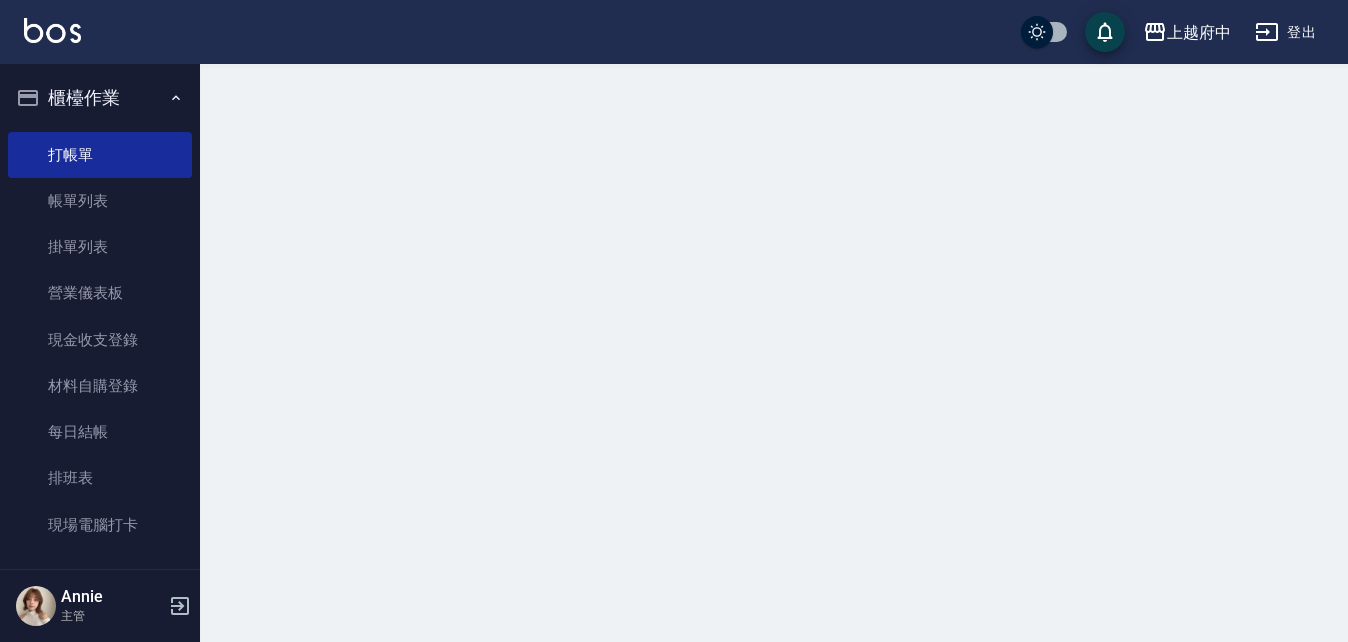 scroll, scrollTop: 0, scrollLeft: 0, axis: both 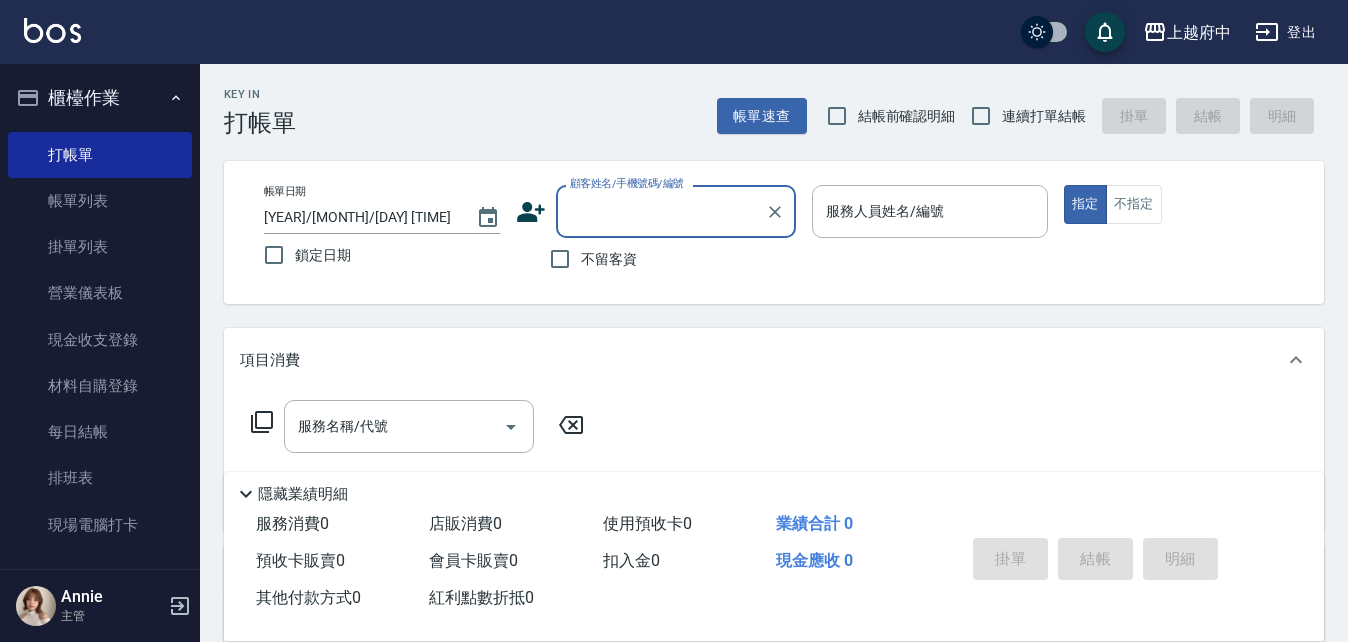 click on "櫃檯作業" at bounding box center [100, 98] 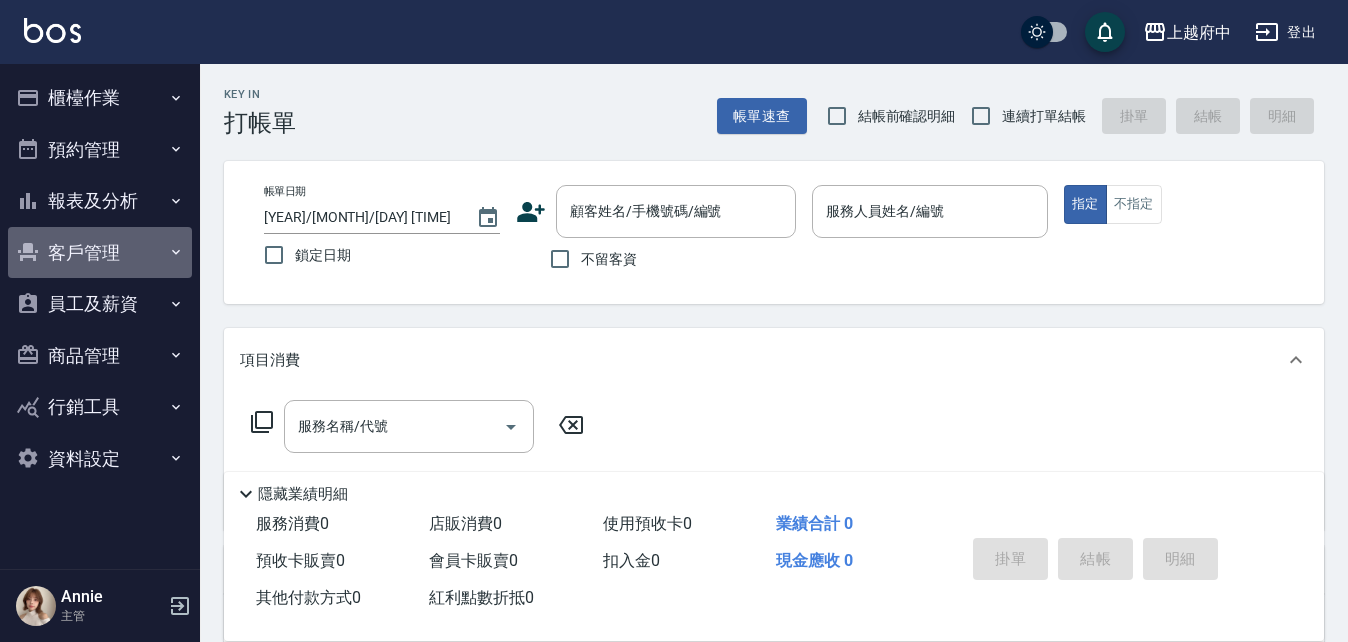 click on "客戶管理" at bounding box center (100, 253) 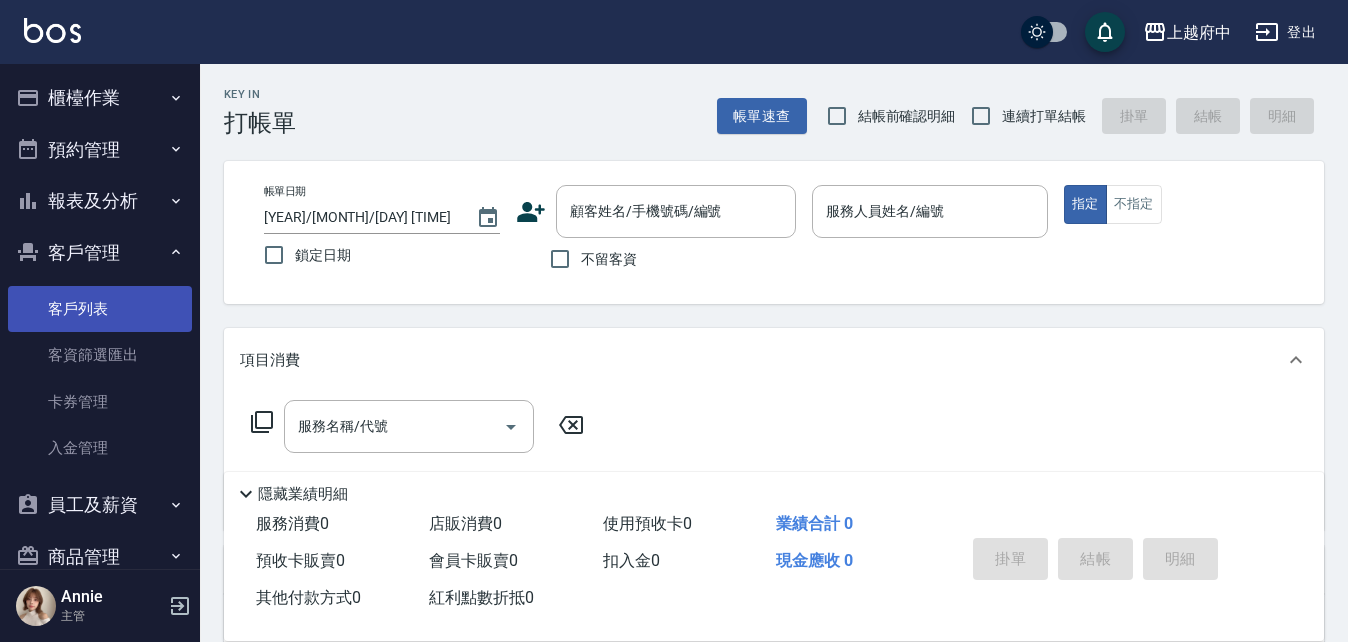 click on "客戶列表" at bounding box center (100, 309) 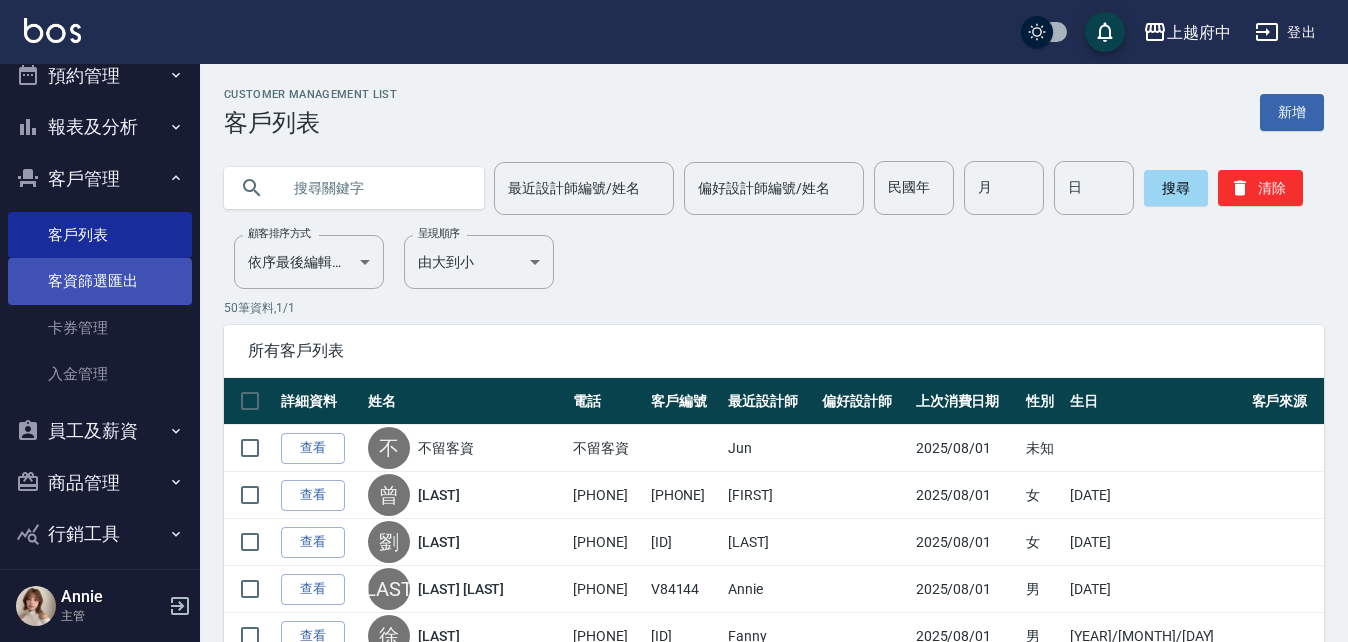 scroll, scrollTop: 0, scrollLeft: 0, axis: both 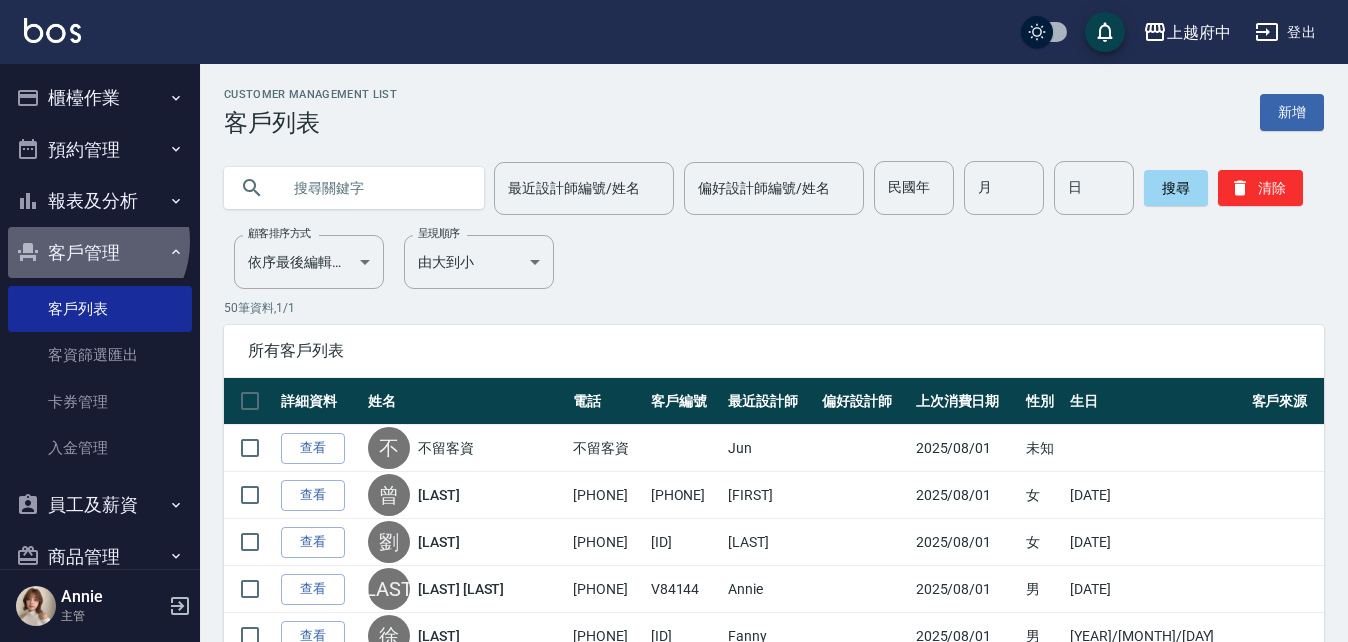 drag, startPoint x: 88, startPoint y: 241, endPoint x: 91, endPoint y: 221, distance: 20.22375 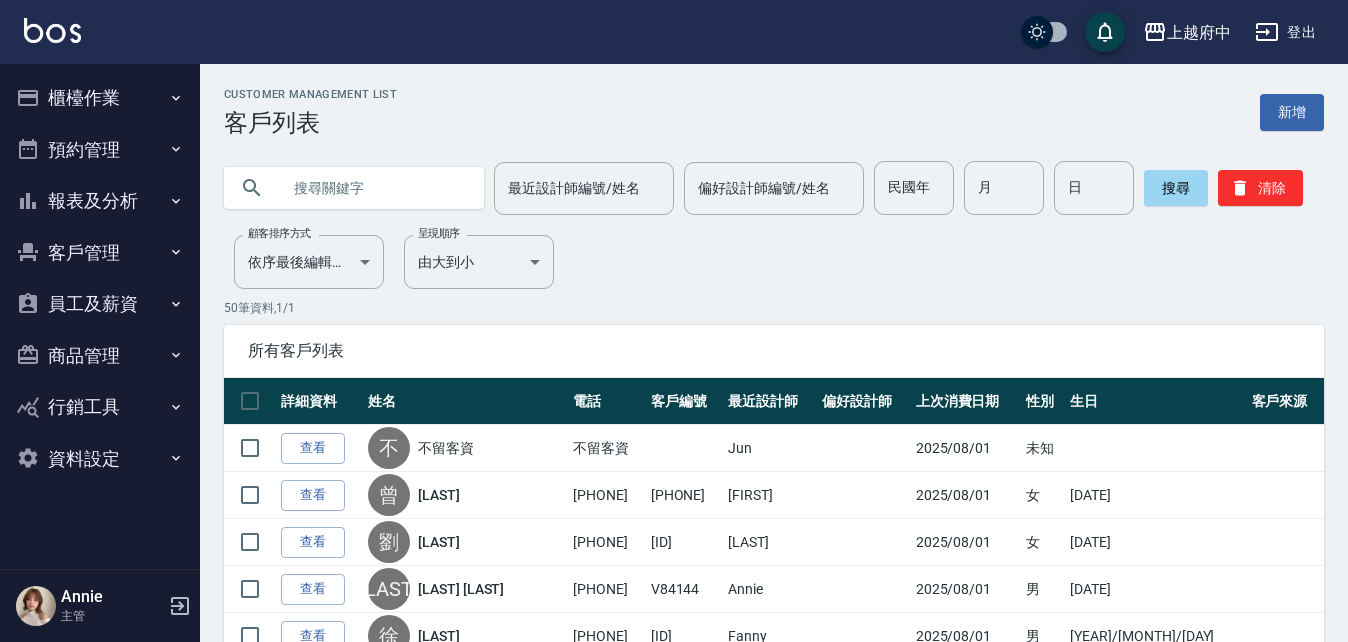 click on "報表及分析" at bounding box center [100, 201] 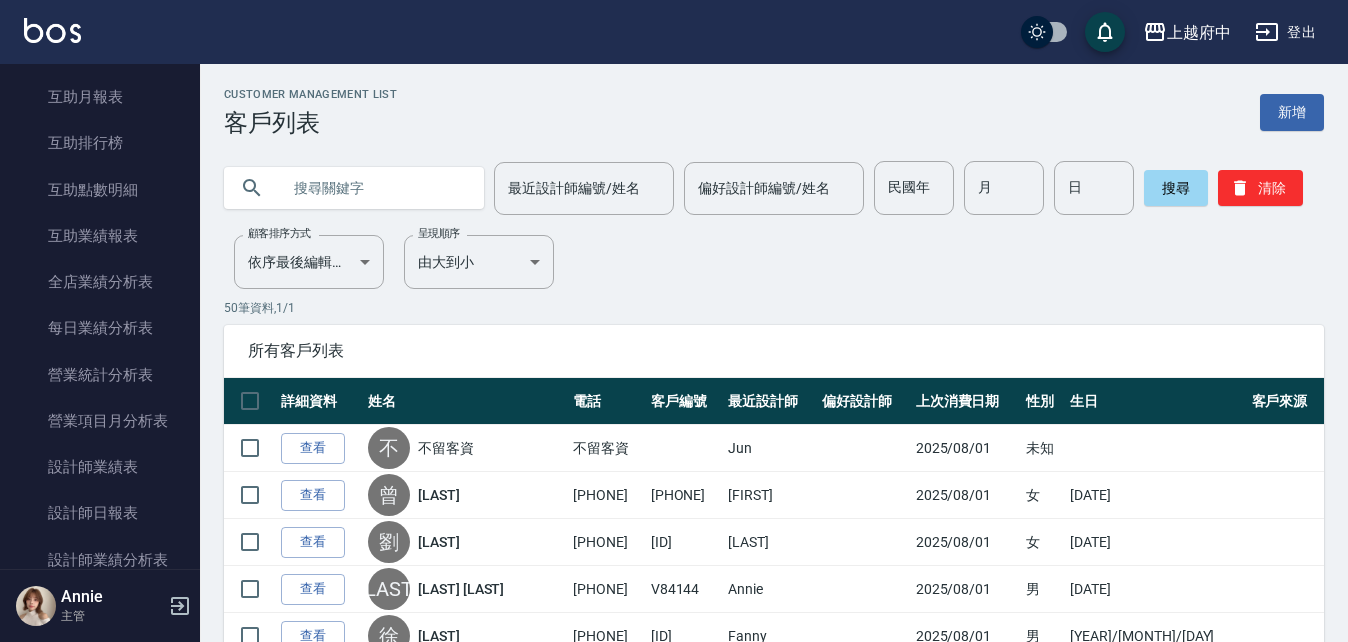 scroll, scrollTop: 500, scrollLeft: 0, axis: vertical 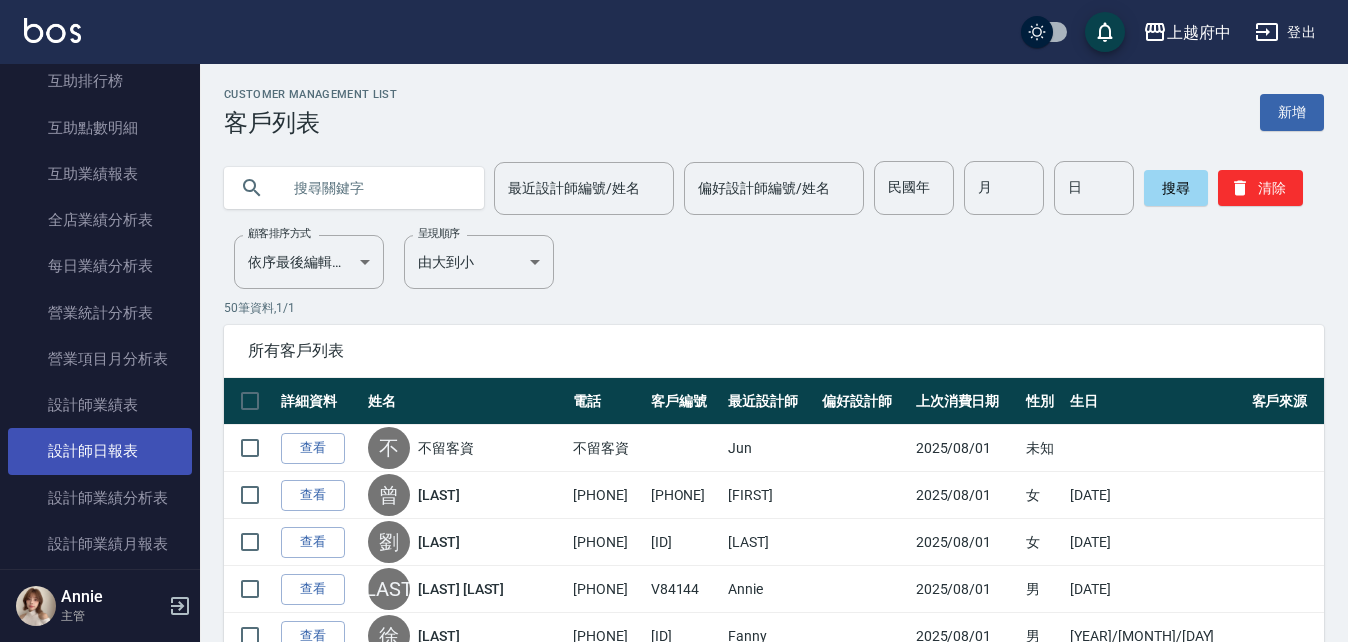 click on "設計師日報表" at bounding box center [100, 451] 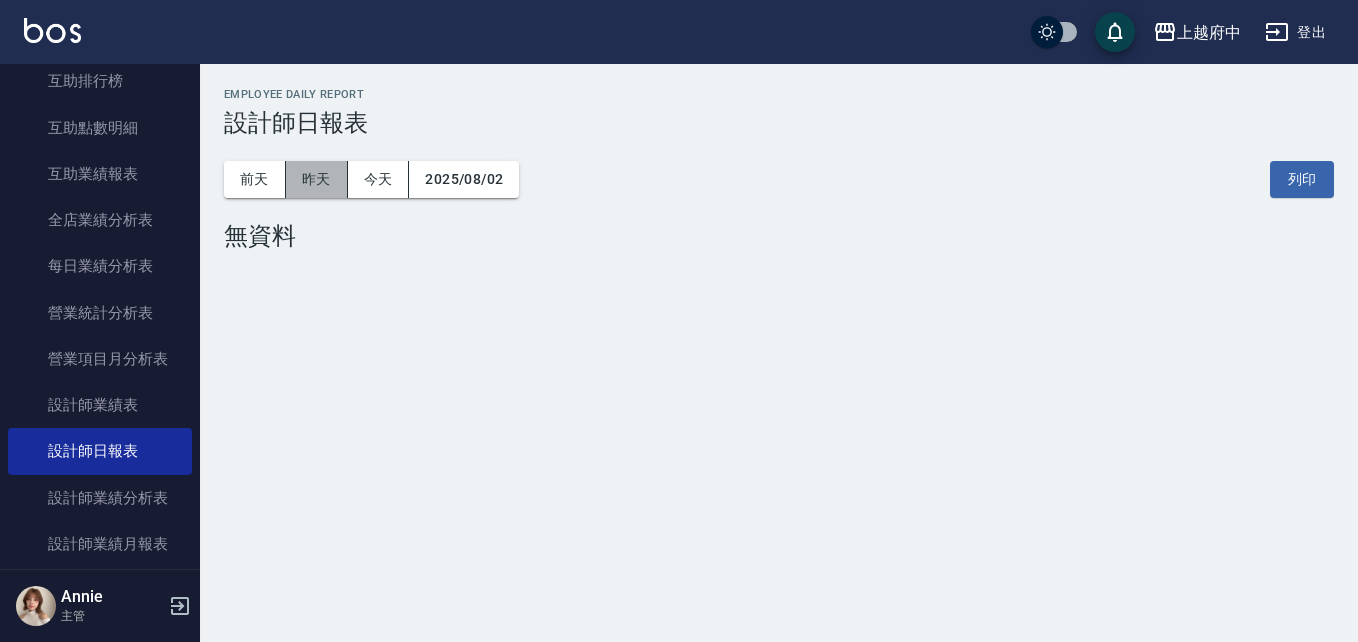 click on "昨天" at bounding box center (317, 179) 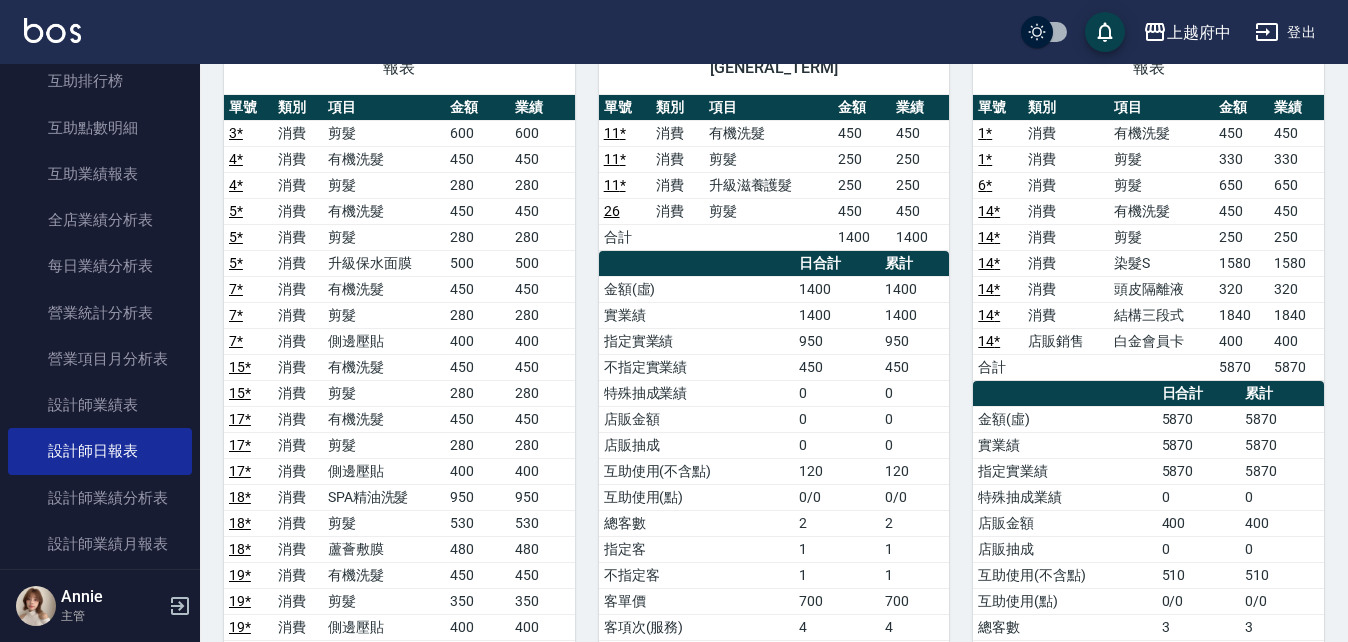 scroll, scrollTop: 0, scrollLeft: 0, axis: both 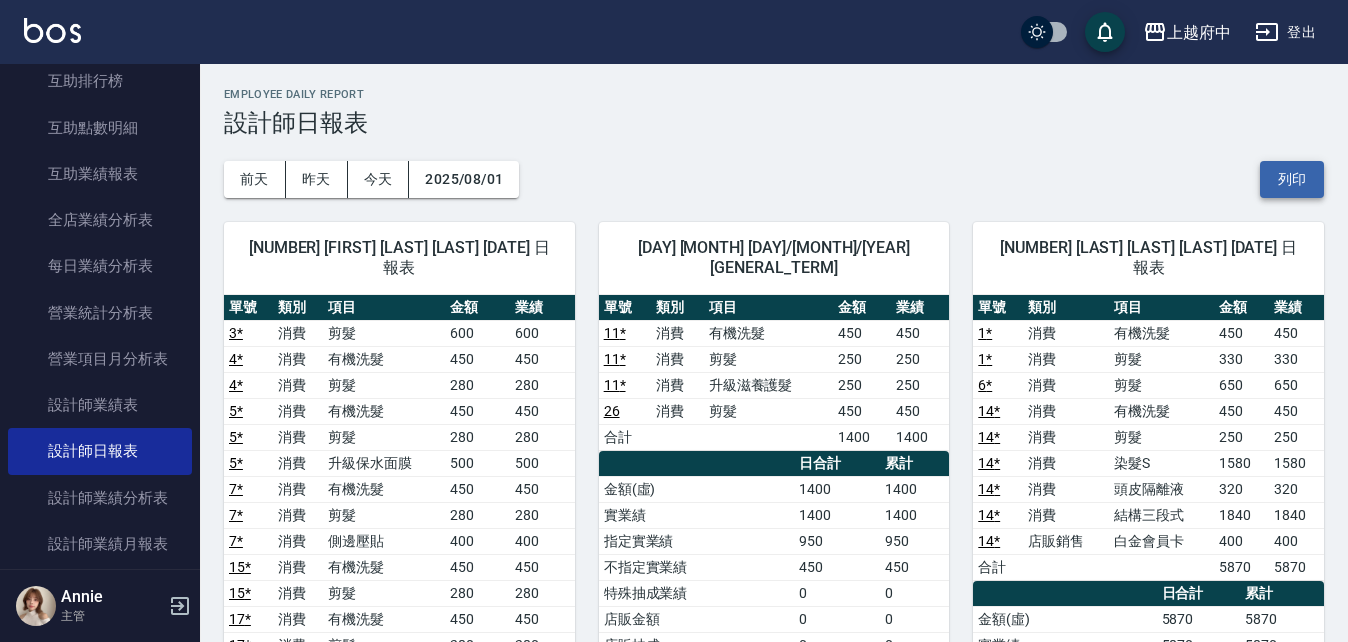 click on "列印" at bounding box center (1292, 179) 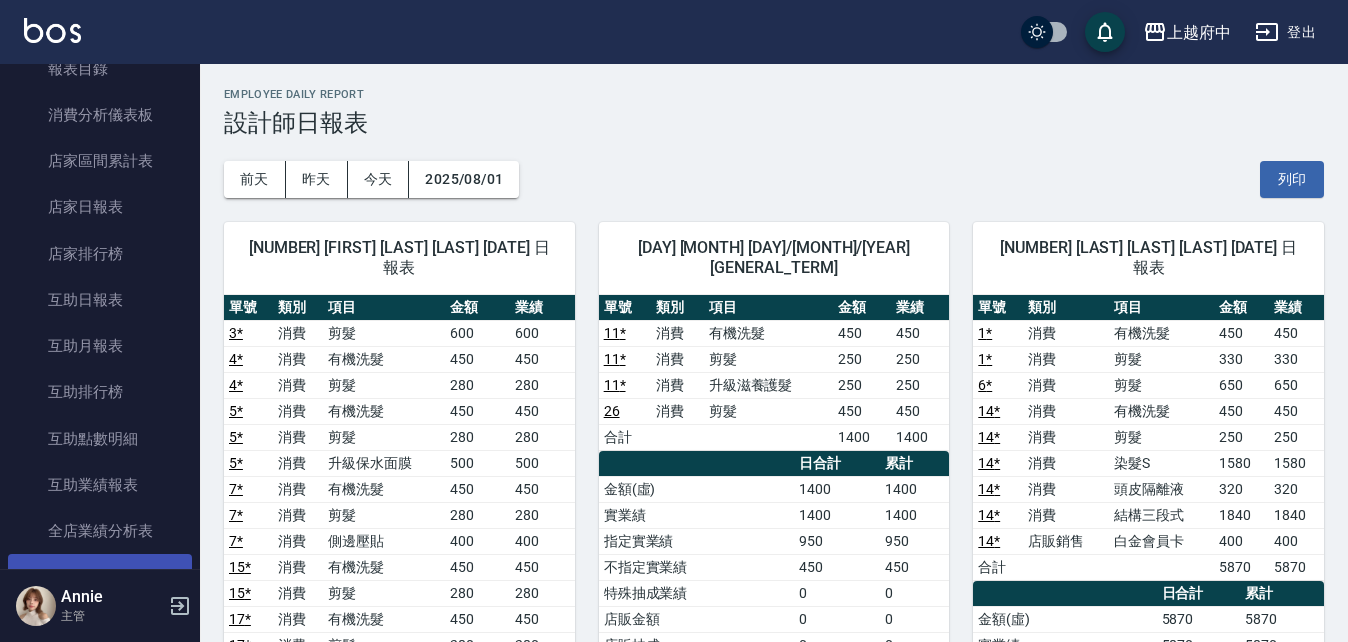 scroll, scrollTop: 0, scrollLeft: 0, axis: both 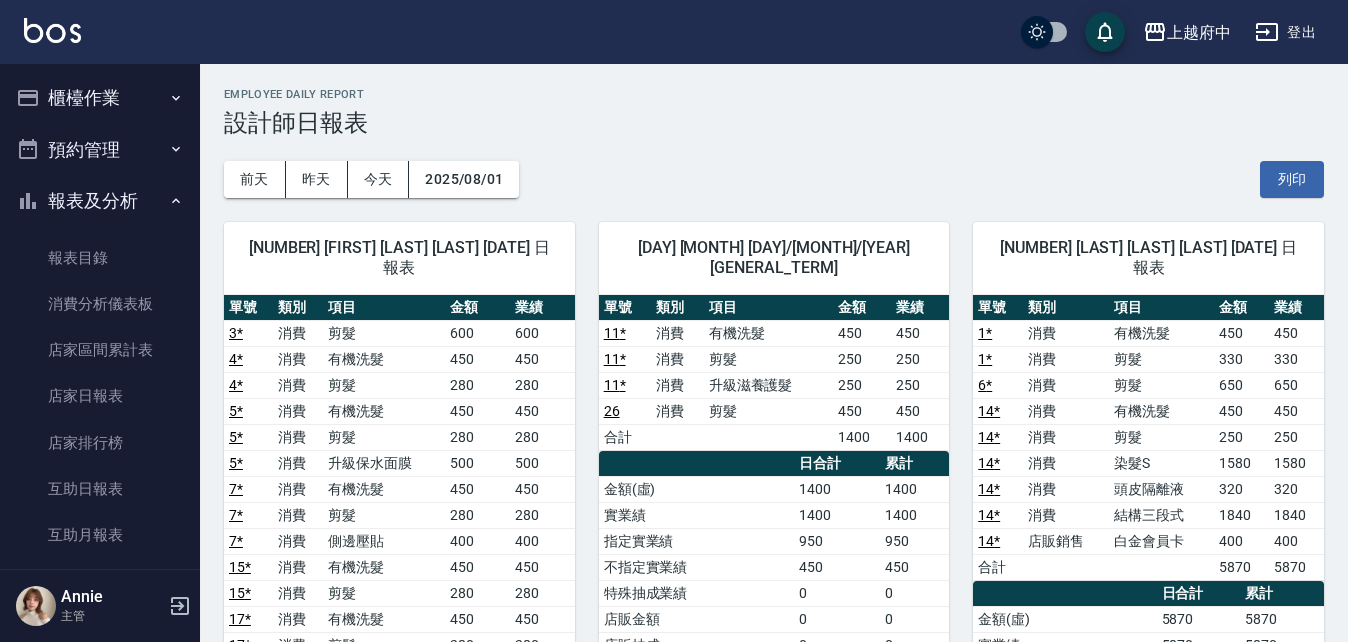 click on "報表及分析" at bounding box center [100, 201] 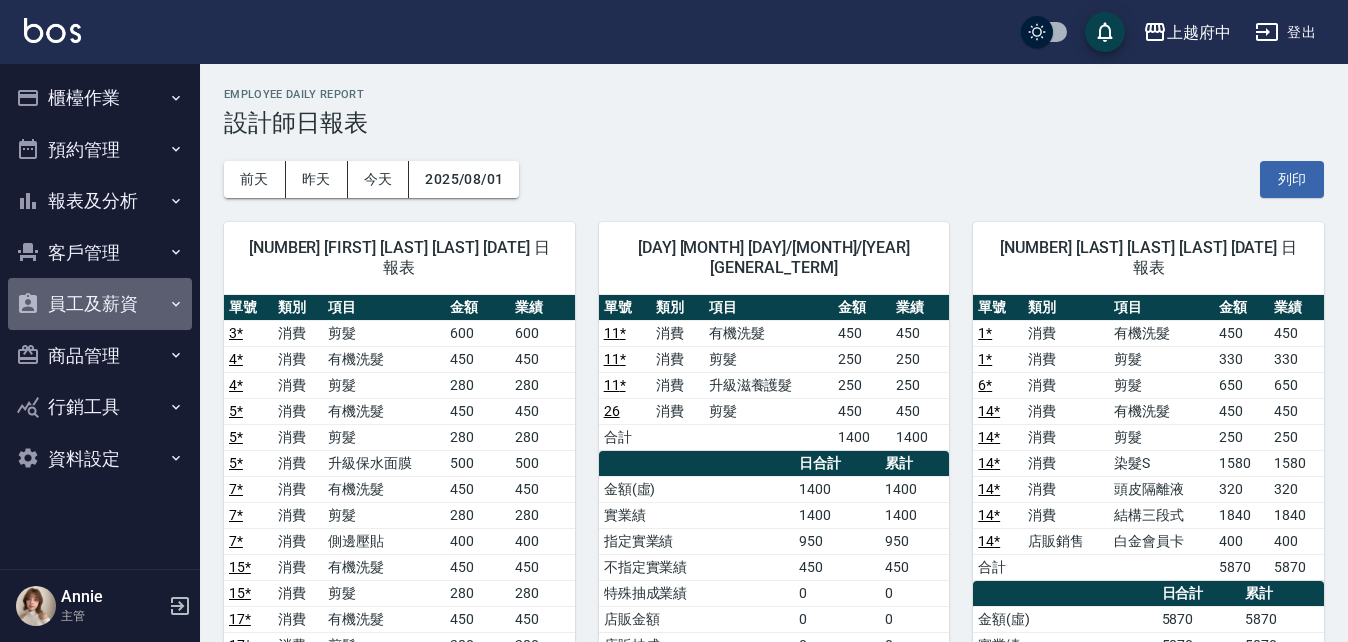 click on "員工及薪資" at bounding box center [100, 304] 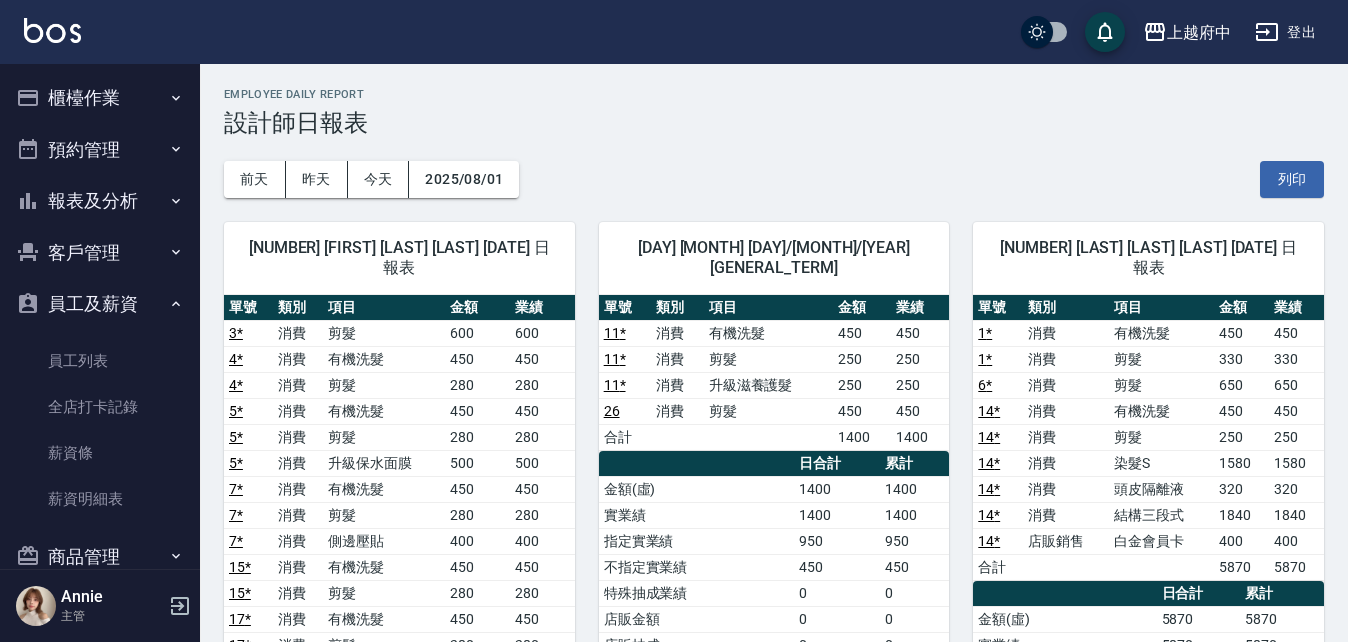 click on "客戶管理" at bounding box center (100, 253) 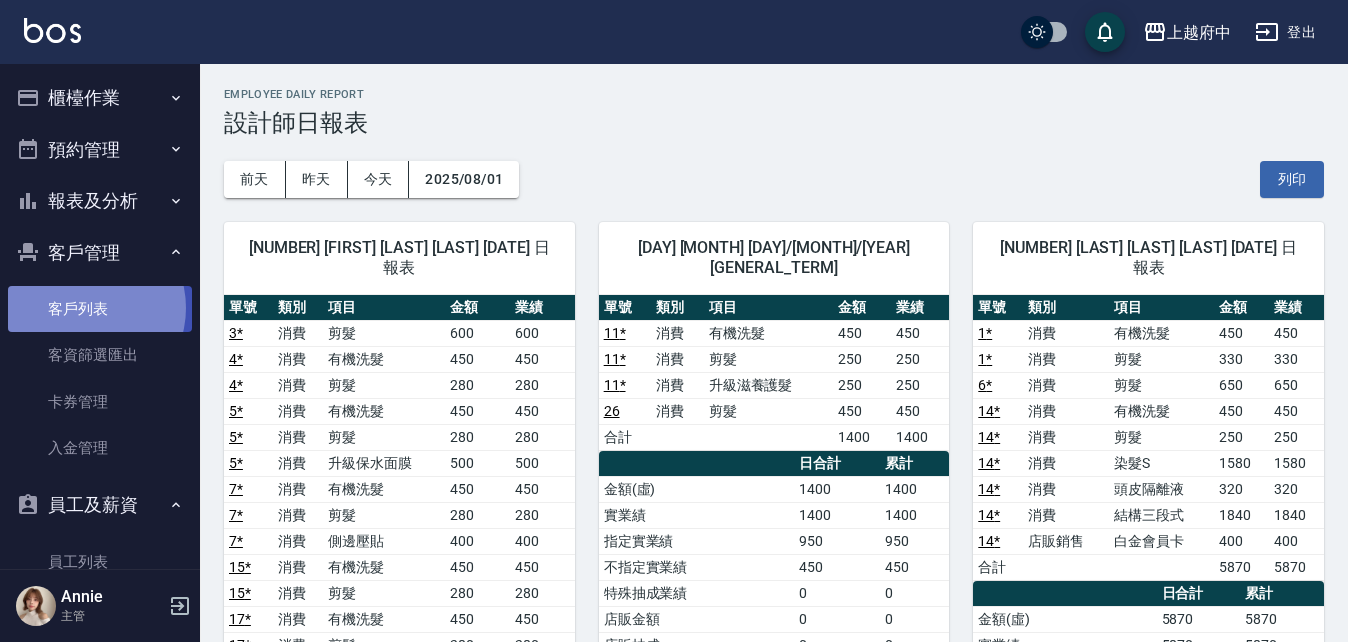 click on "客戶列表" at bounding box center (100, 309) 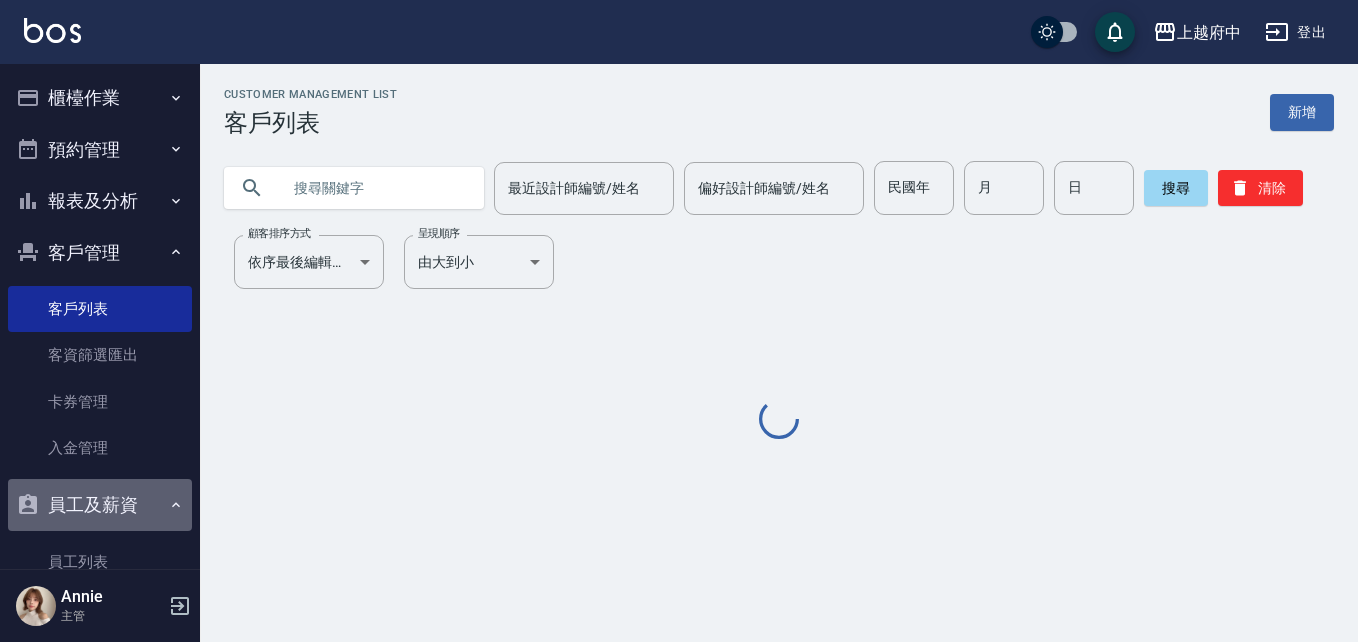 click on "員工及薪資" at bounding box center (100, 505) 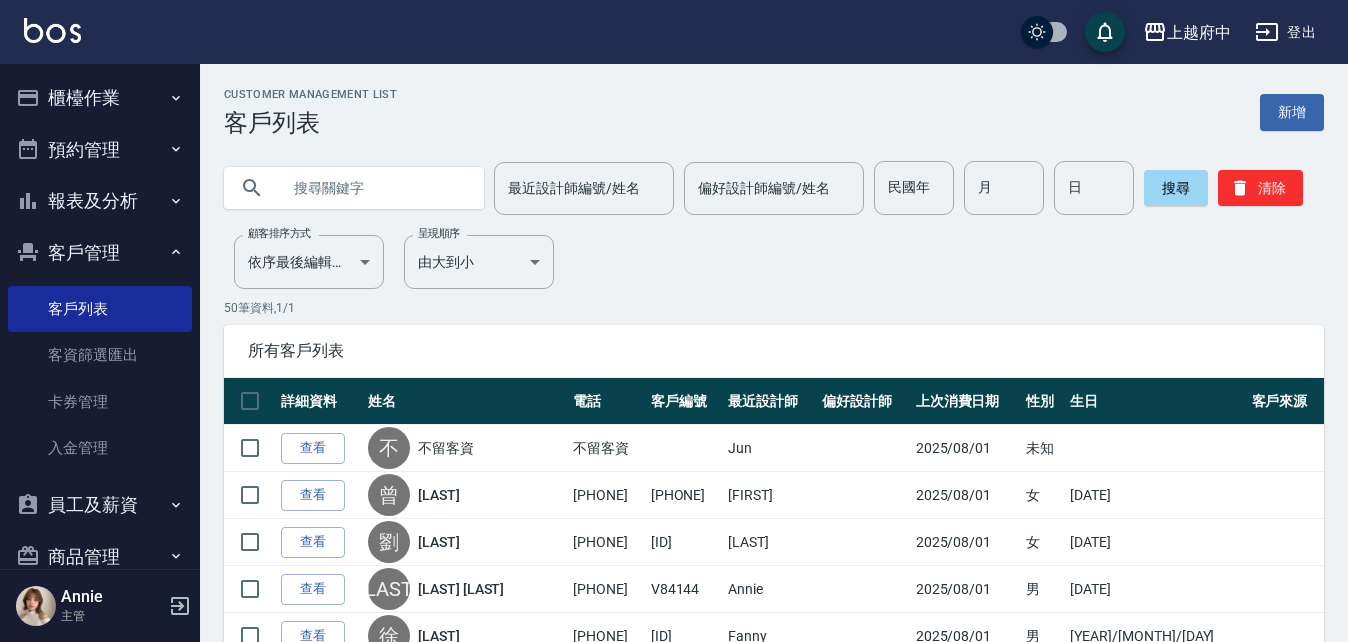 click at bounding box center [374, 188] 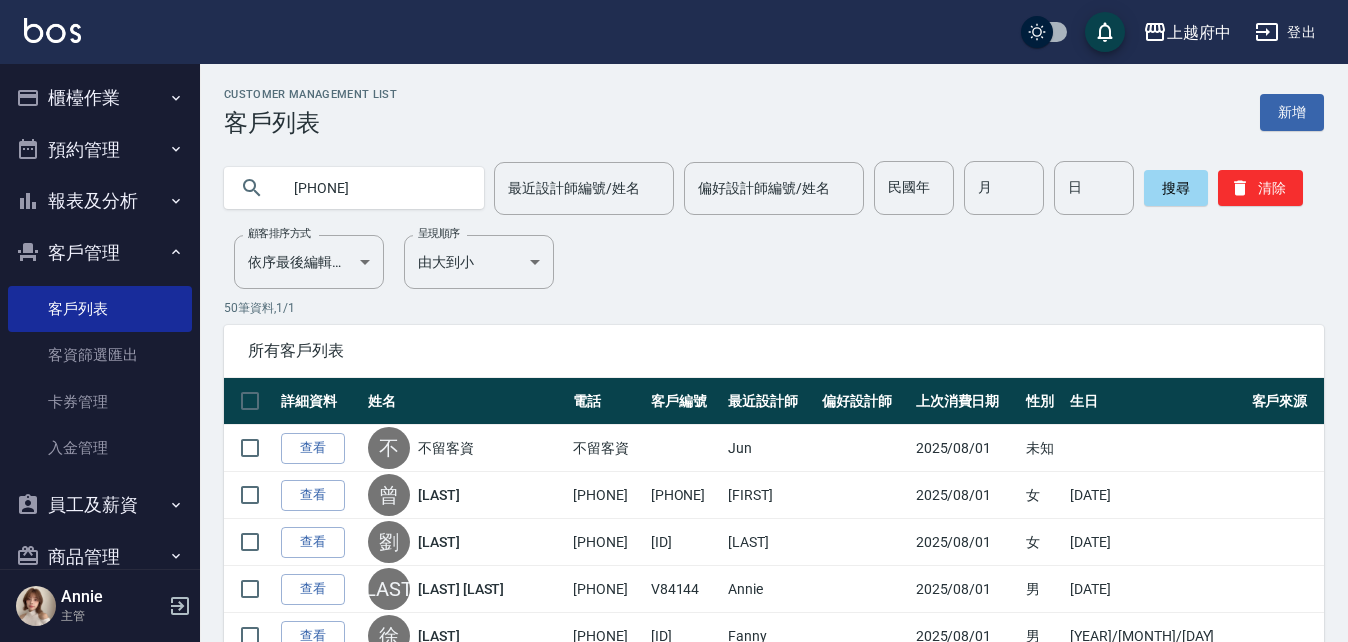 type on "[PHONE]" 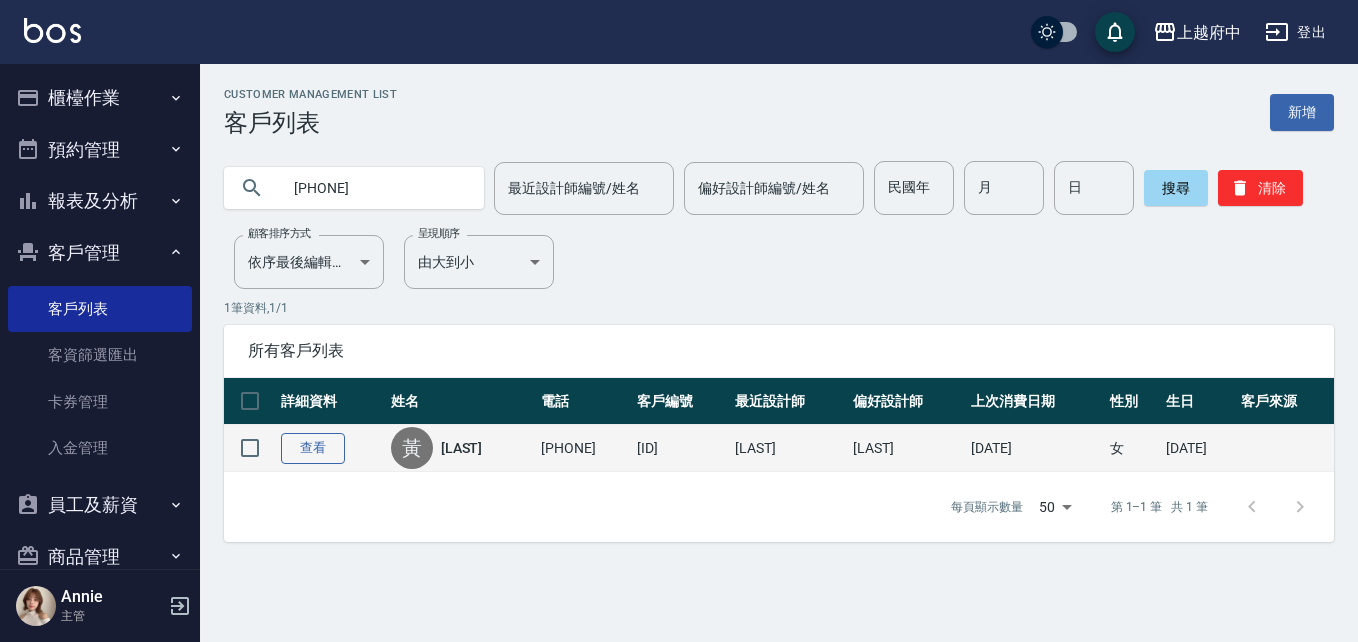 click on "查看" at bounding box center [313, 448] 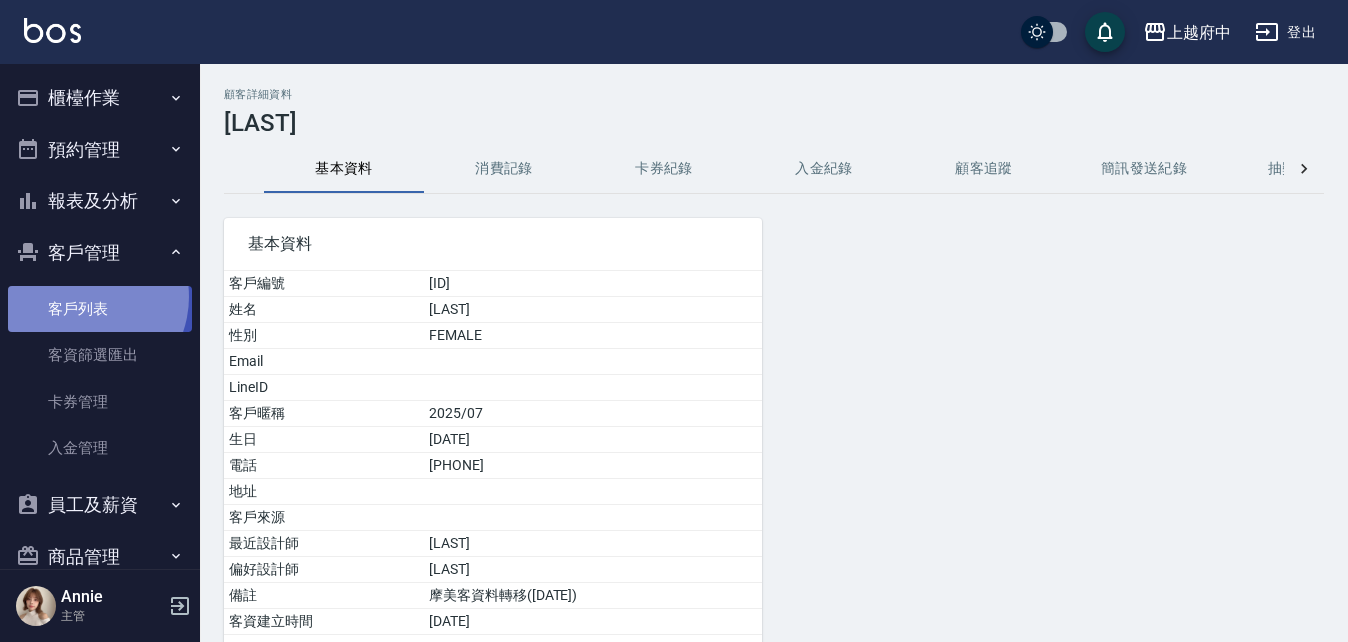 click on "客戶列表" at bounding box center [100, 309] 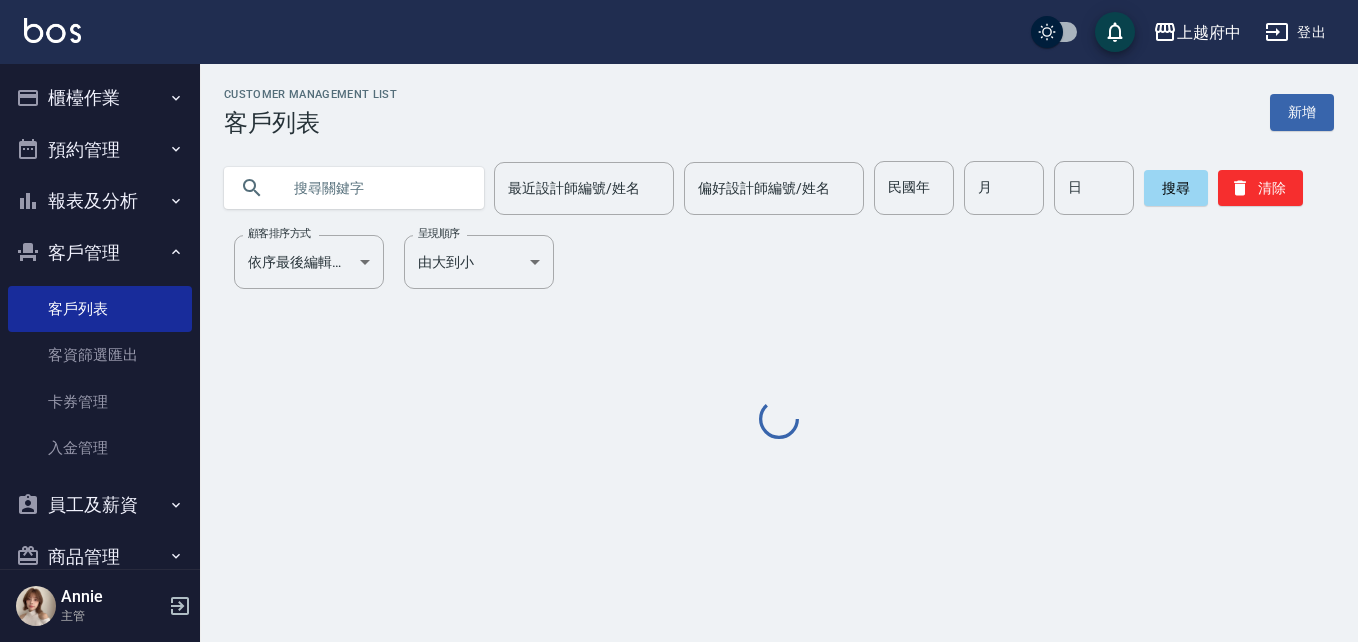click at bounding box center (374, 188) 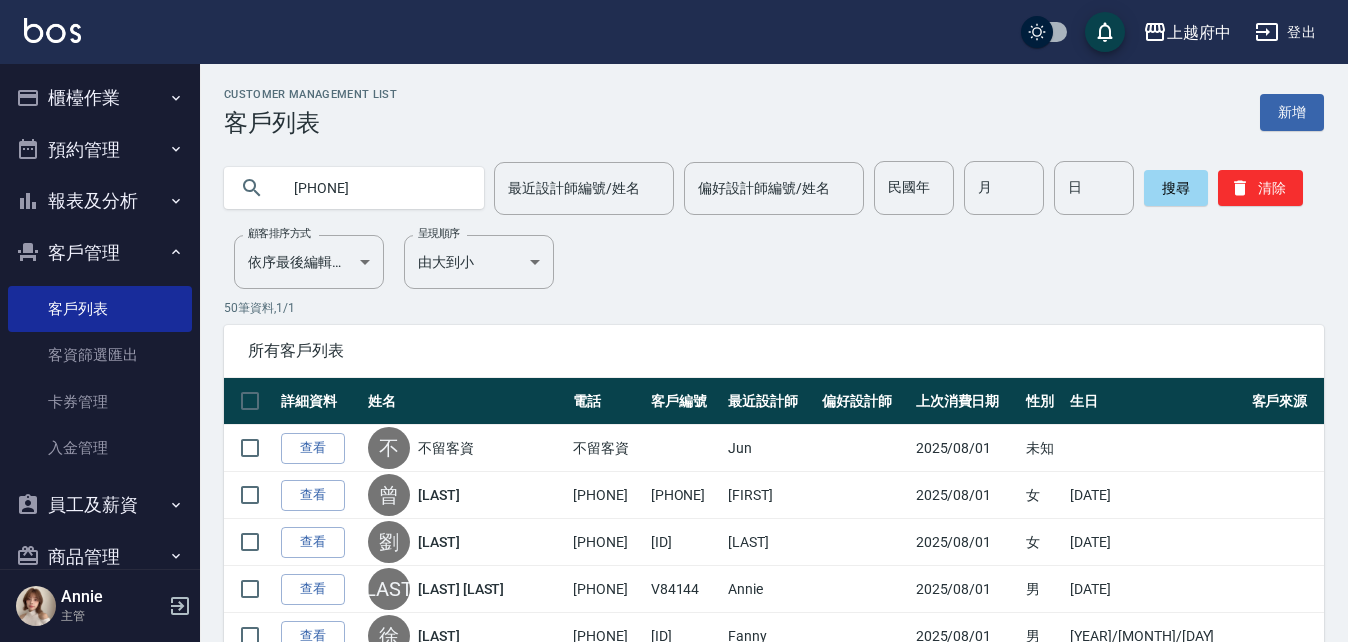 type on "[PHONE]" 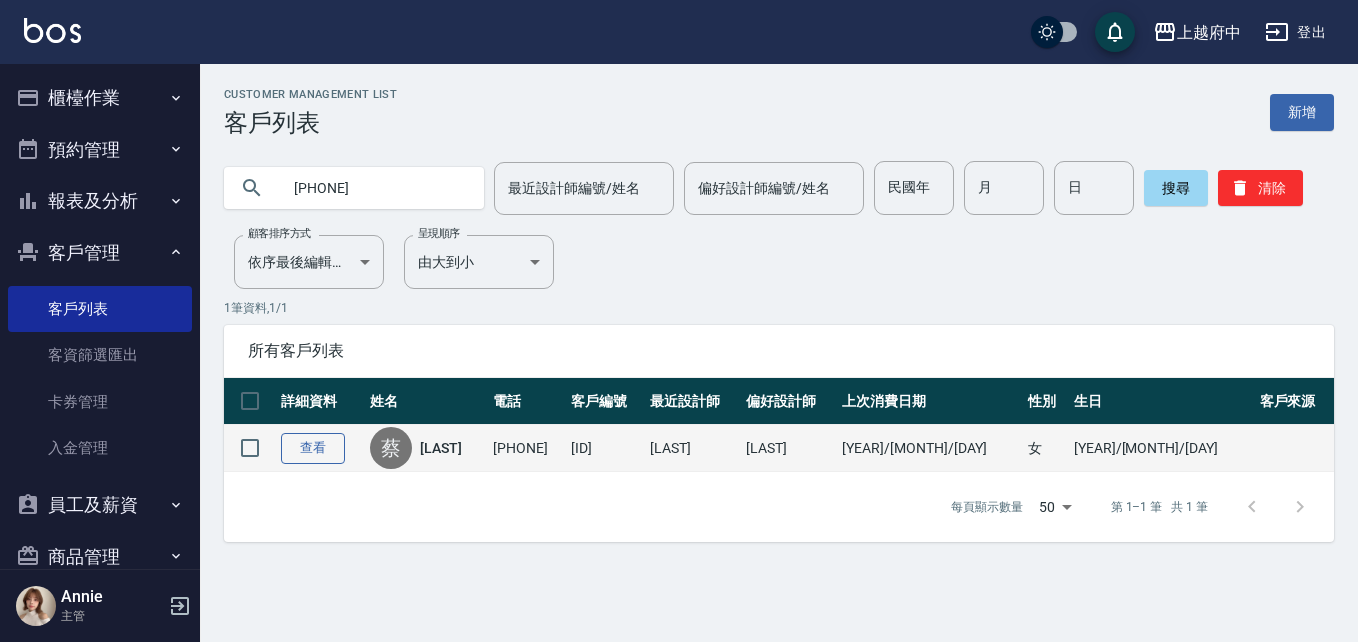 click on "查看" at bounding box center [313, 448] 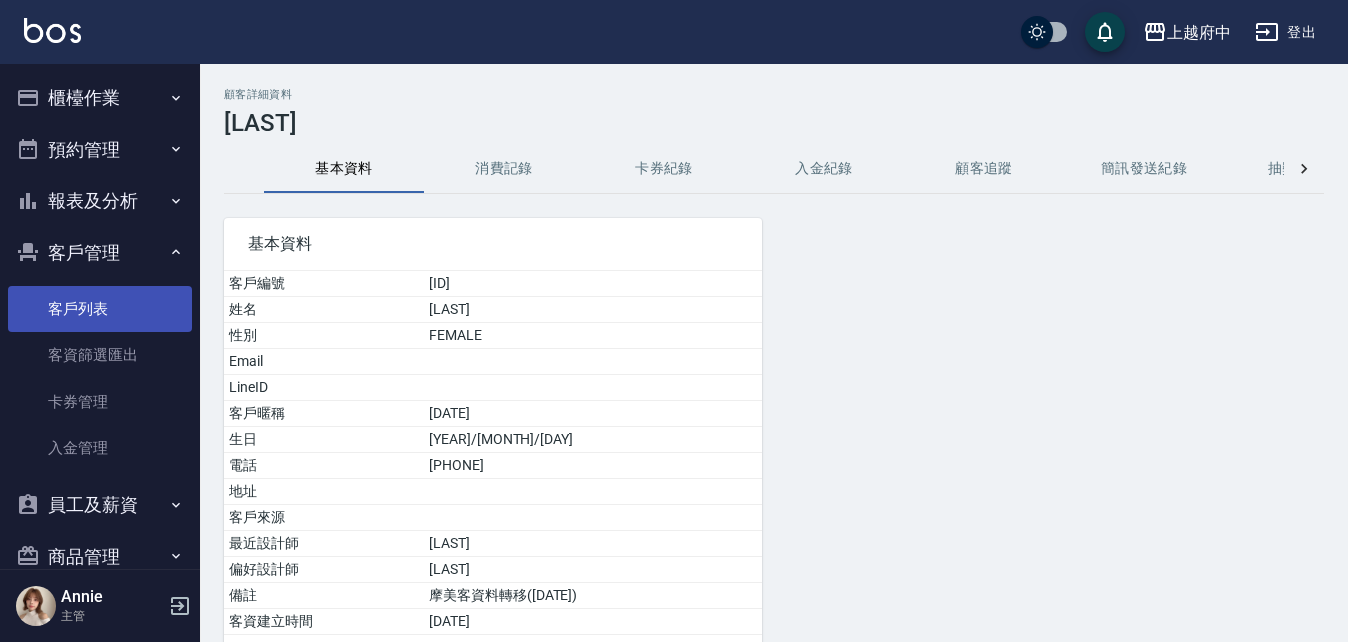 click on "客戶列表" at bounding box center (100, 309) 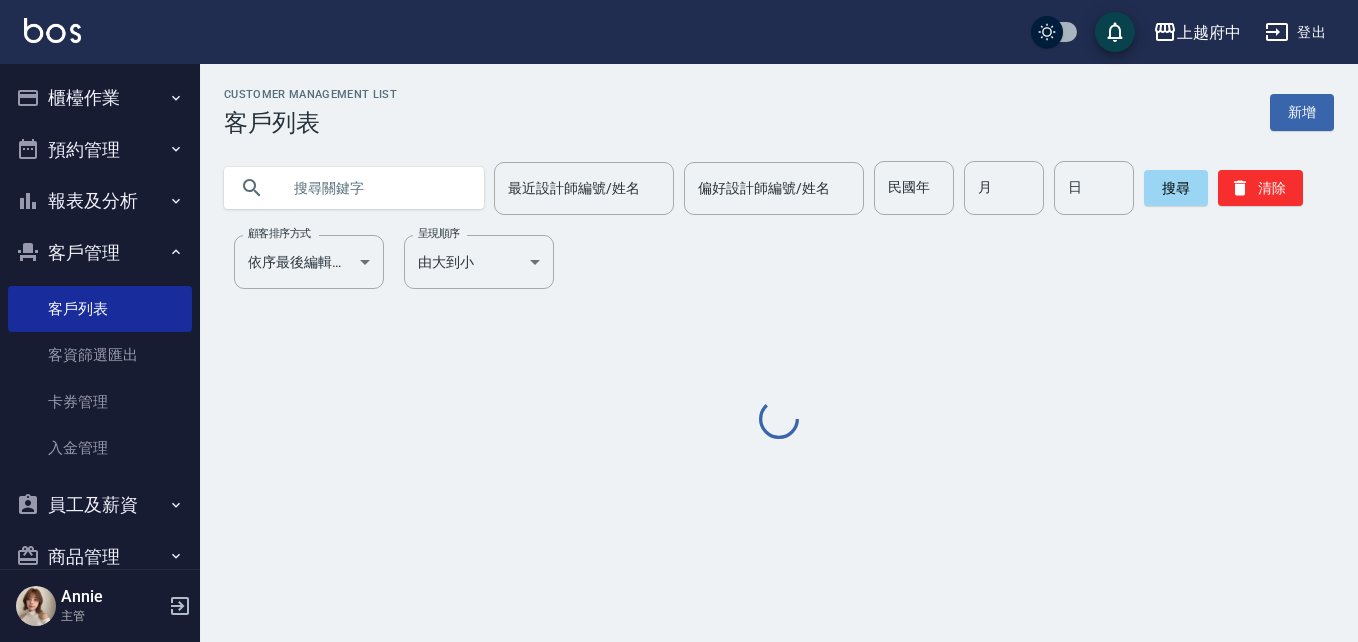 click at bounding box center [374, 188] 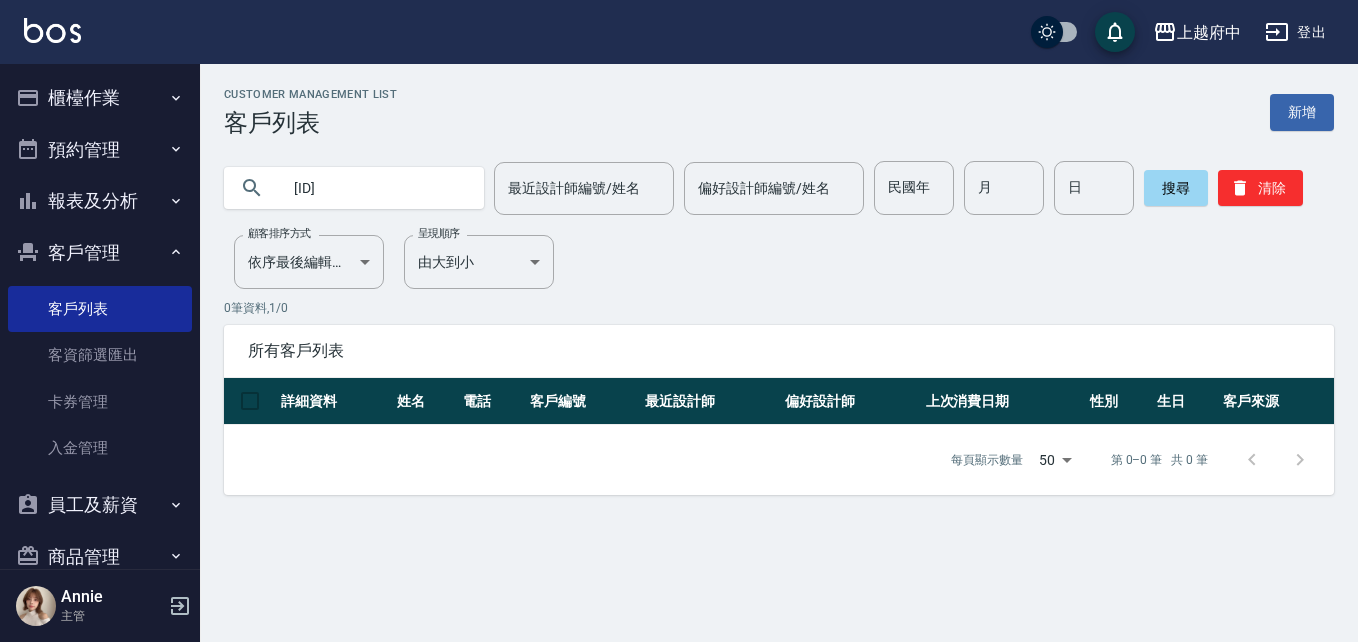 click on "[ID]" at bounding box center [374, 188] 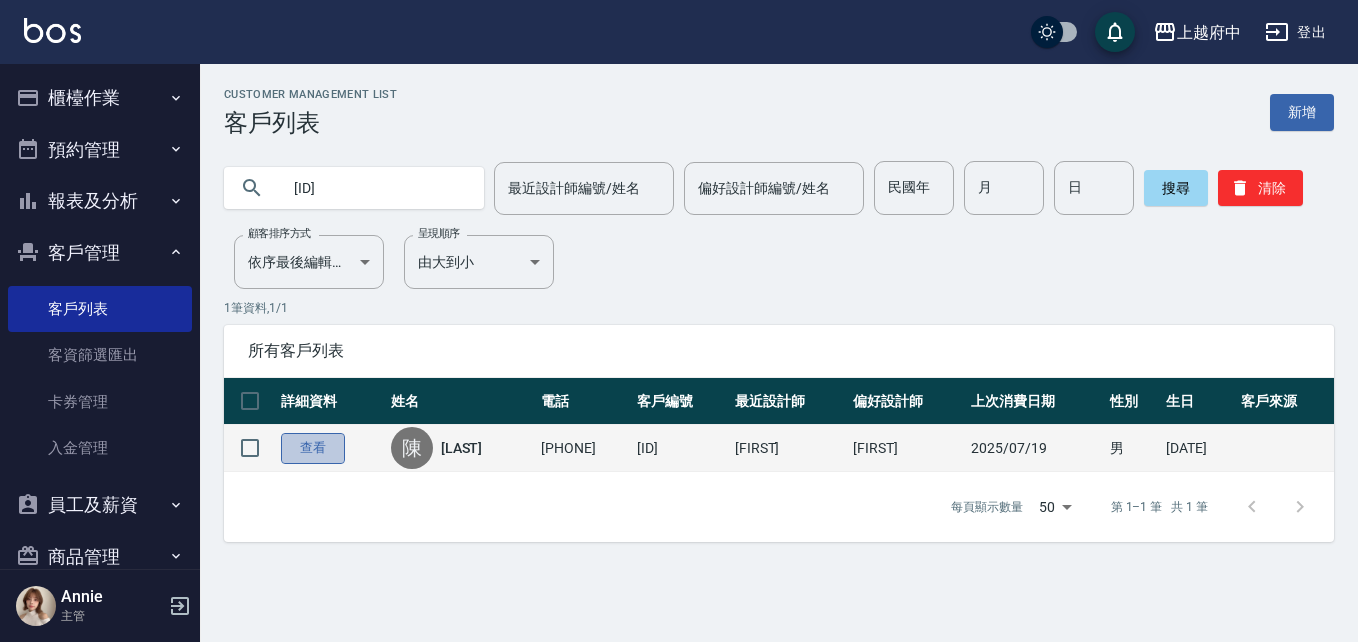 click on "查看" at bounding box center [313, 448] 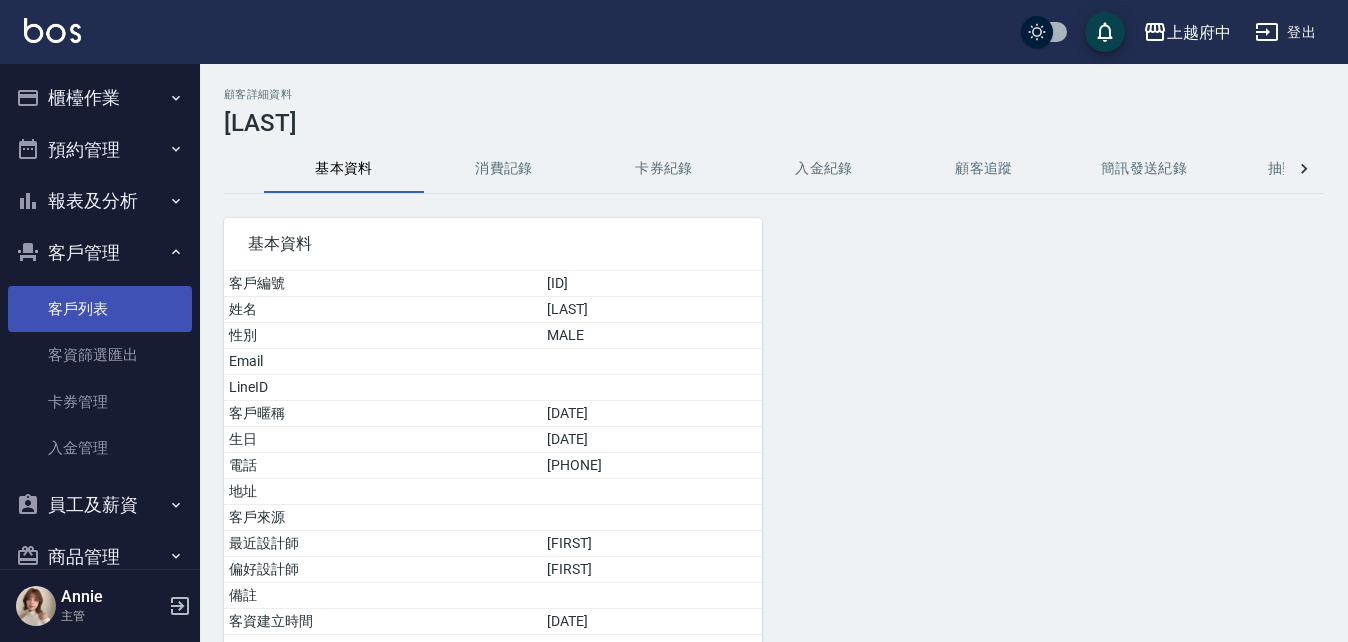 click on "客戶列表" at bounding box center (100, 309) 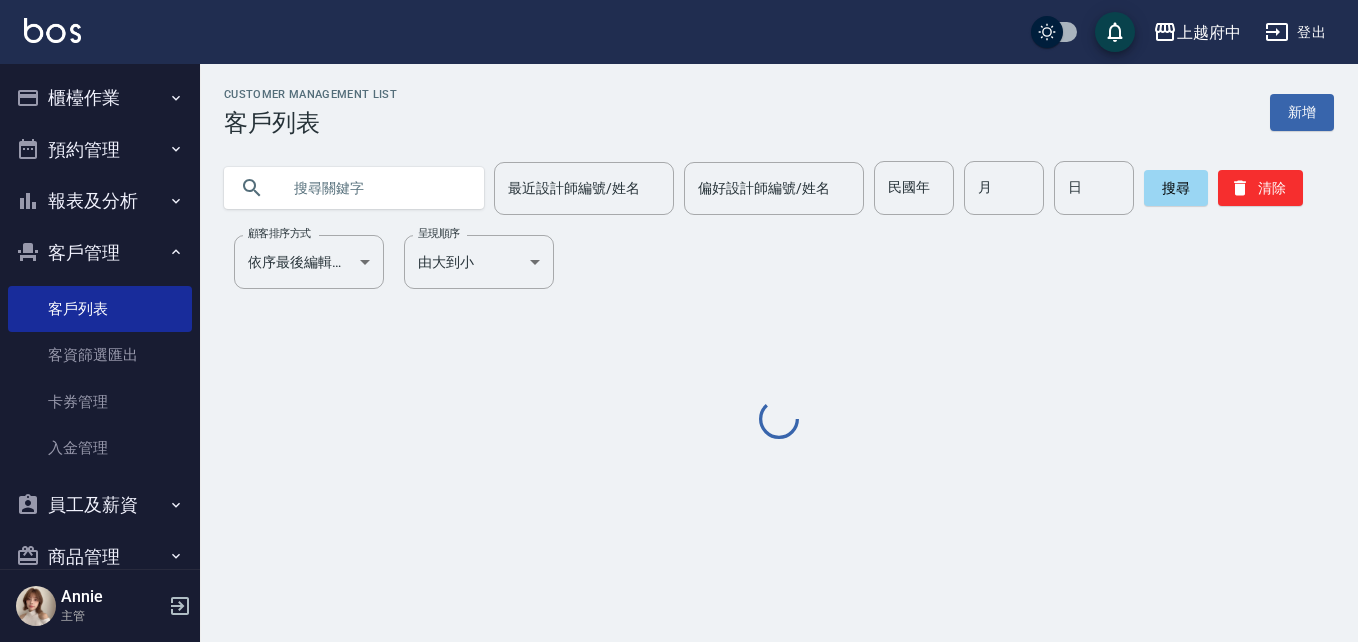 click at bounding box center [374, 188] 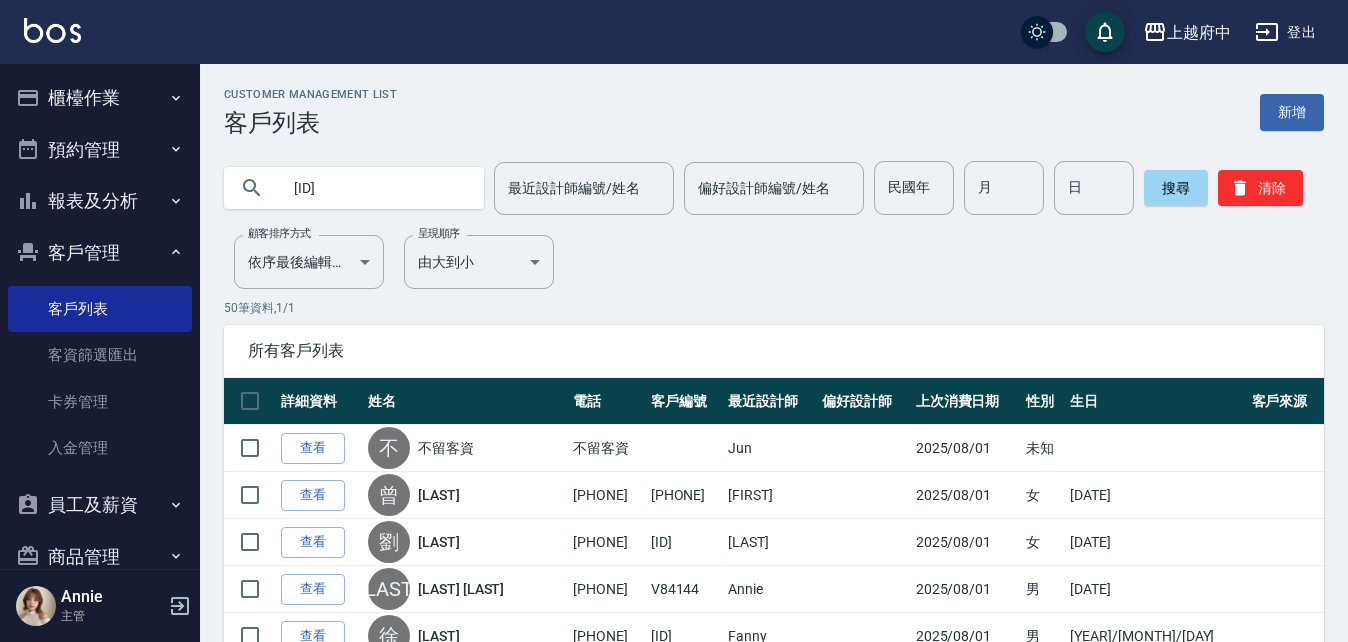 type on "[ID]" 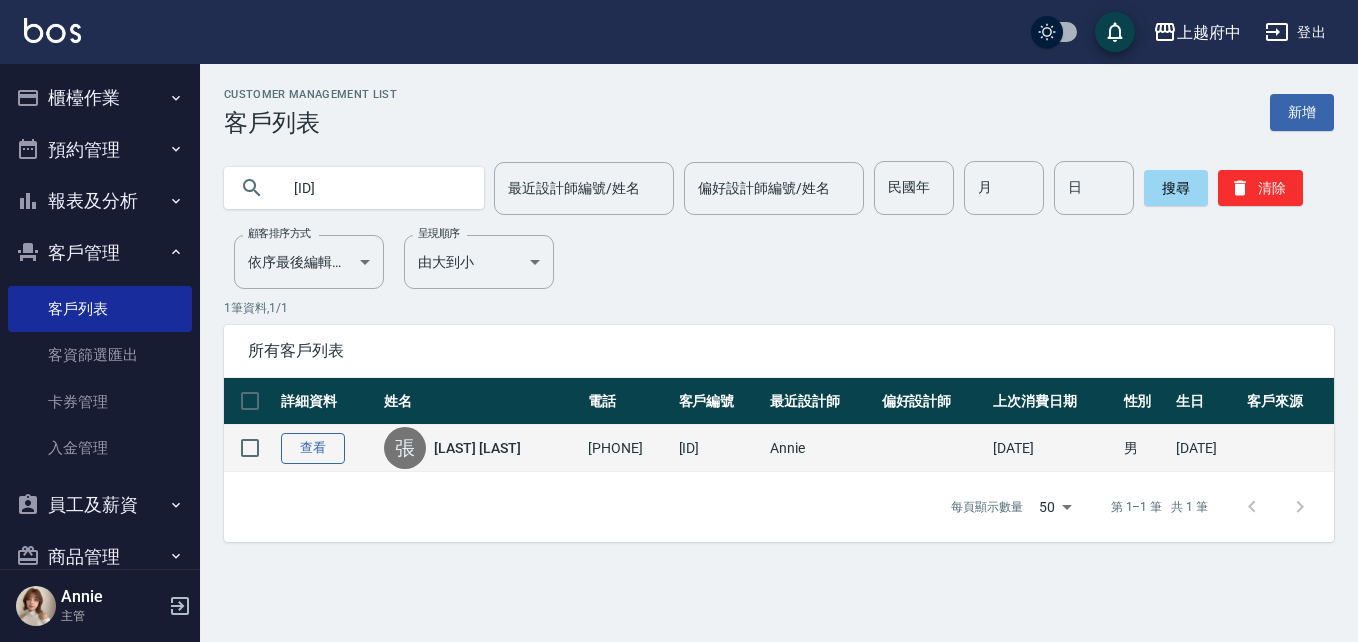 click on "查看" at bounding box center [313, 448] 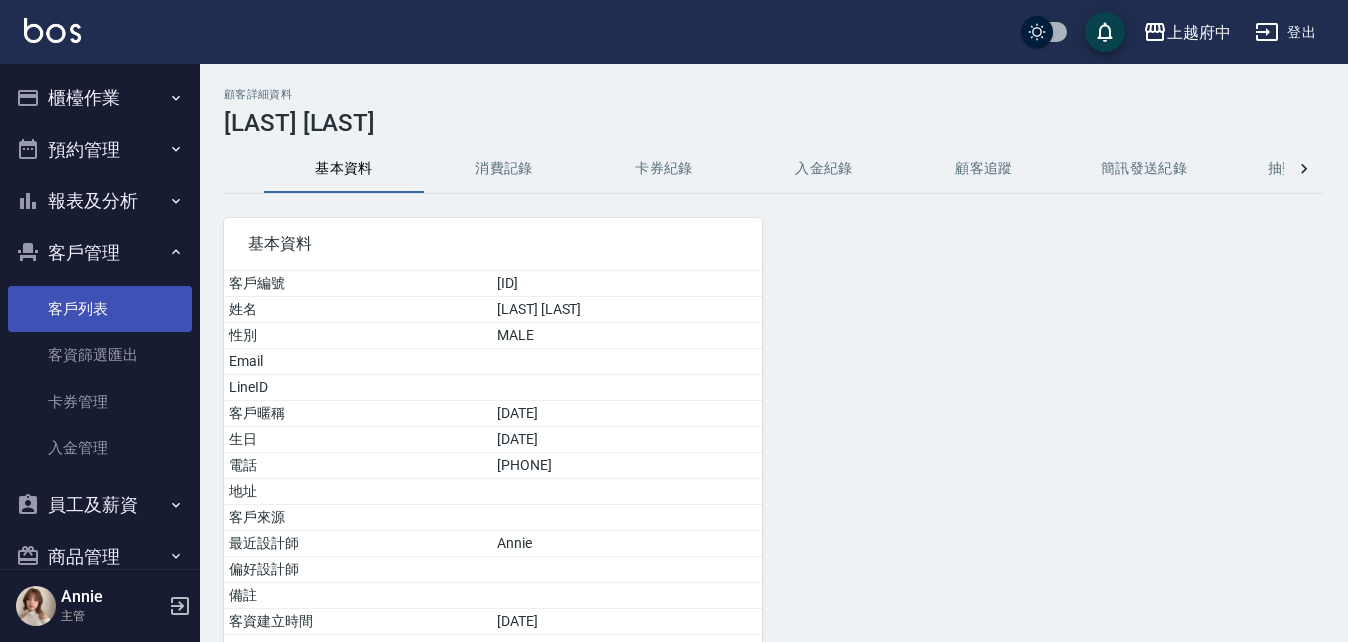 click on "客戶列表" at bounding box center [100, 309] 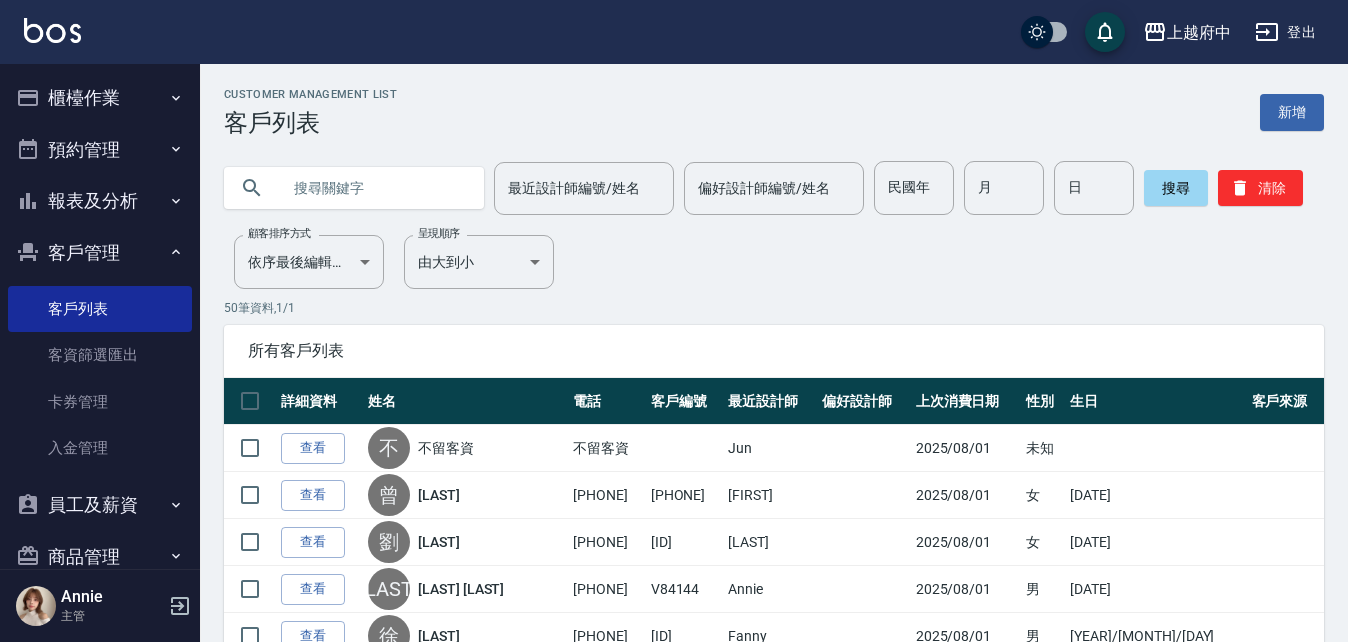 click at bounding box center [374, 188] 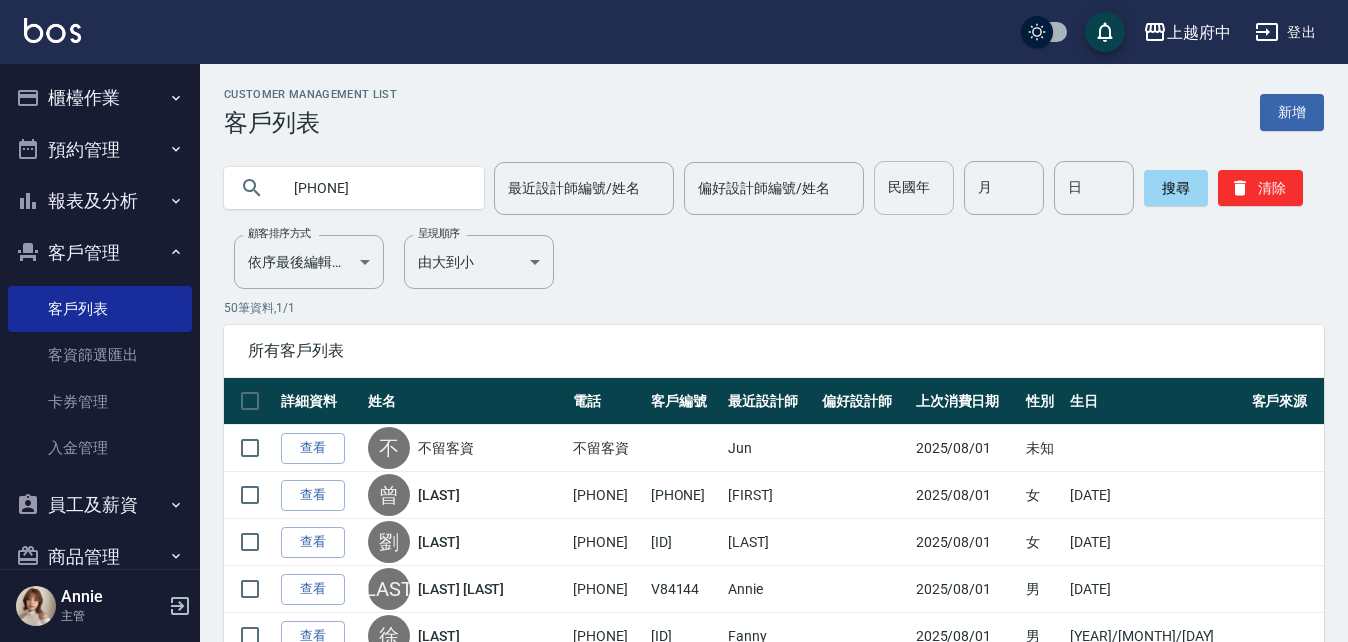 type on "[PHONE]" 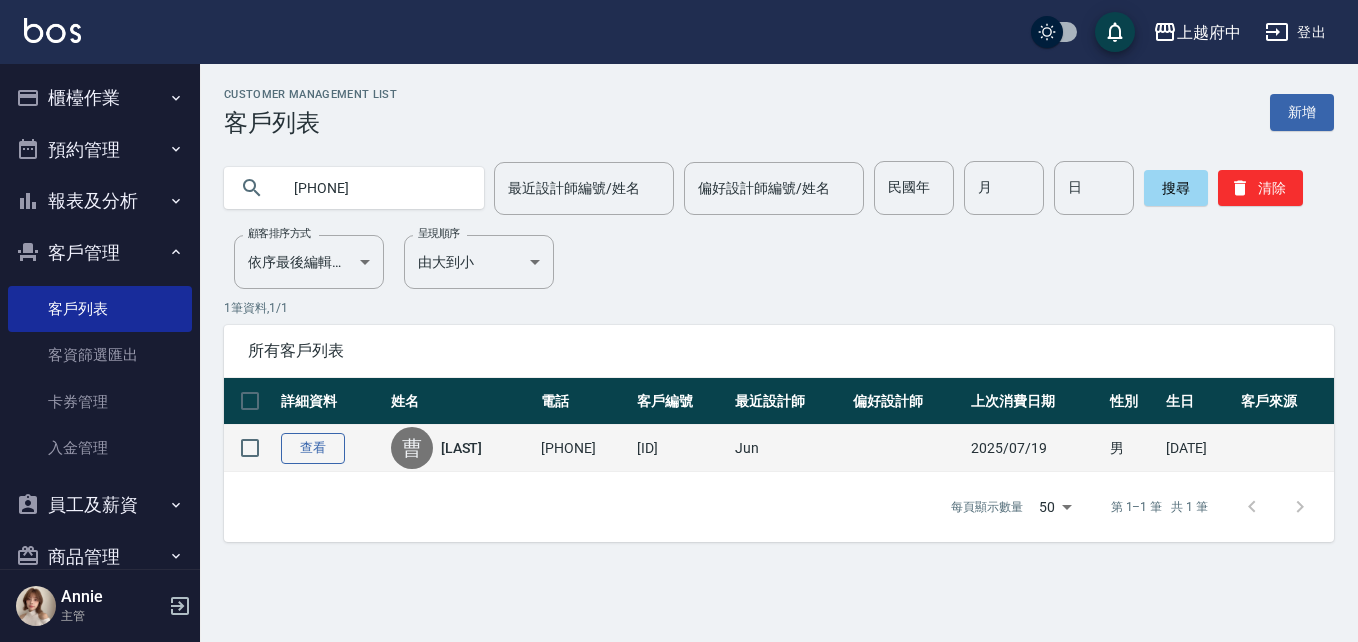 click on "查看" at bounding box center [313, 448] 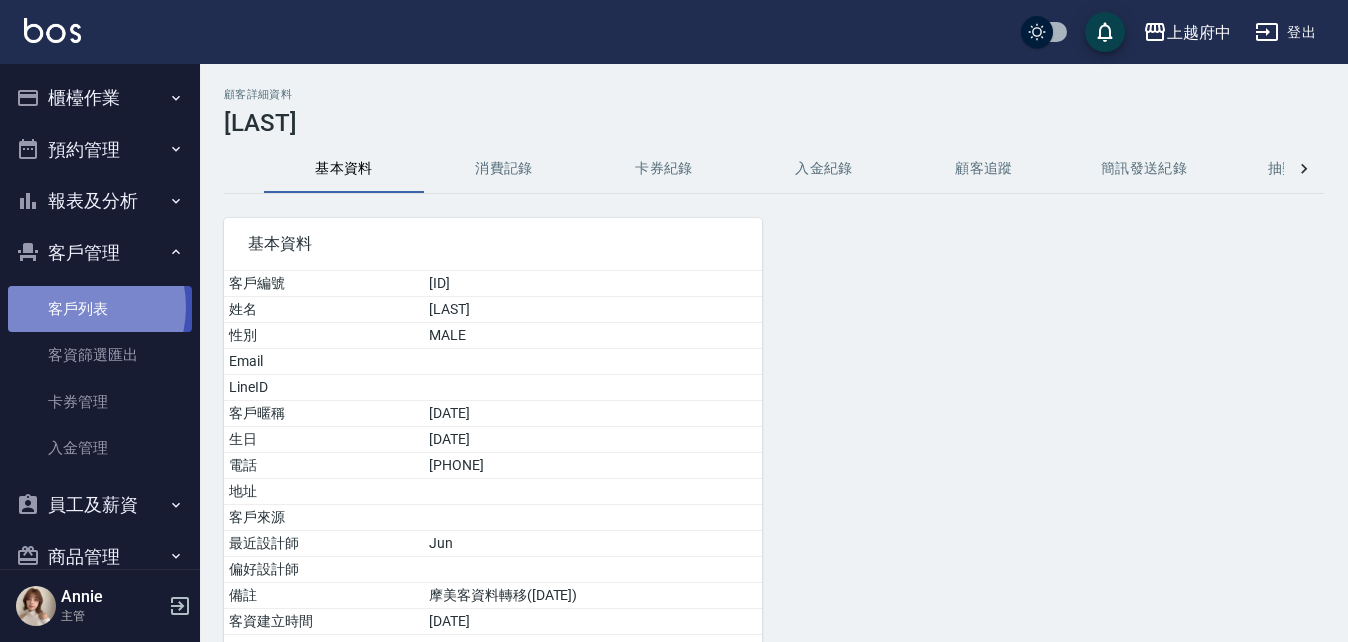 click on "客戶列表" at bounding box center (100, 309) 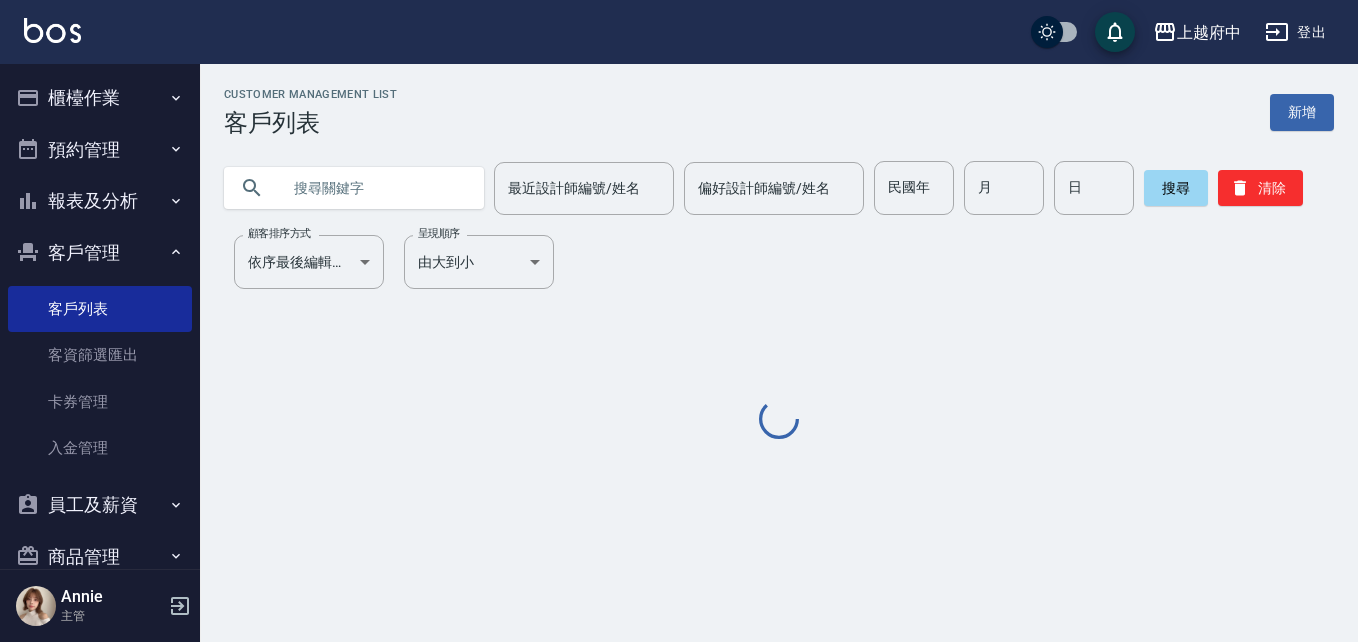 click at bounding box center (374, 188) 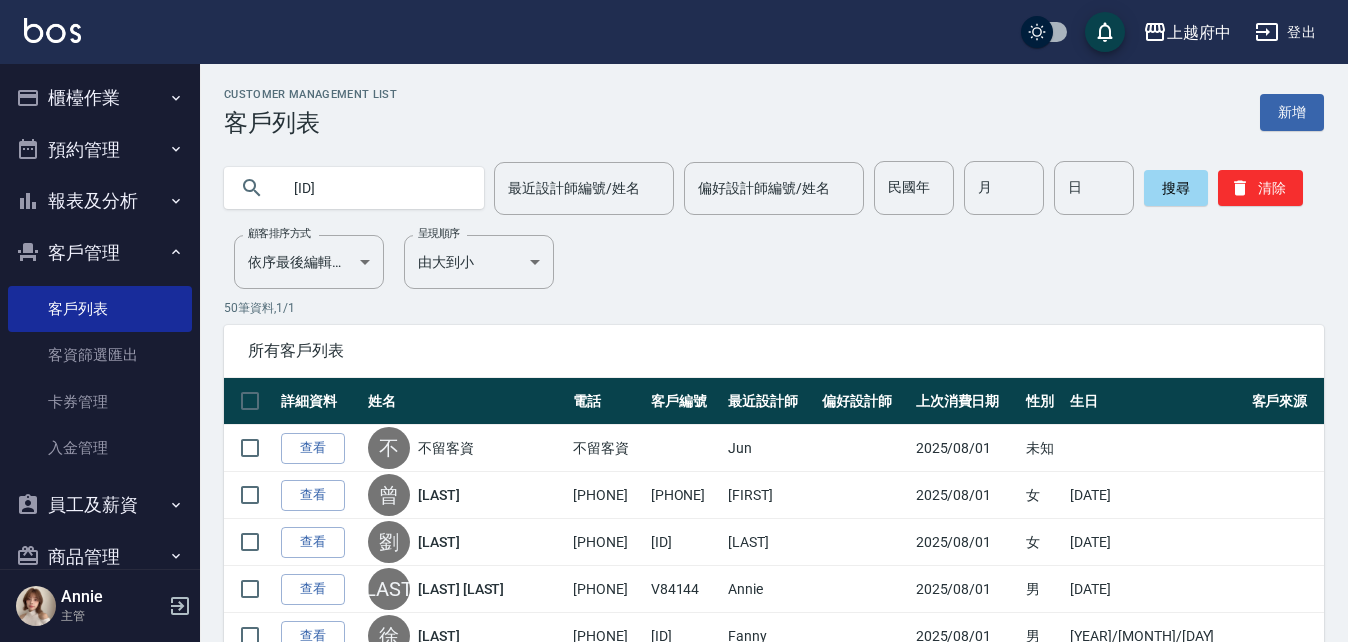 type on "[ID]" 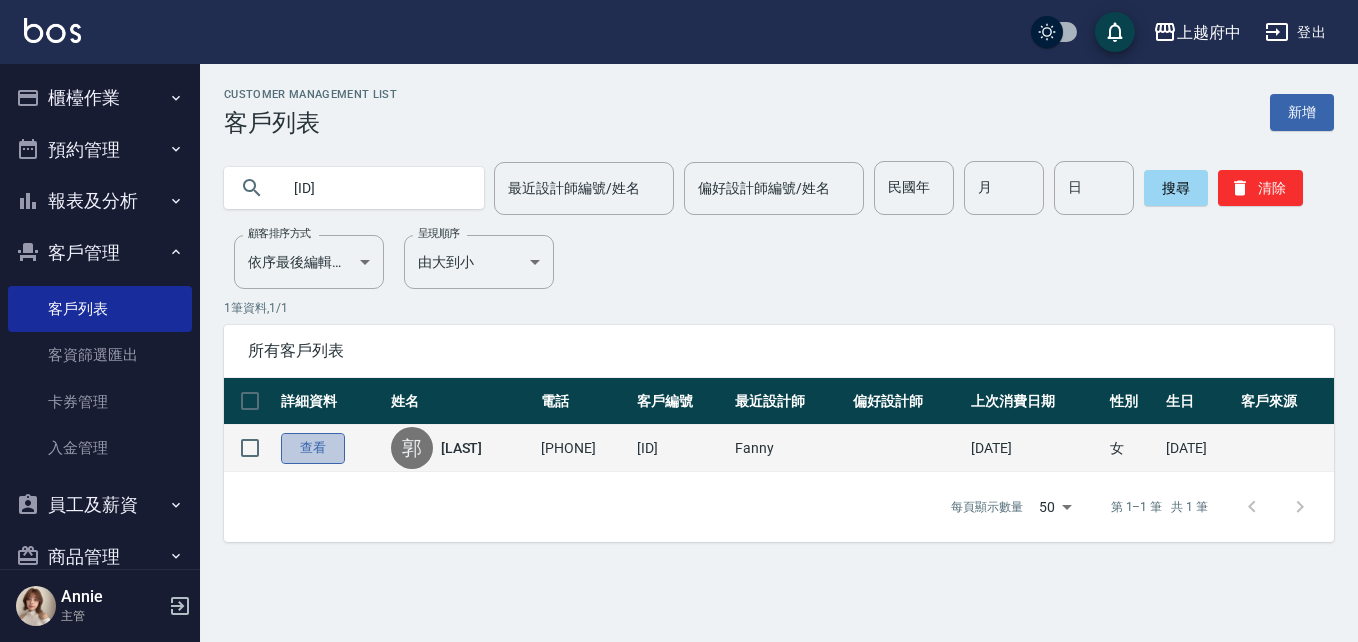 click on "查看" at bounding box center (313, 448) 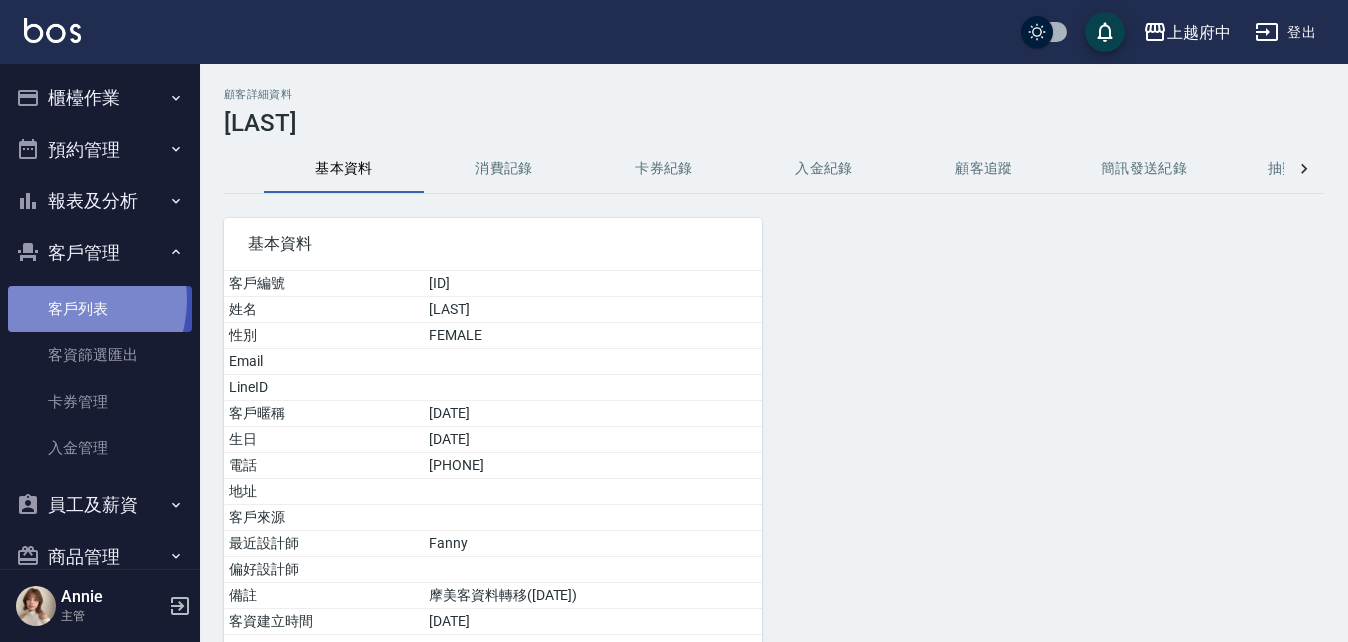 click on "客戶列表" at bounding box center (100, 309) 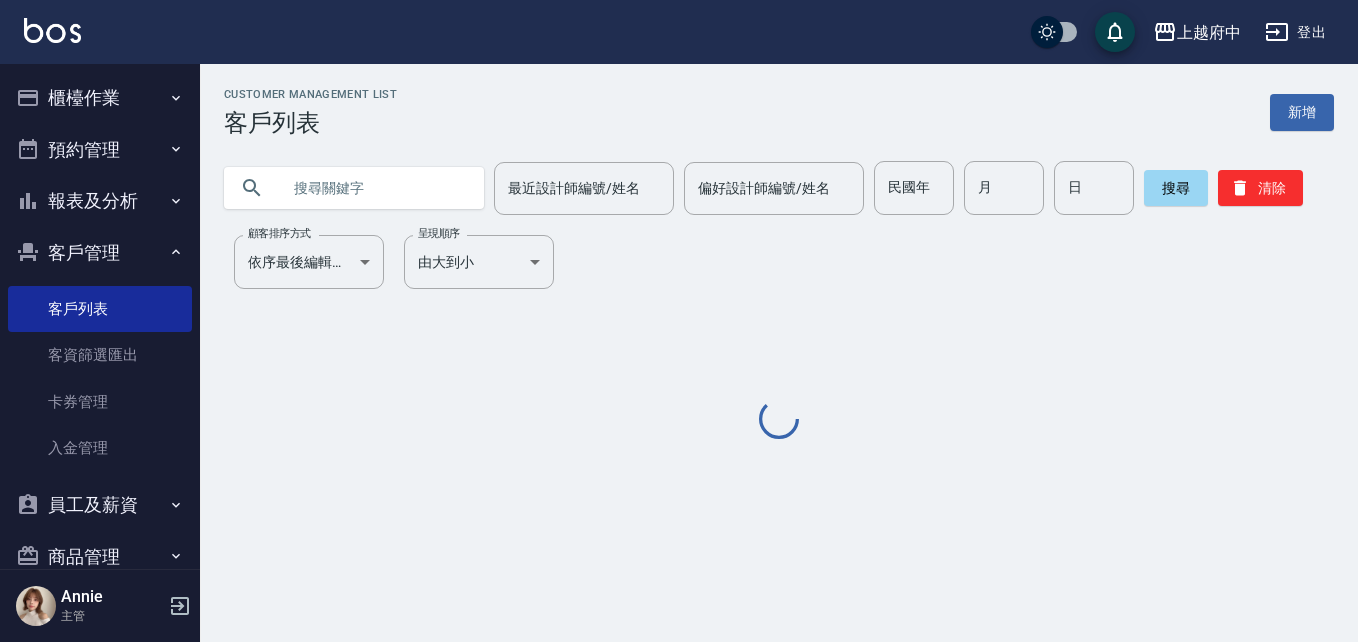 click at bounding box center (374, 188) 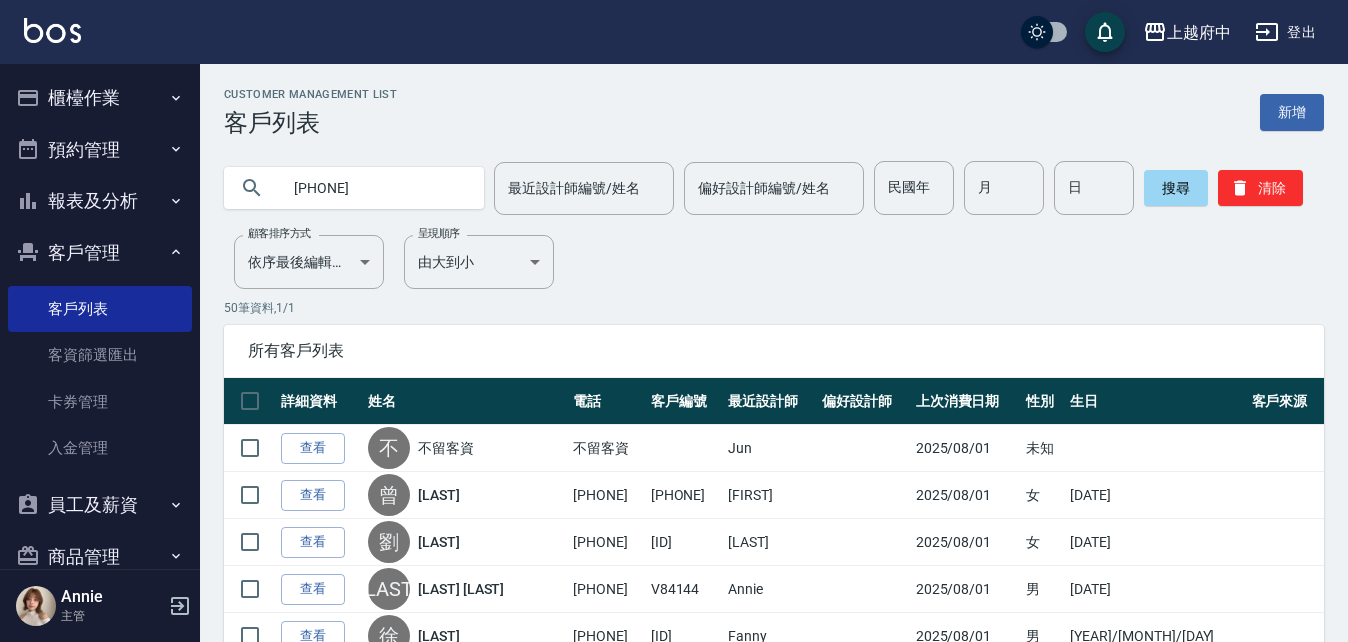 type on "[PHONE]" 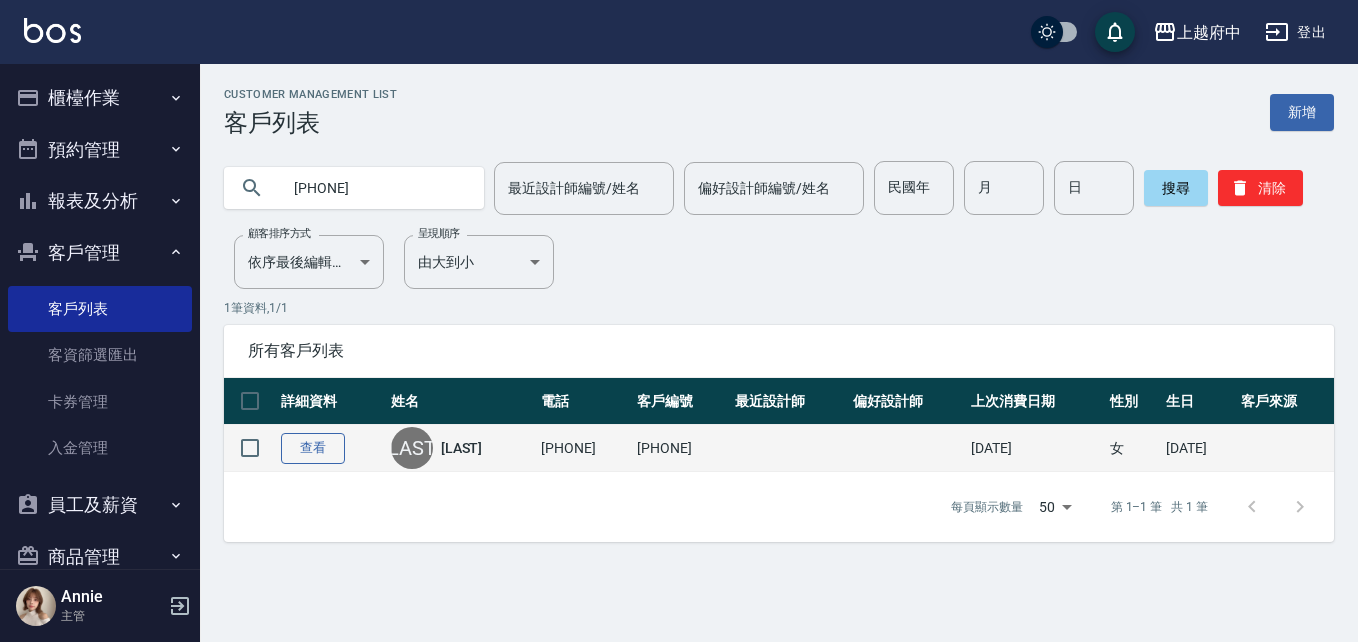 click on "查看" at bounding box center [313, 448] 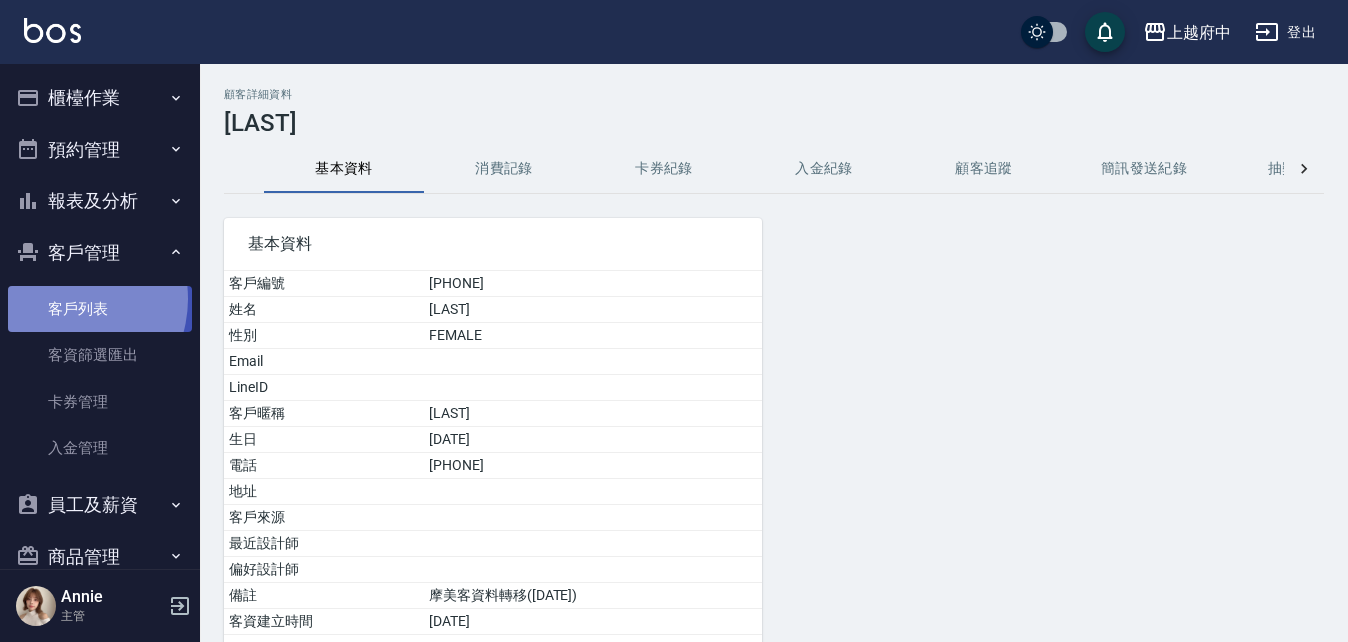 click on "客戶列表" at bounding box center (100, 309) 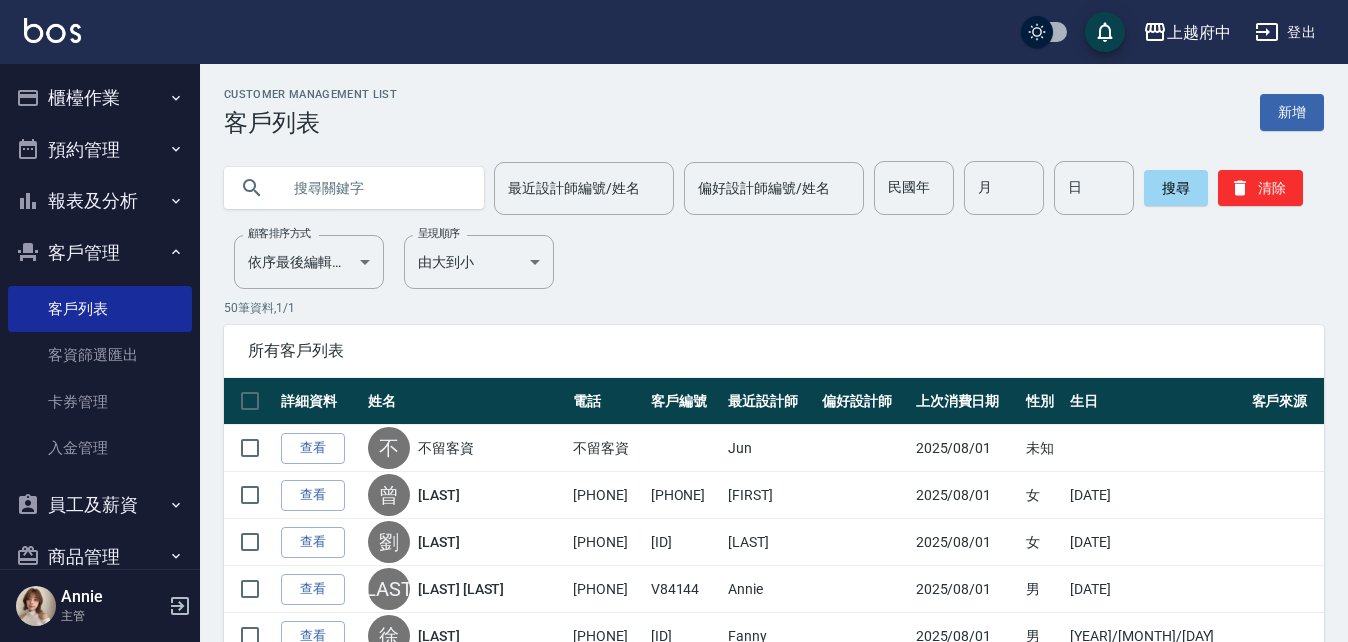 click at bounding box center (374, 188) 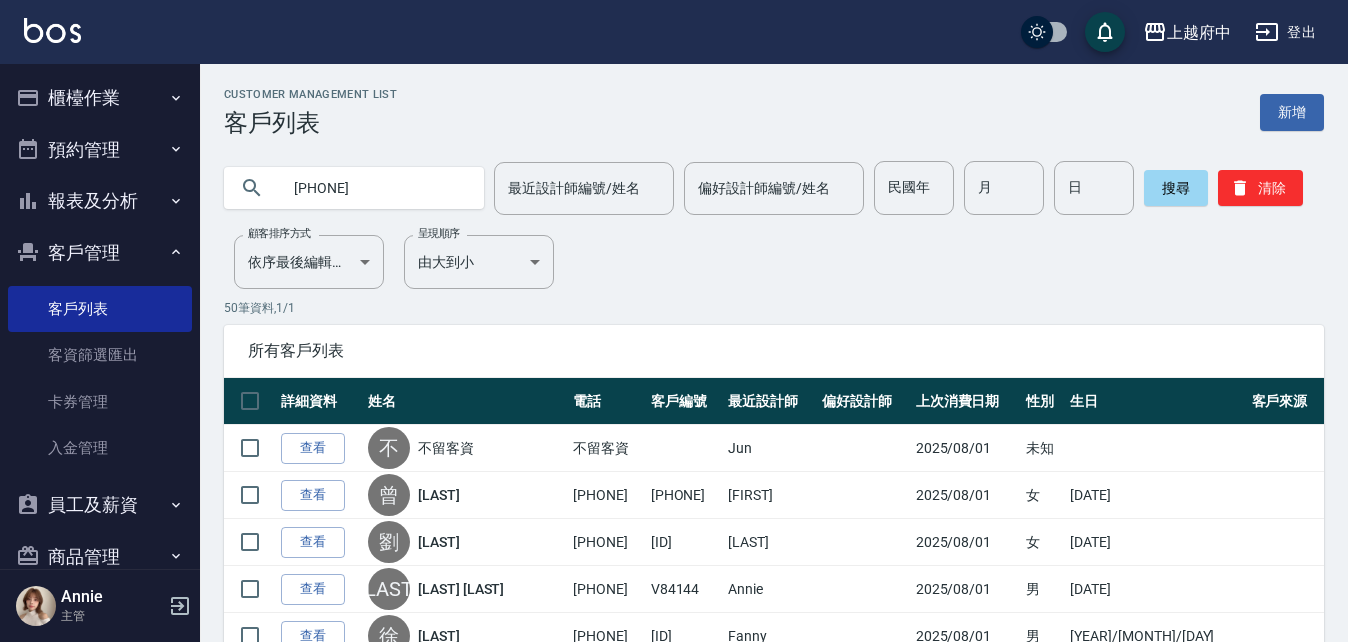 type on "[PHONE]" 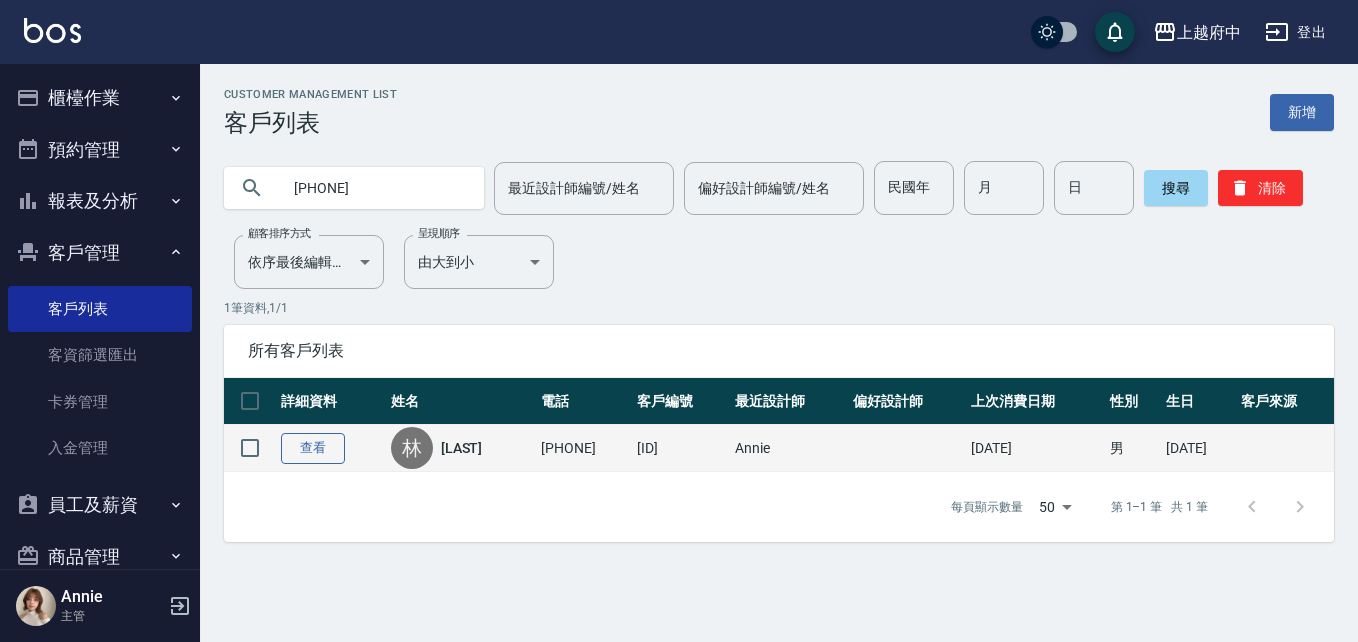 click on "查看" at bounding box center (313, 448) 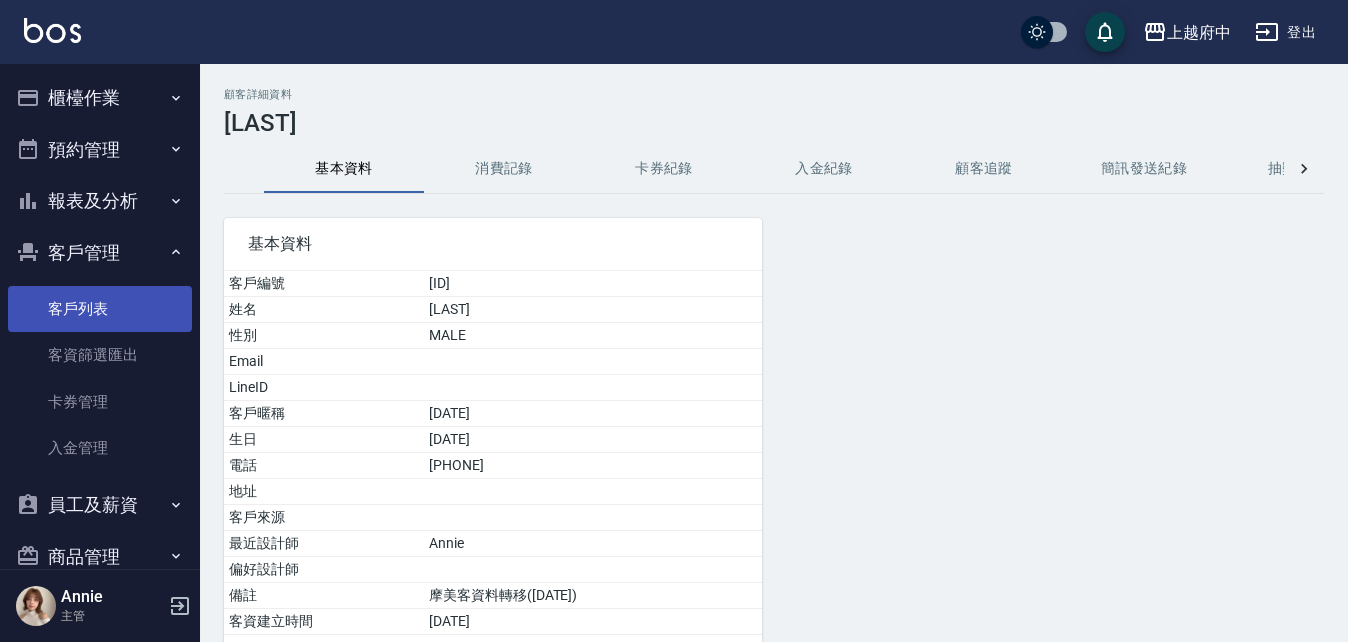 click on "客戶列表" at bounding box center [100, 309] 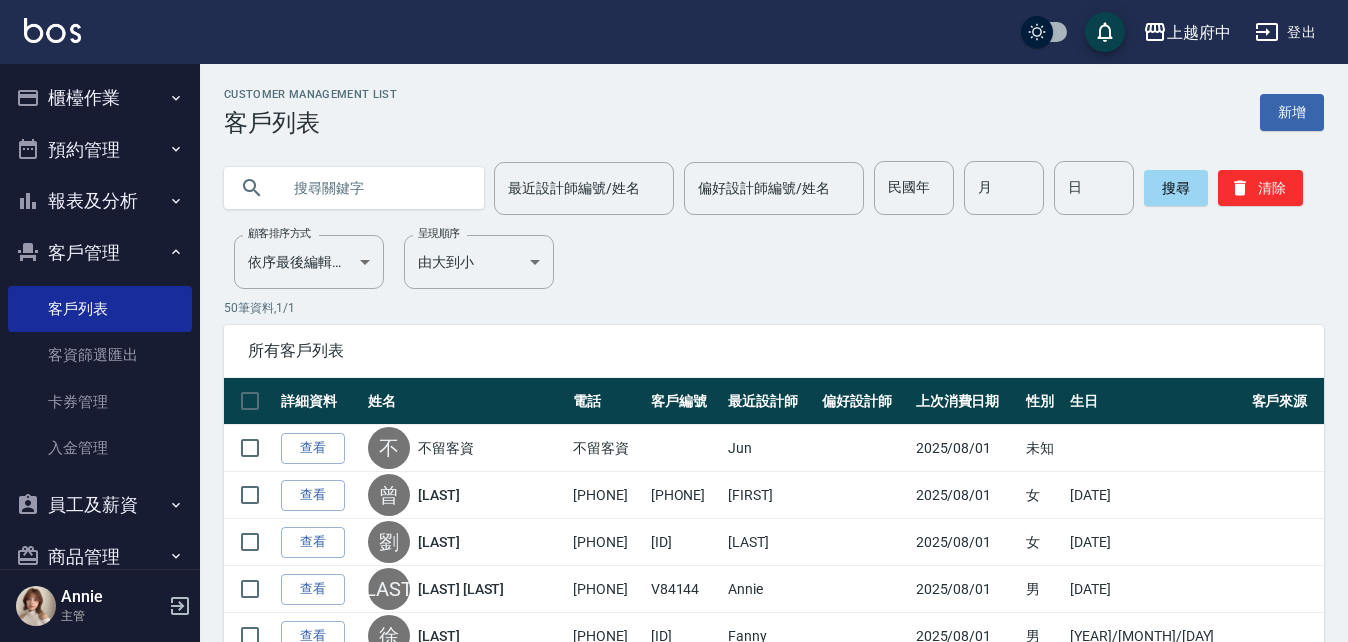 click at bounding box center (374, 188) 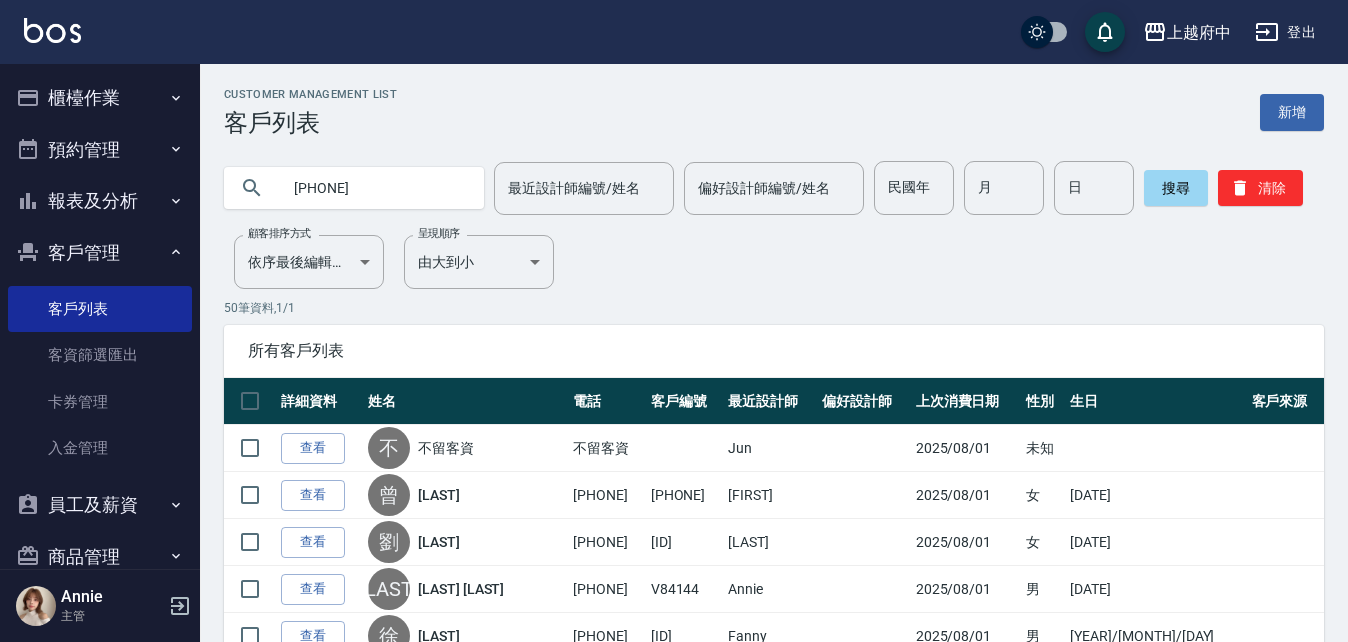 type on "[PHONE]" 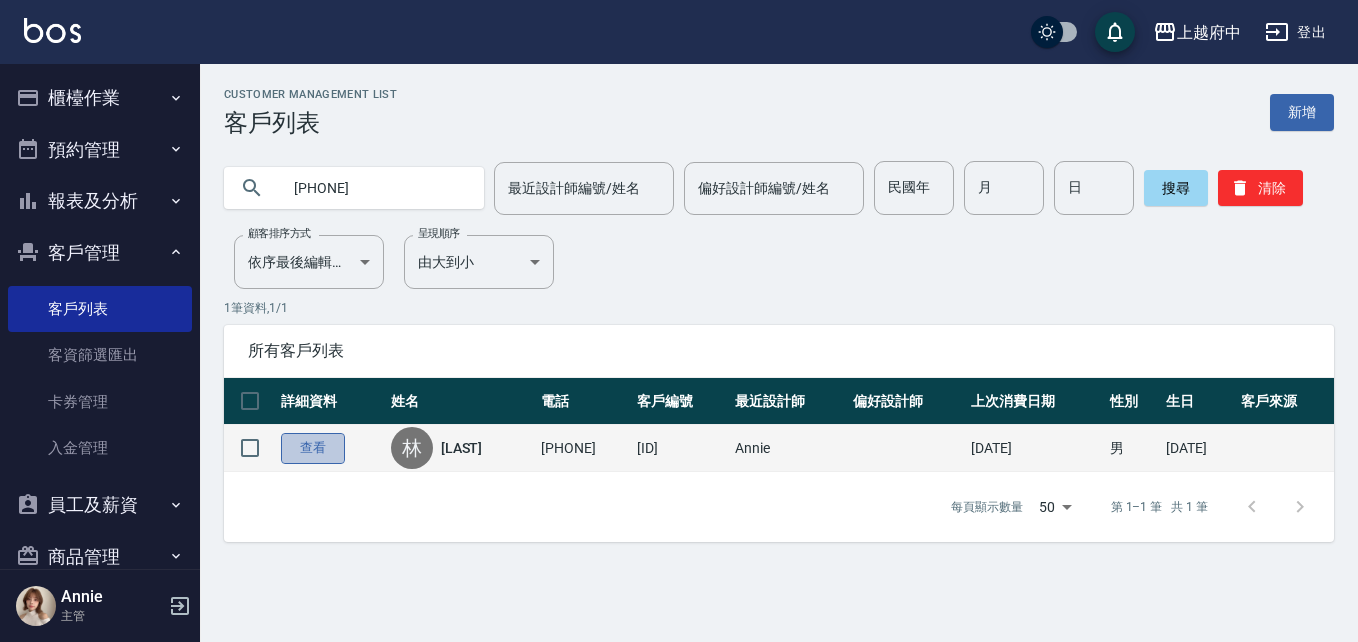 click on "查看" at bounding box center [313, 448] 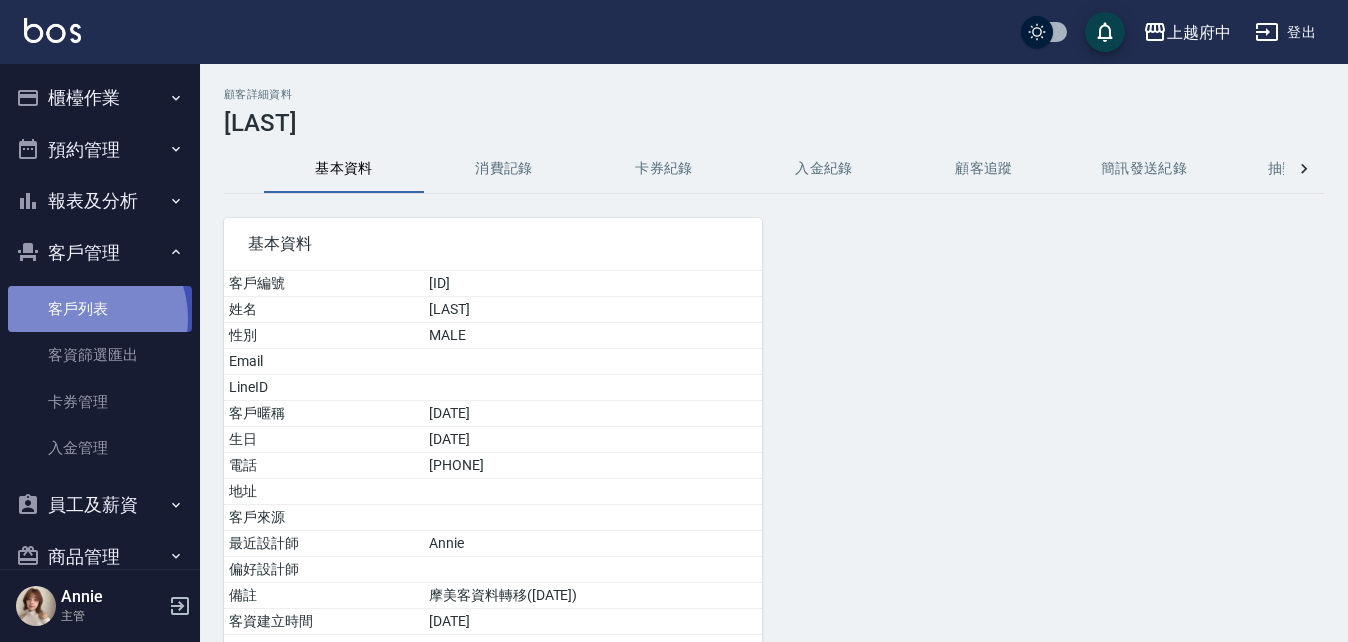 click on "客戶列表" at bounding box center [100, 309] 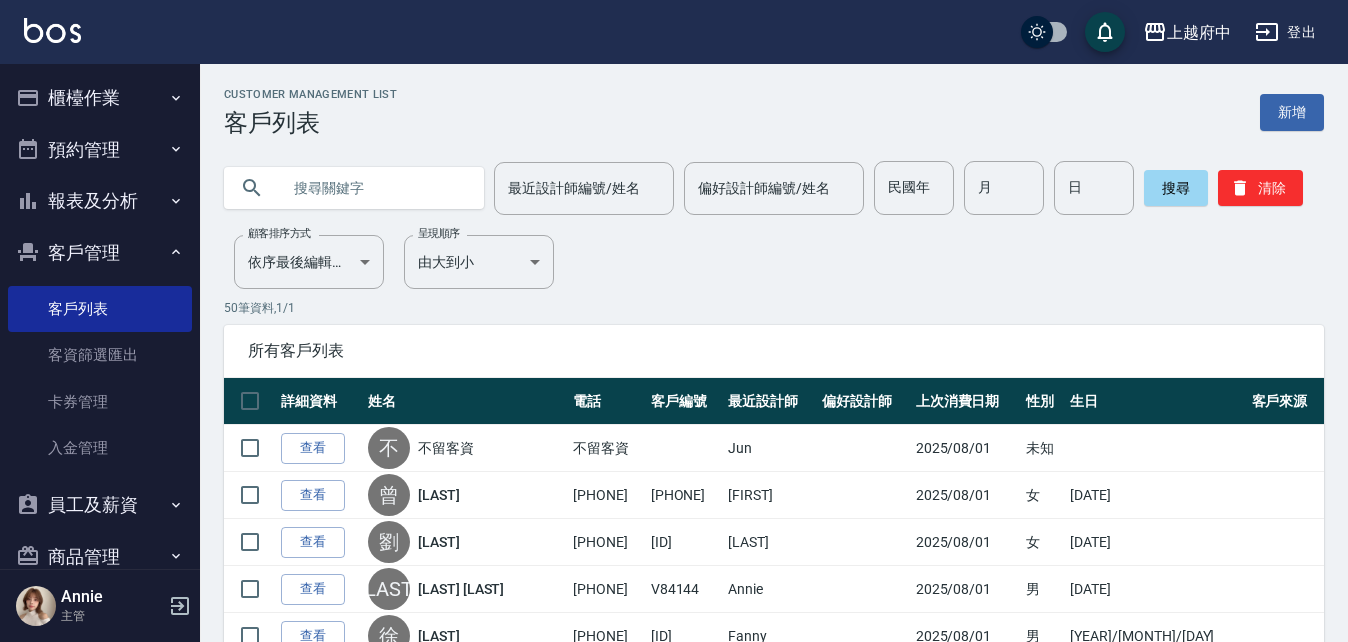 click on "客戶管理" at bounding box center (100, 253) 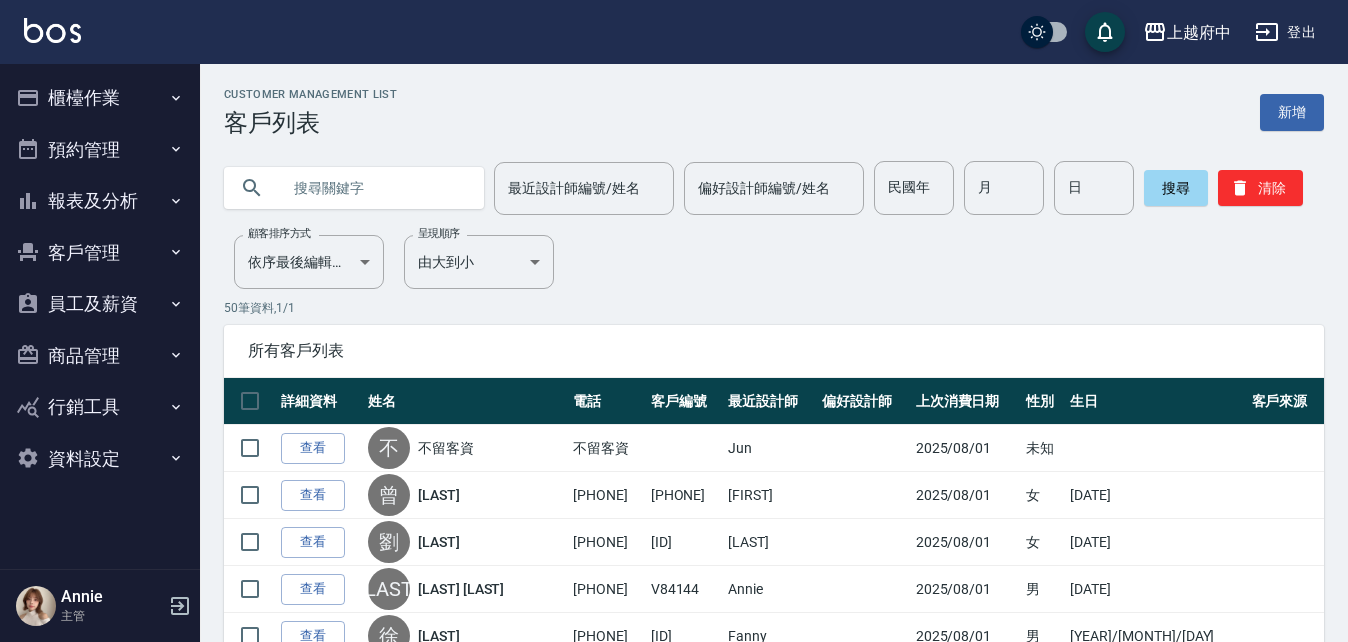 click on "報表及分析" at bounding box center [100, 201] 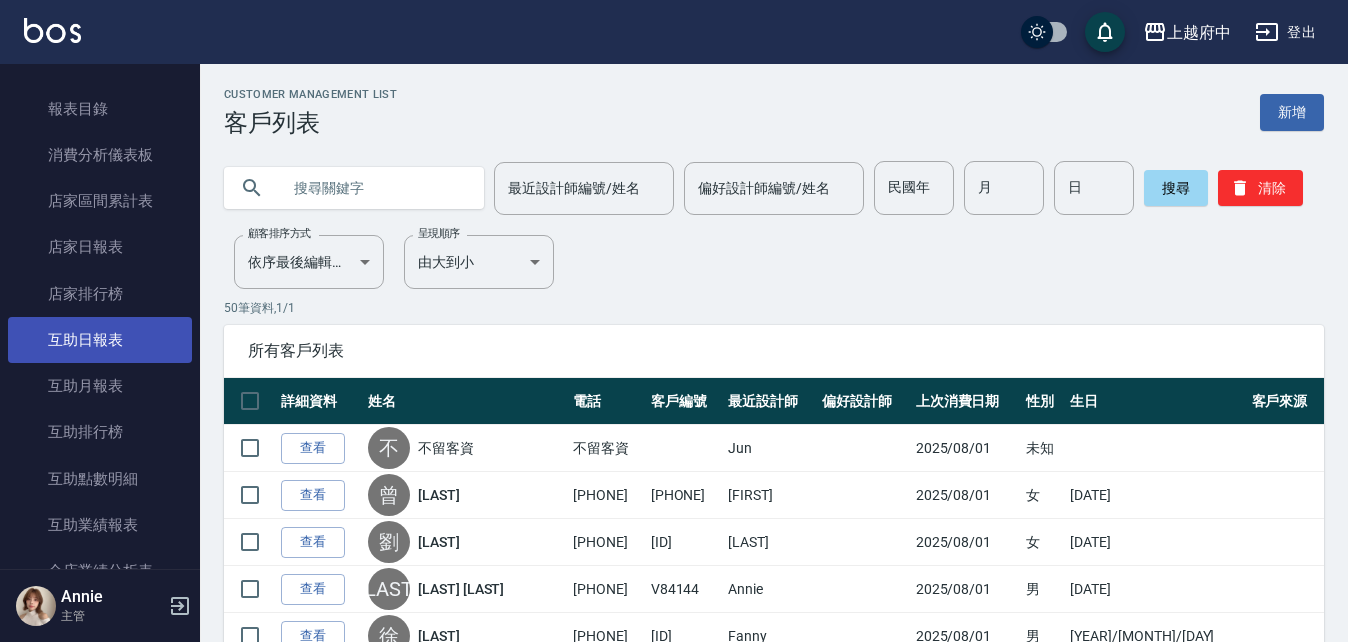 scroll, scrollTop: 0, scrollLeft: 0, axis: both 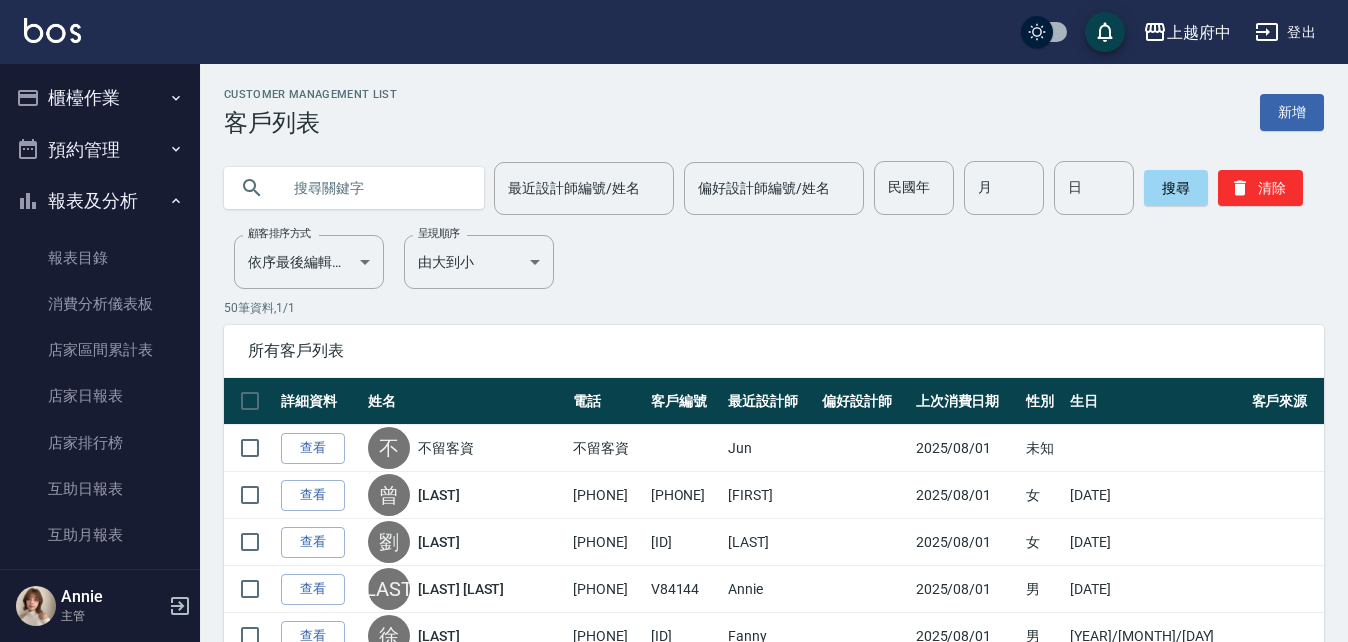 click at bounding box center [374, 188] 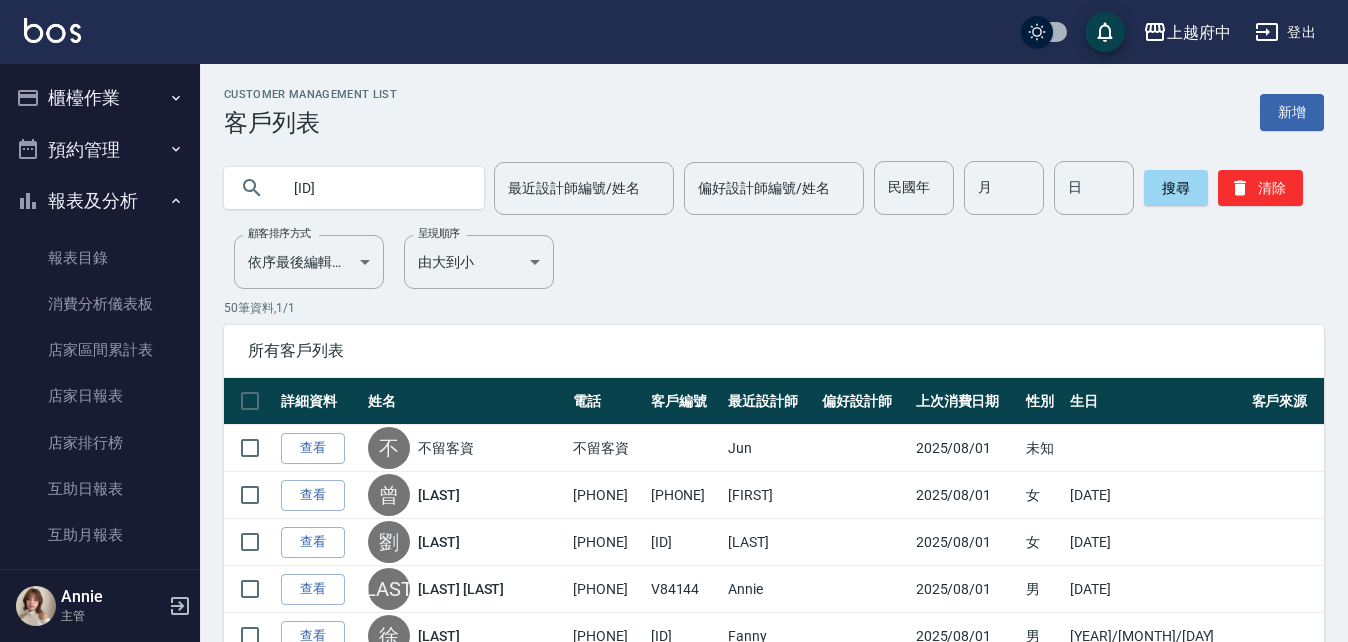type on "[ID]" 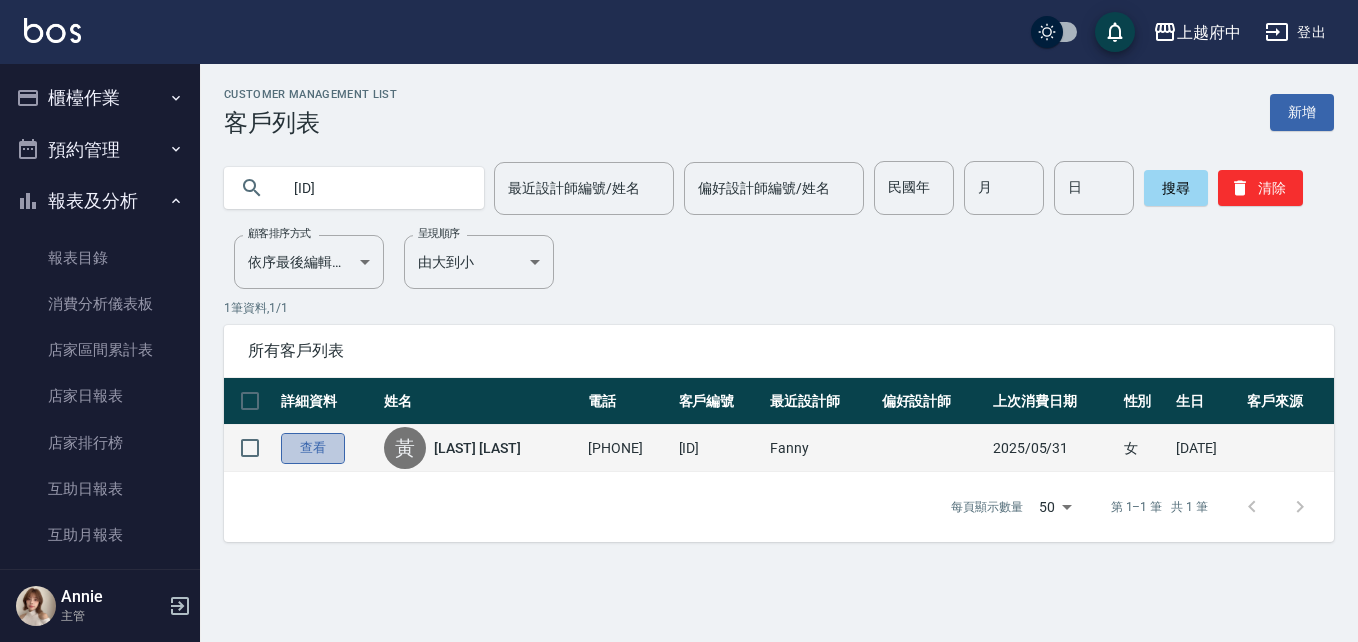 click on "查看" at bounding box center (313, 448) 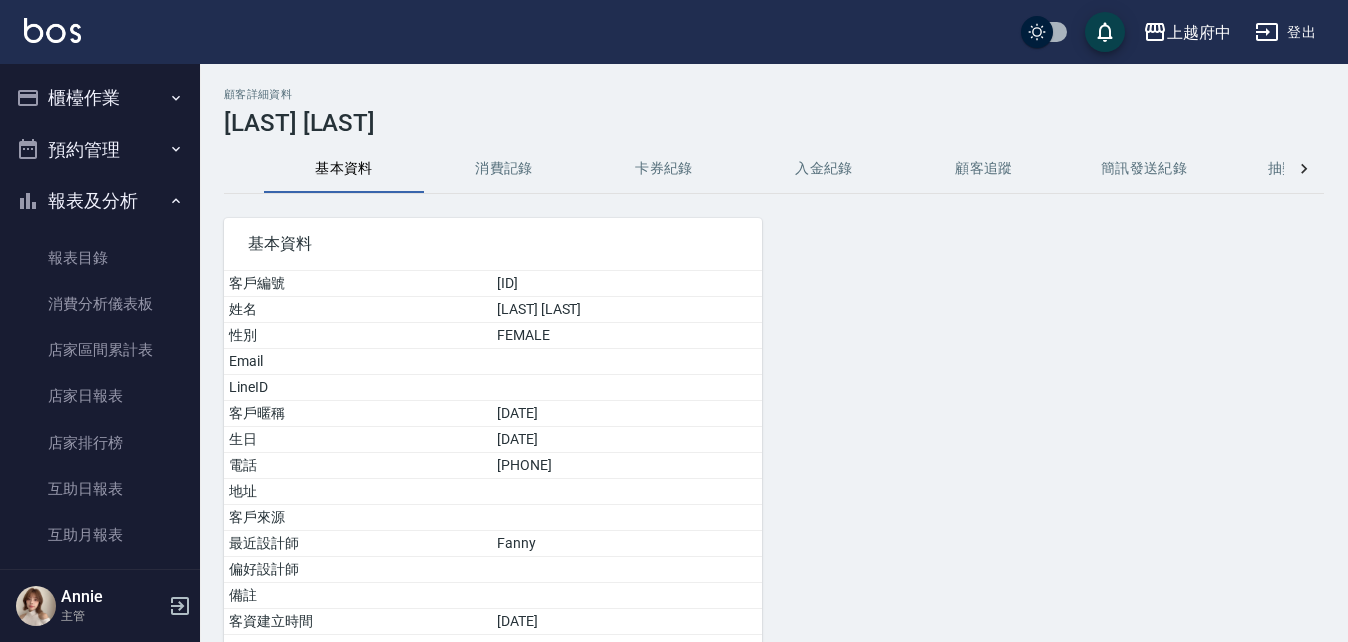 click on "消費記錄" at bounding box center [504, 169] 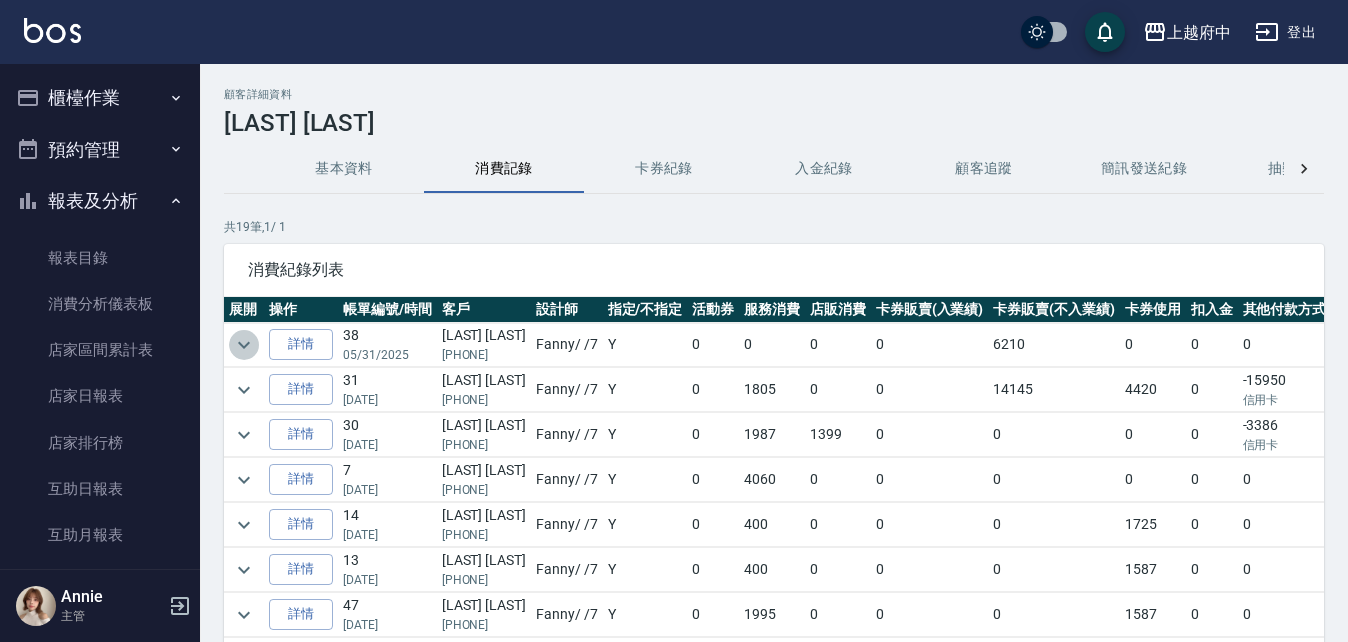 click 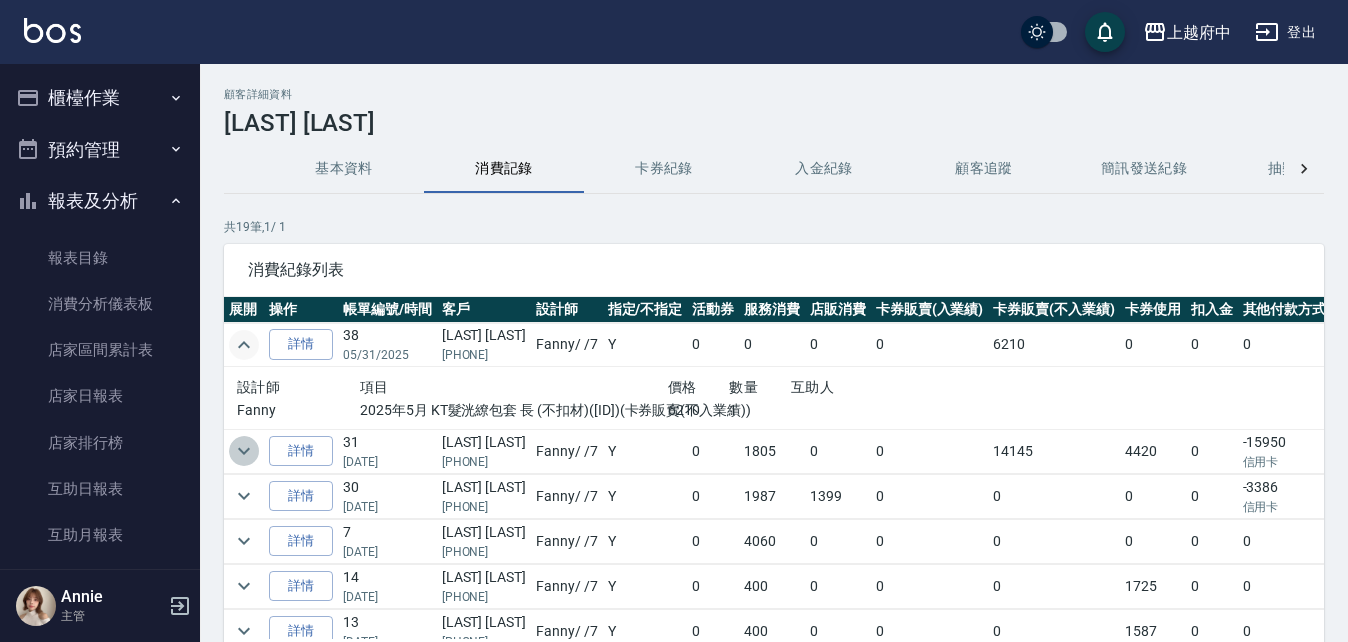 click 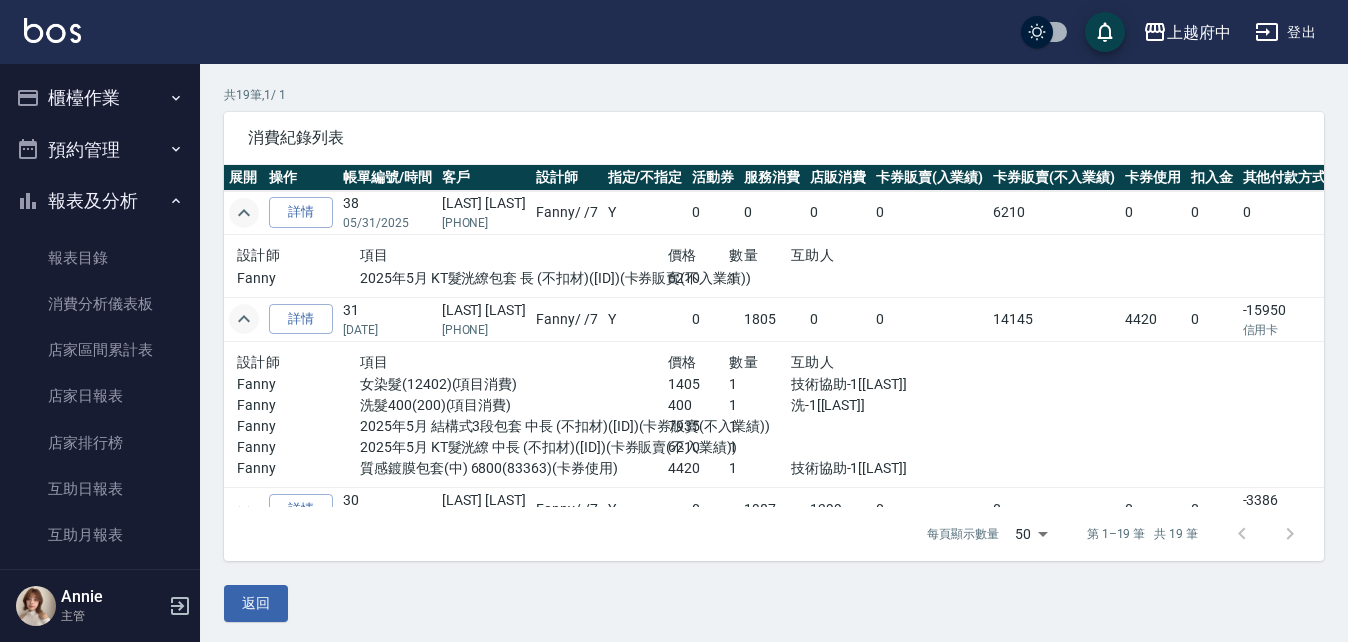 scroll, scrollTop: 136, scrollLeft: 0, axis: vertical 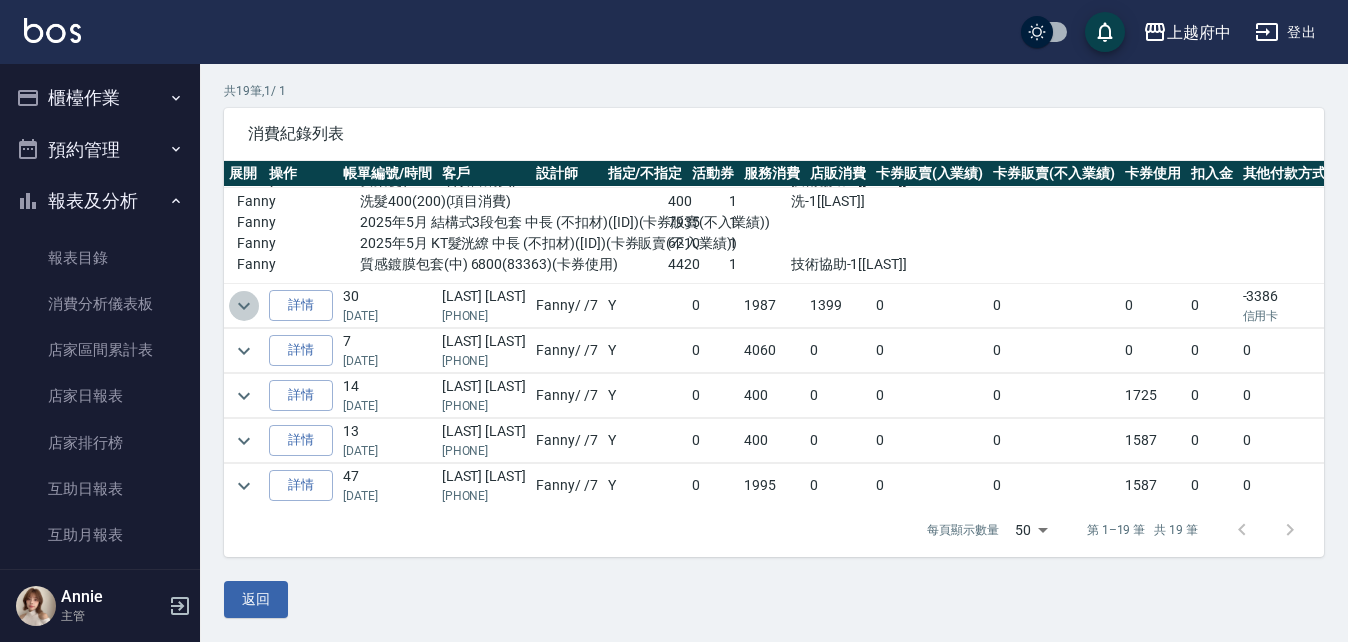 click 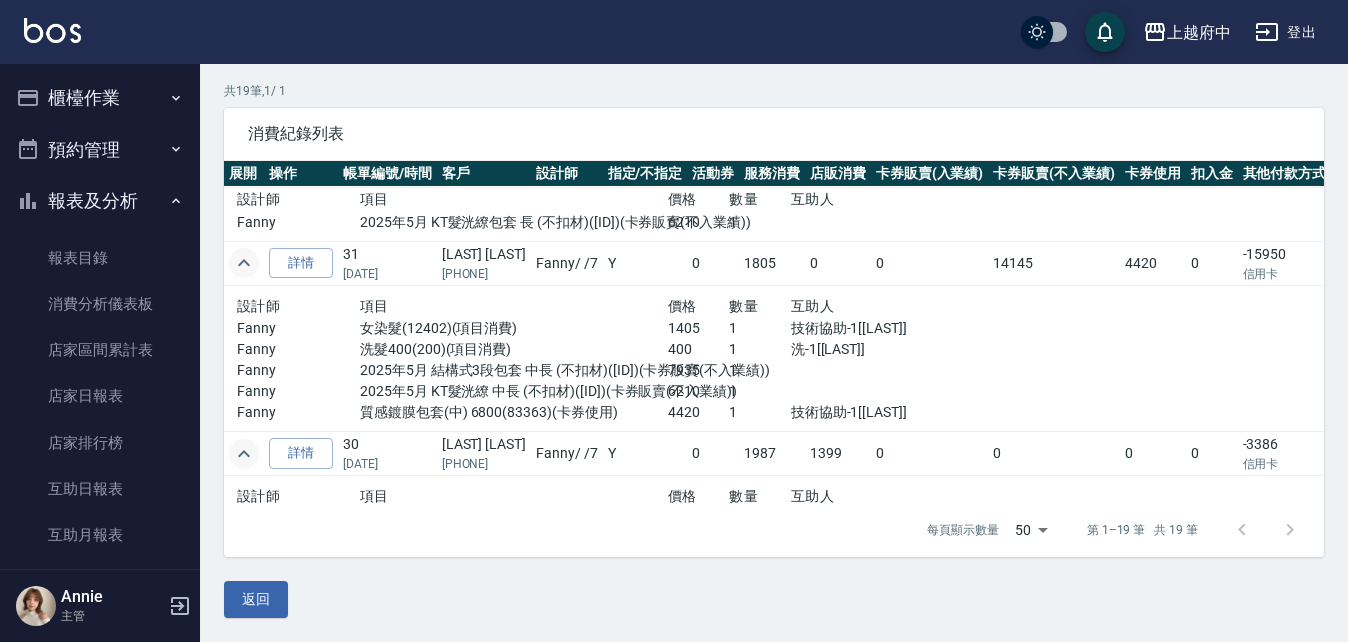 scroll, scrollTop: 0, scrollLeft: 0, axis: both 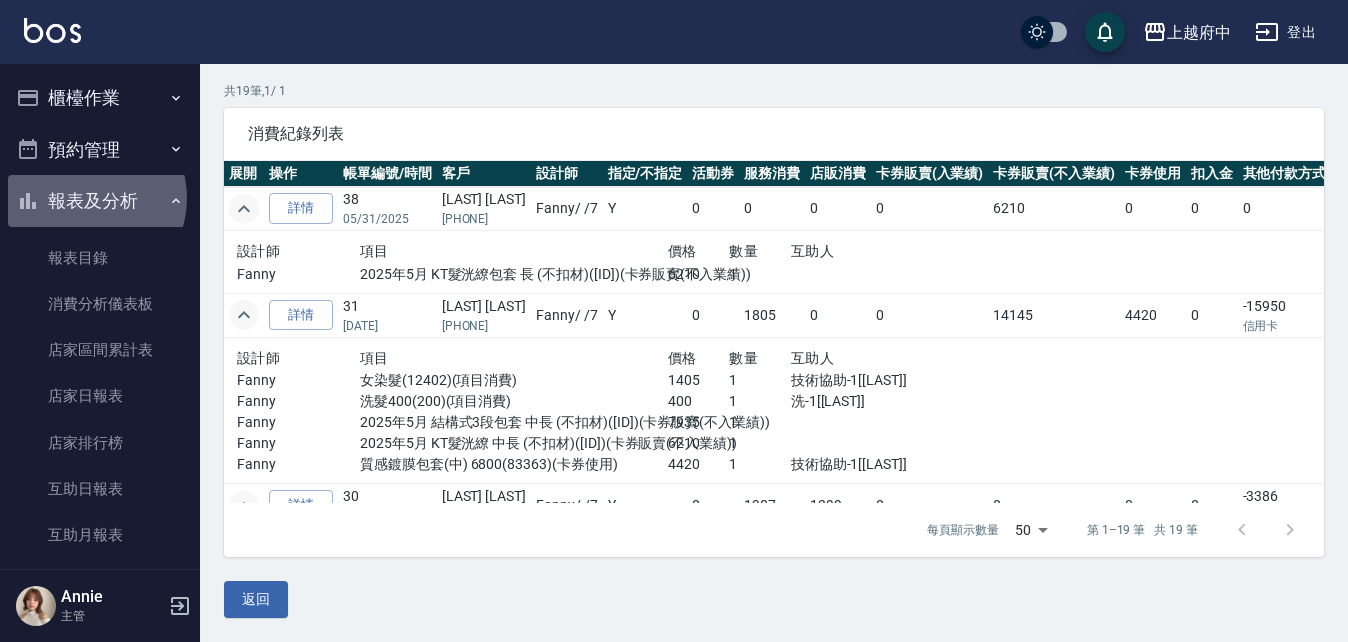 click on "報表及分析" at bounding box center (100, 201) 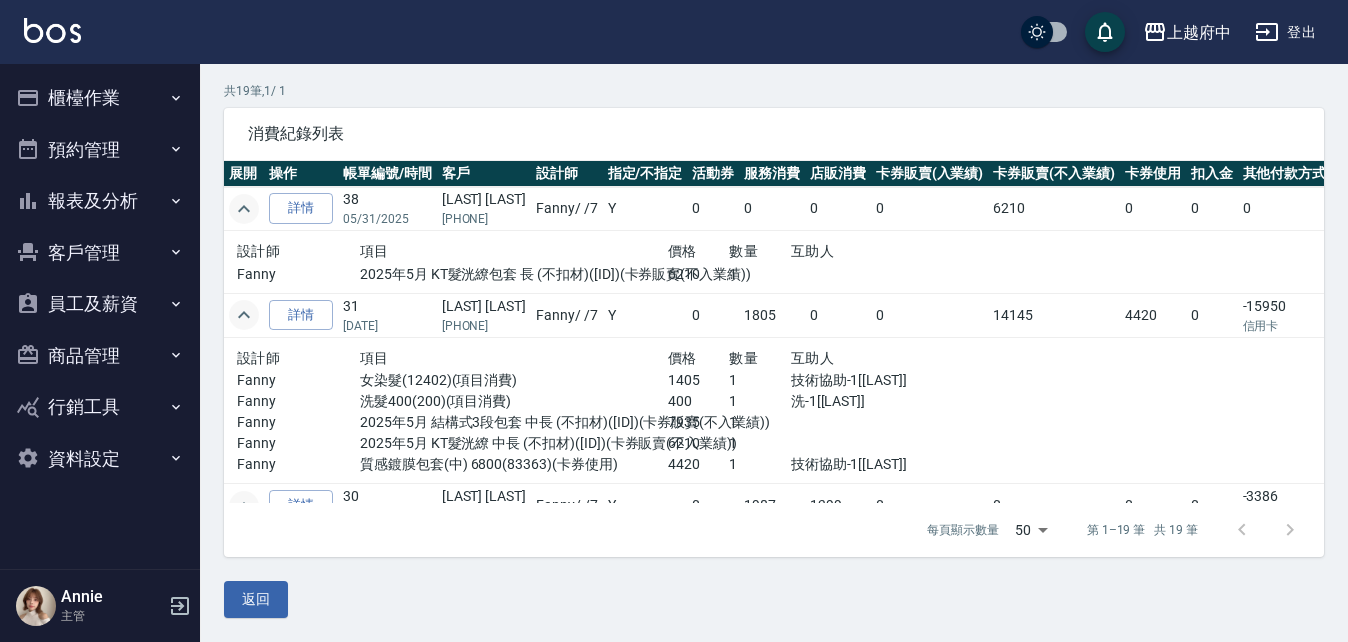 click on "客戶管理" at bounding box center [100, 253] 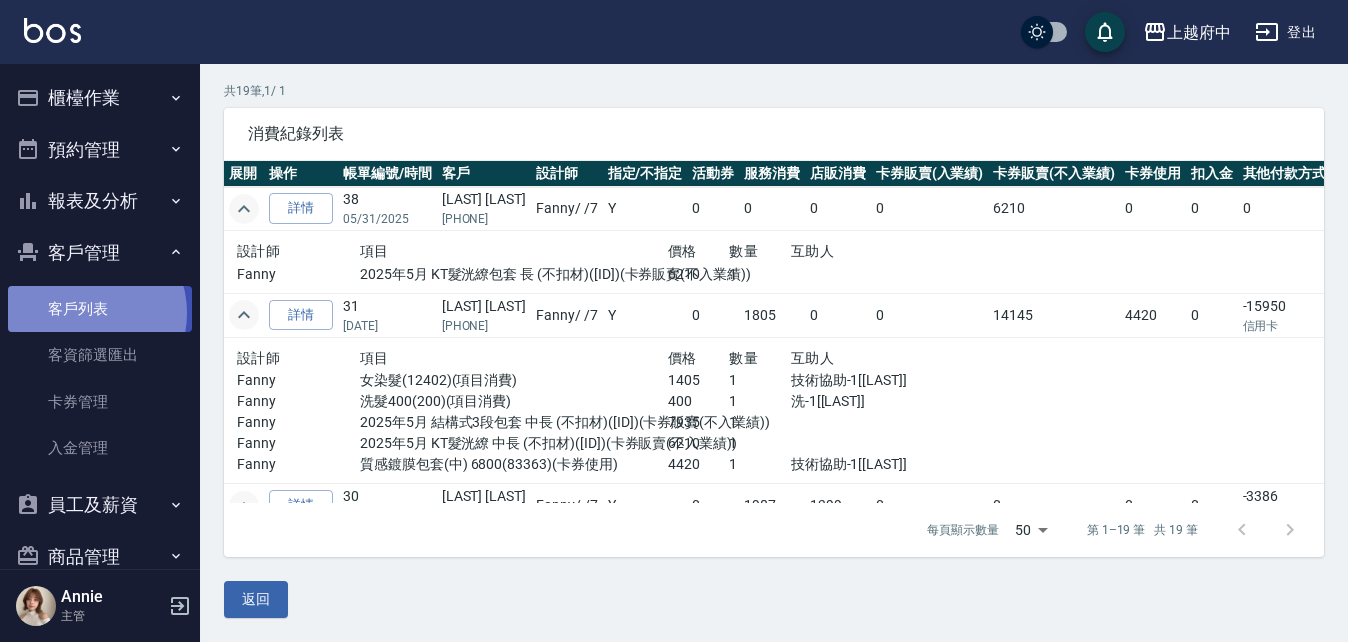 click on "客戶列表" at bounding box center [100, 309] 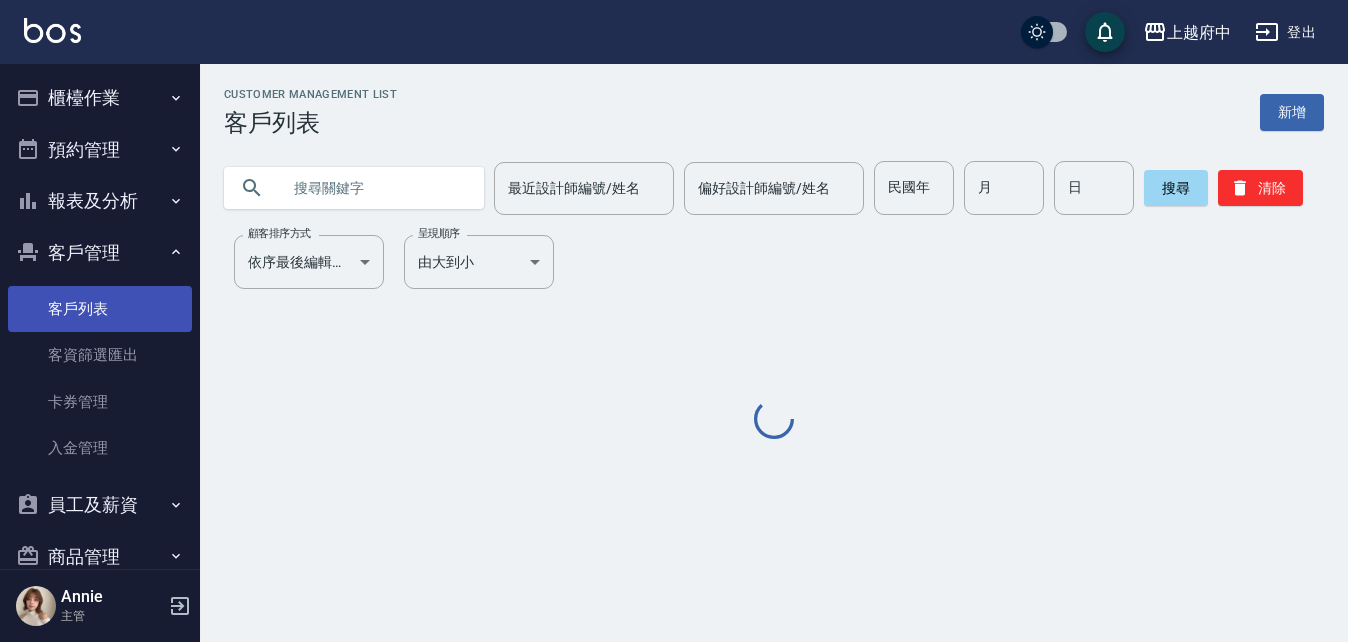scroll, scrollTop: 0, scrollLeft: 0, axis: both 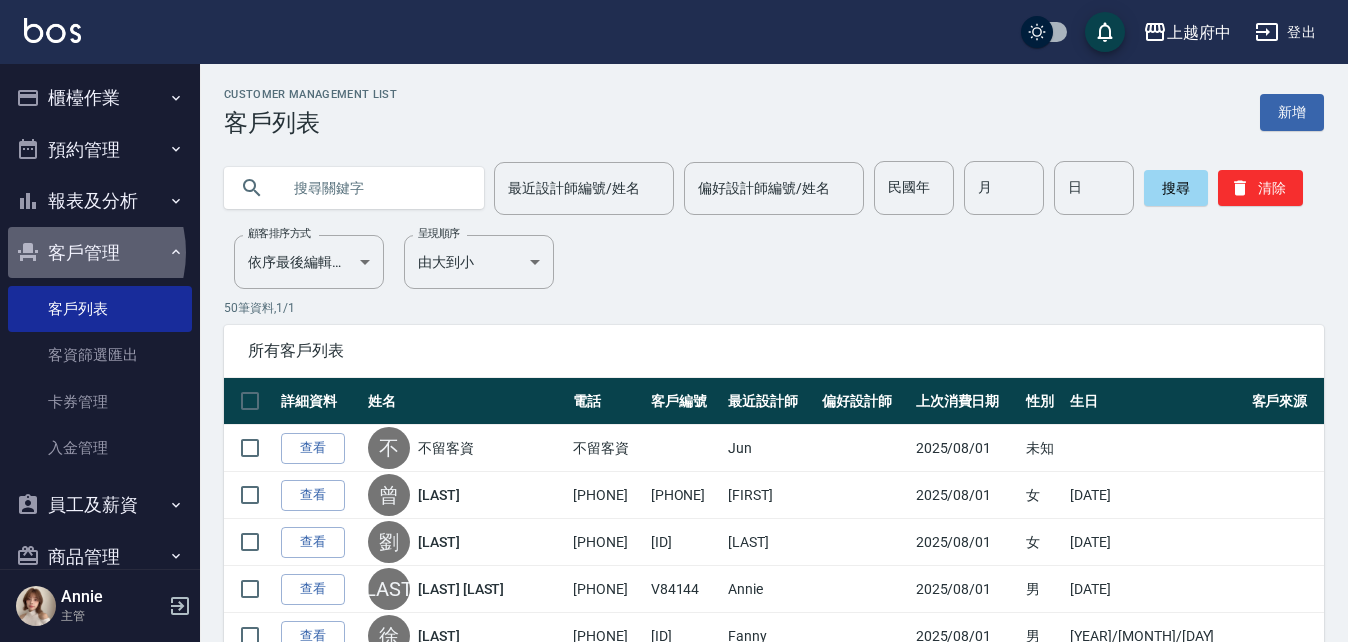 click on "客戶管理" at bounding box center [100, 253] 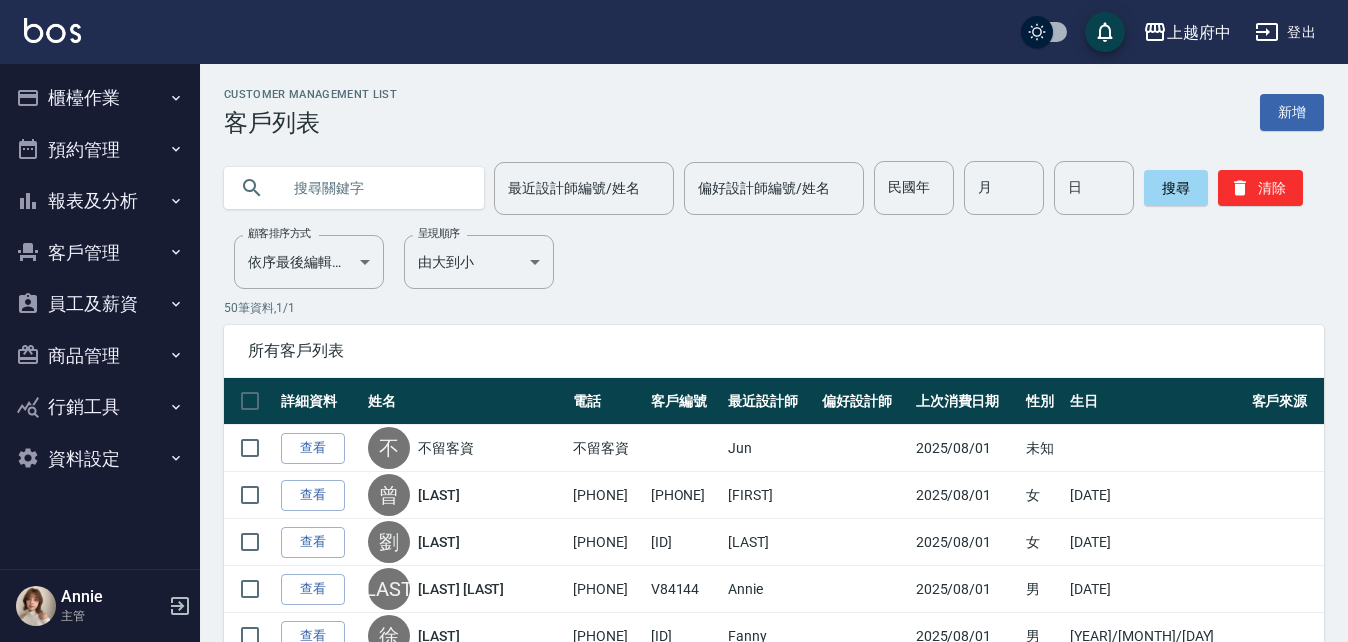 click on "報表及分析" at bounding box center [100, 201] 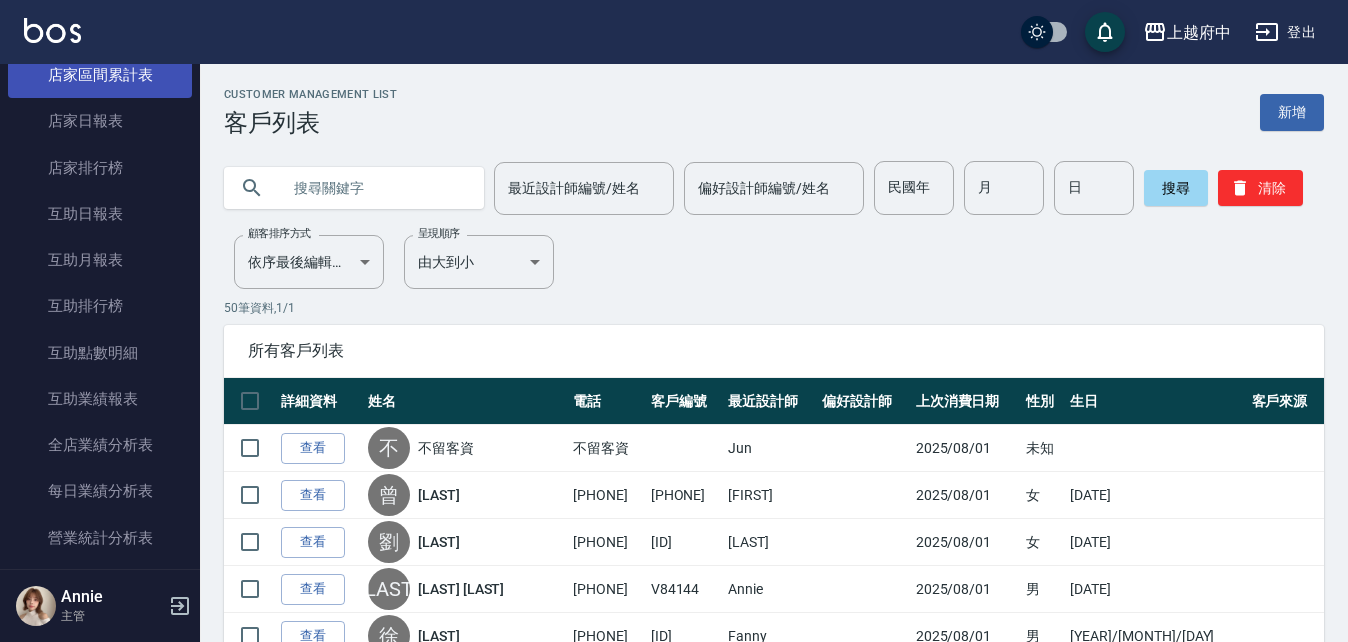 scroll, scrollTop: 300, scrollLeft: 0, axis: vertical 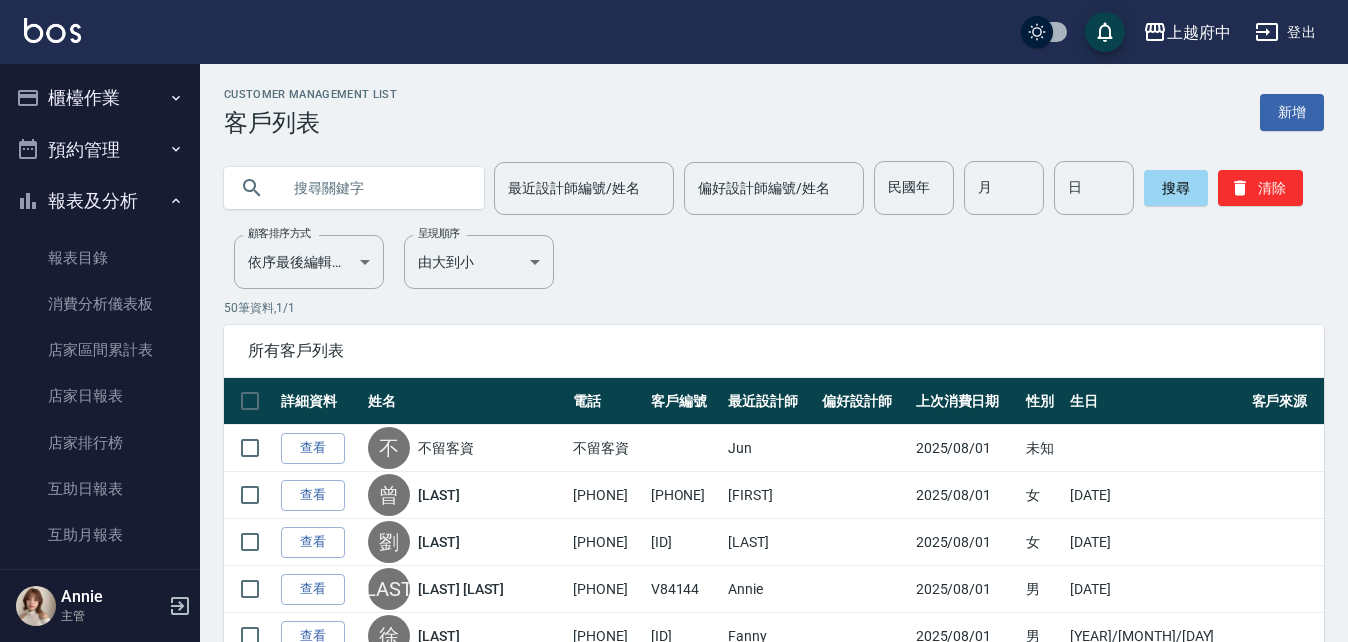 click on "報表及分析" at bounding box center (100, 201) 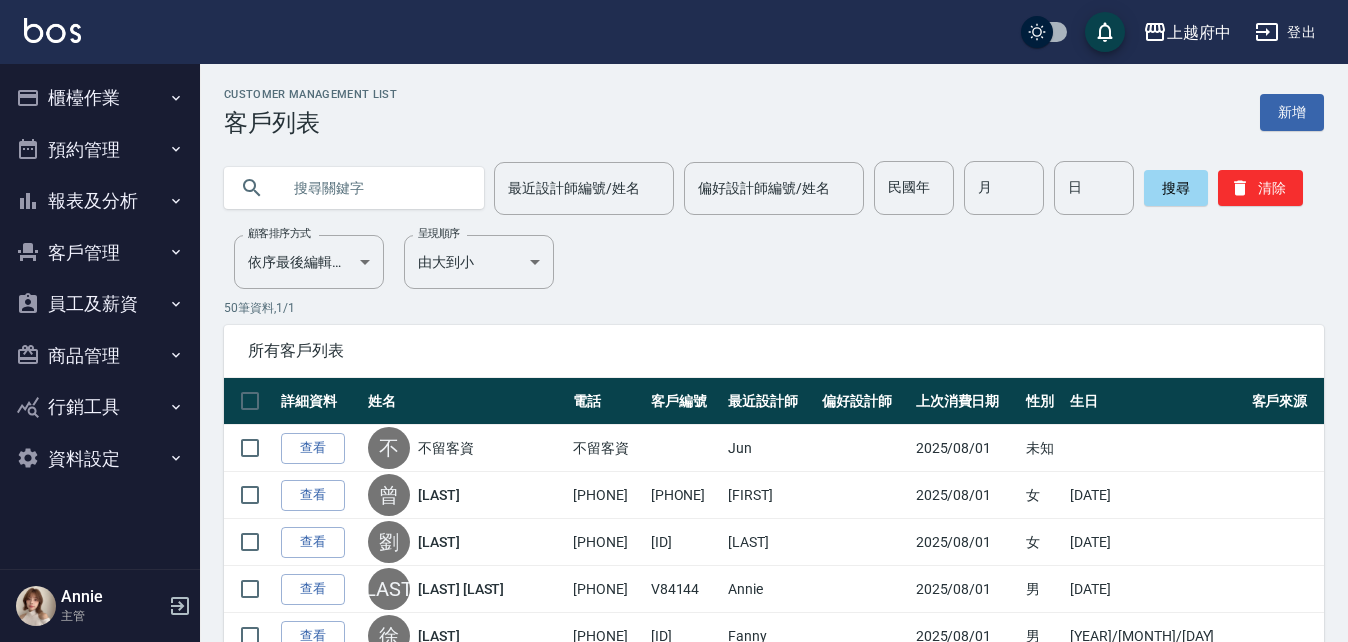 click on "員工及薪資" at bounding box center (100, 304) 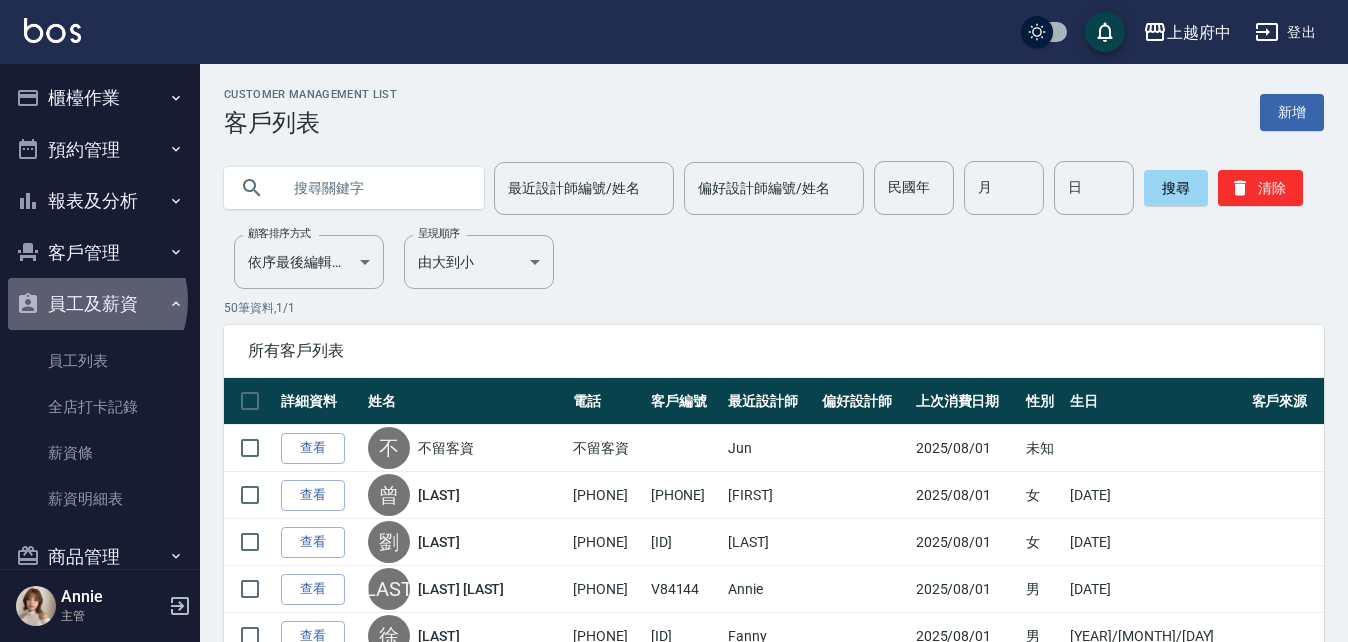click on "員工及薪資" at bounding box center (100, 304) 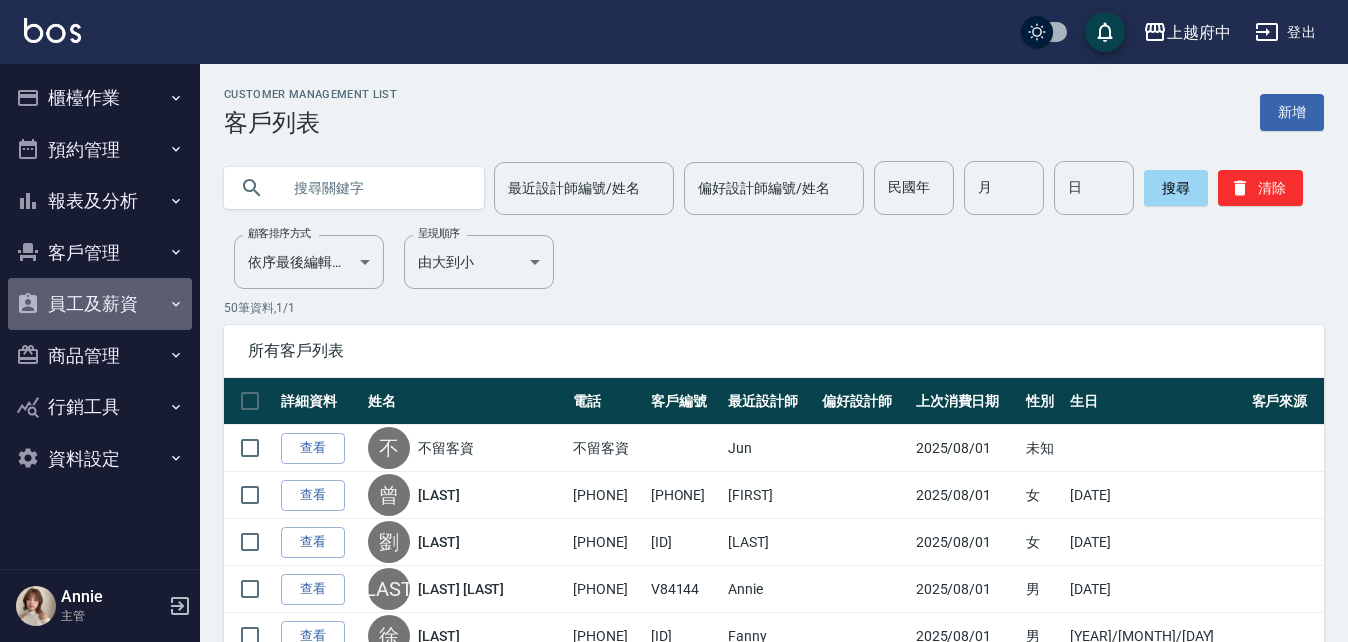 click on "員工及薪資" at bounding box center [100, 304] 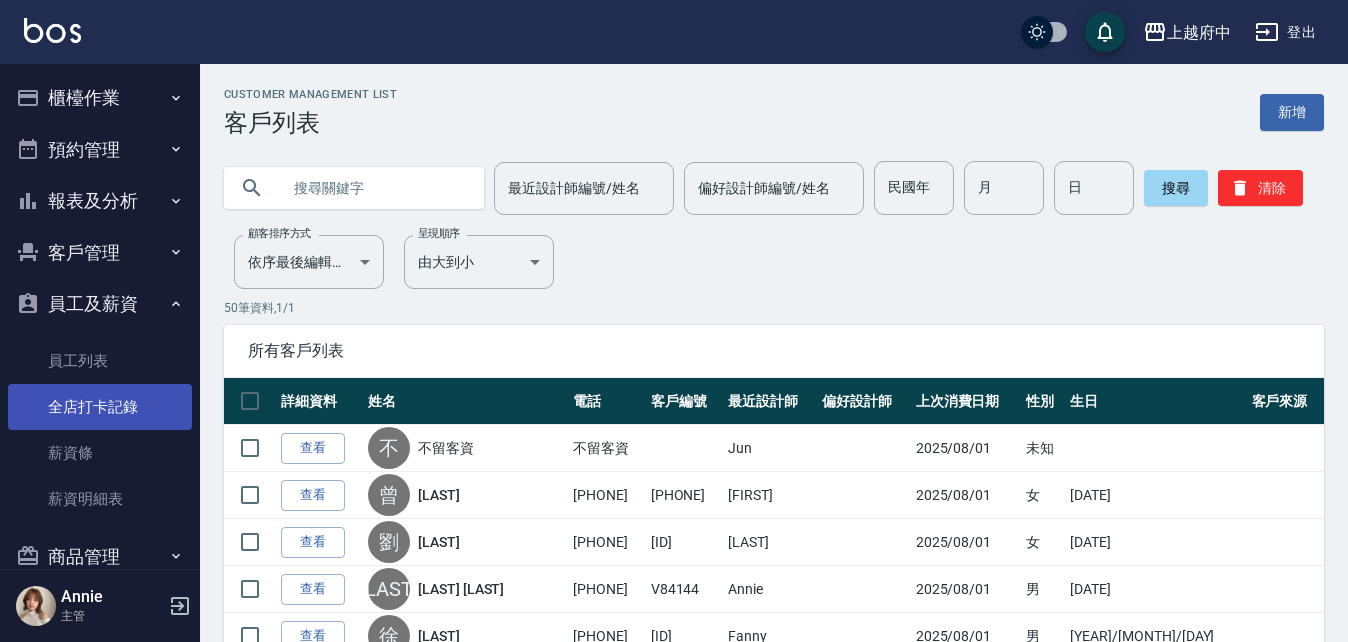 click on "全店打卡記錄" at bounding box center (100, 407) 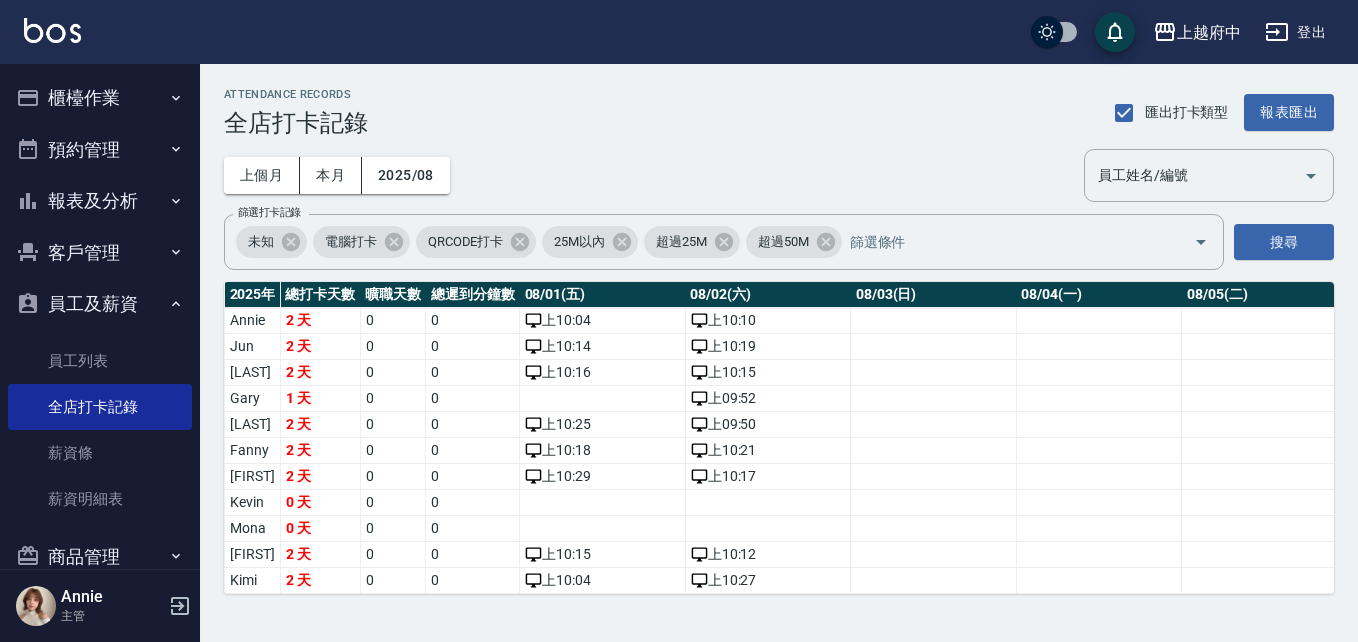 click on "客戶管理" at bounding box center (100, 253) 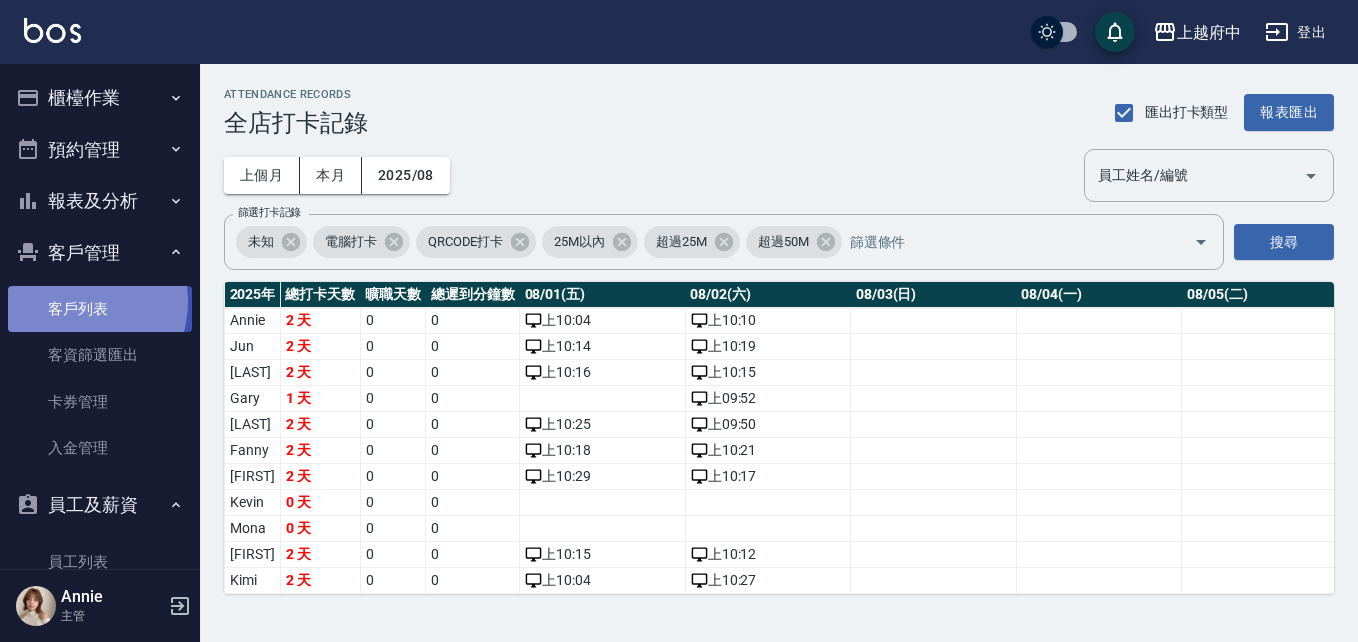 click on "客戶列表" at bounding box center [100, 309] 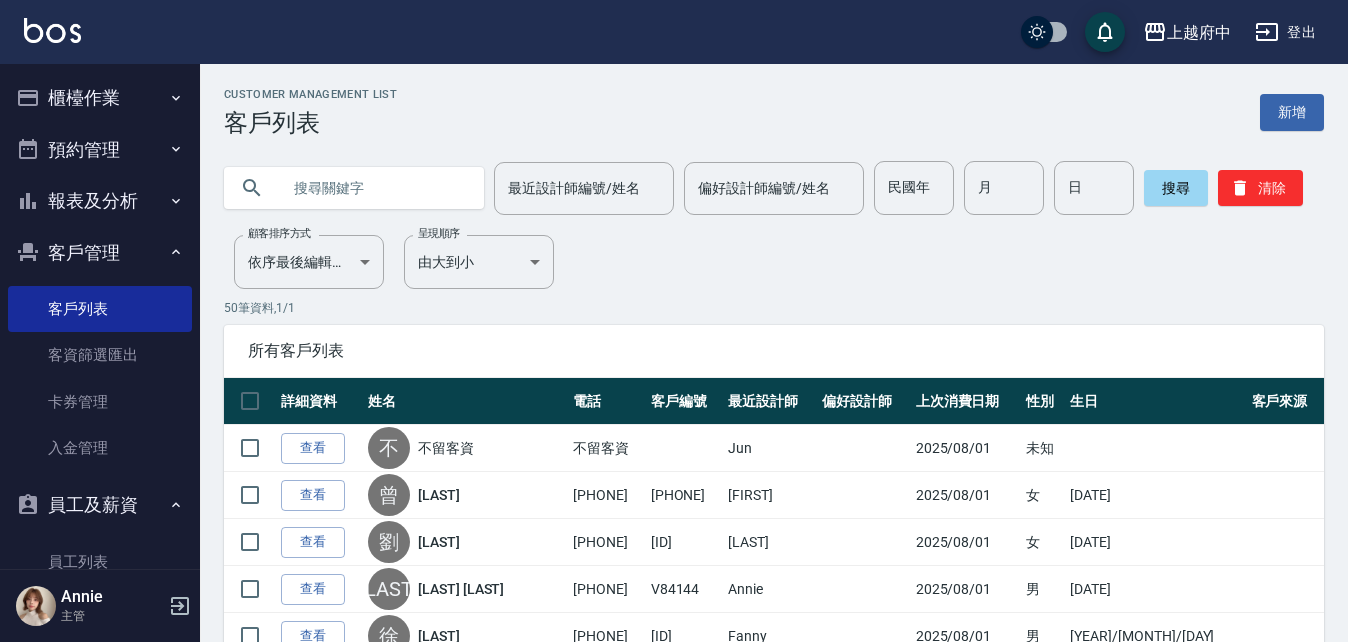 click at bounding box center (374, 188) 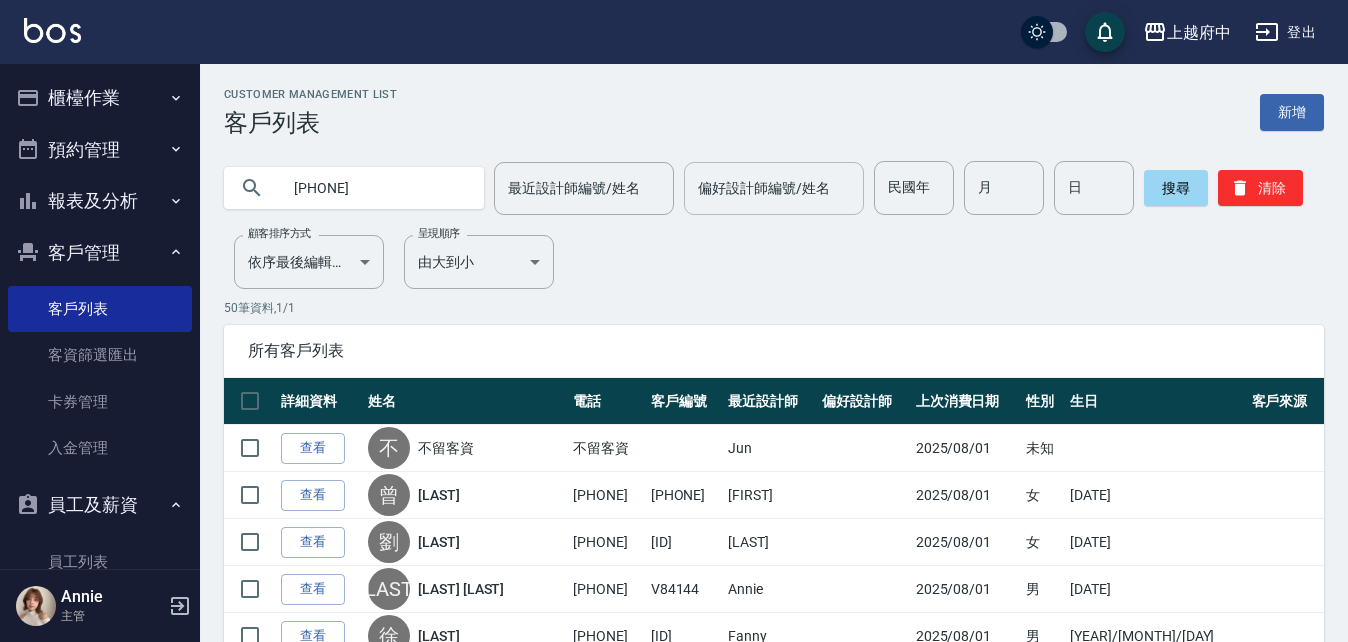 type on "[PHONE]" 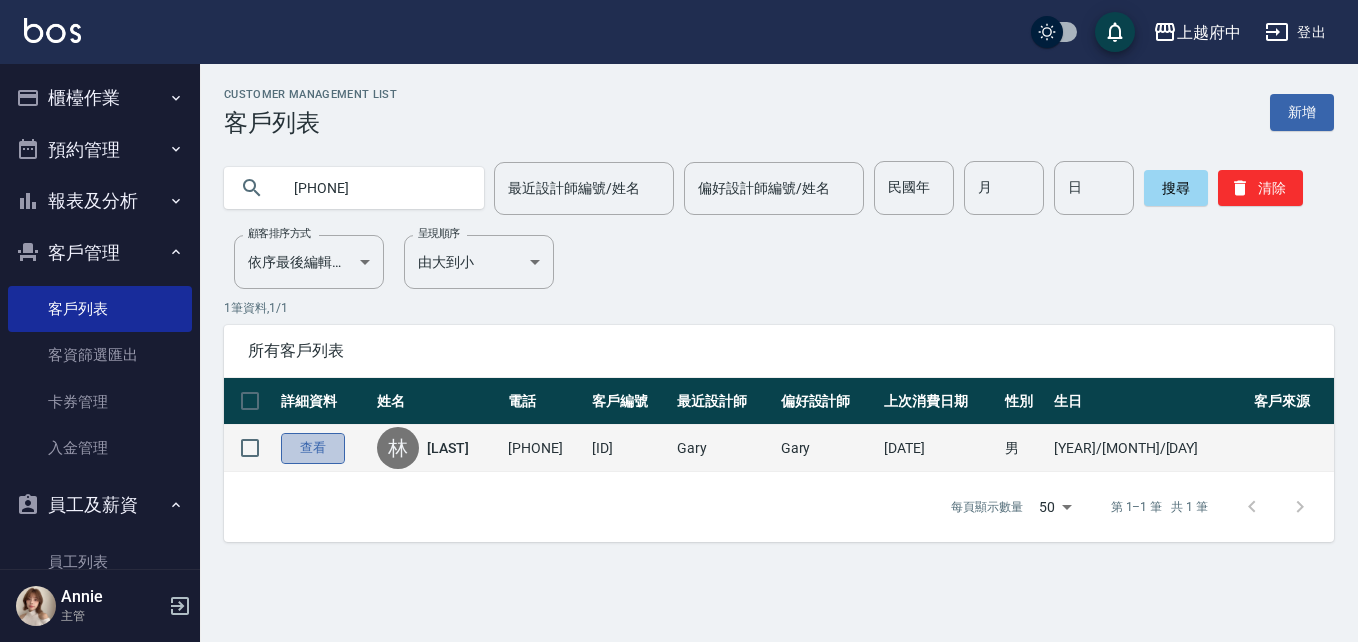 click on "查看" at bounding box center [313, 448] 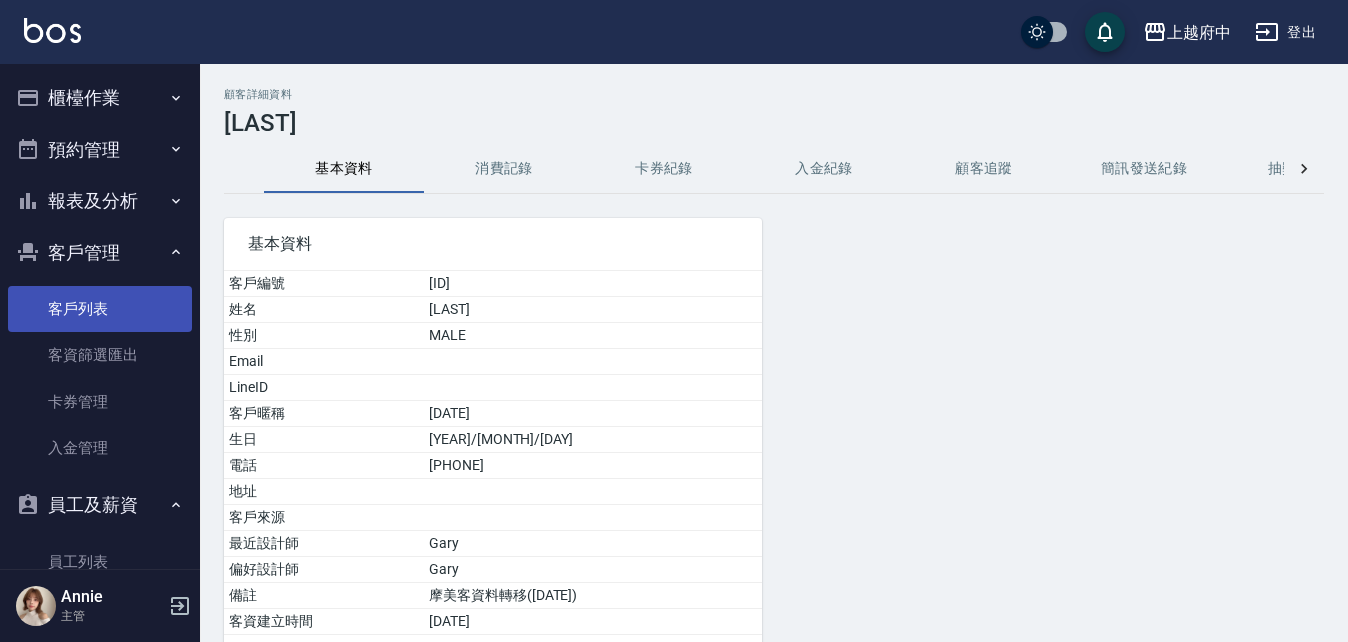 click on "客戶列表" at bounding box center [100, 309] 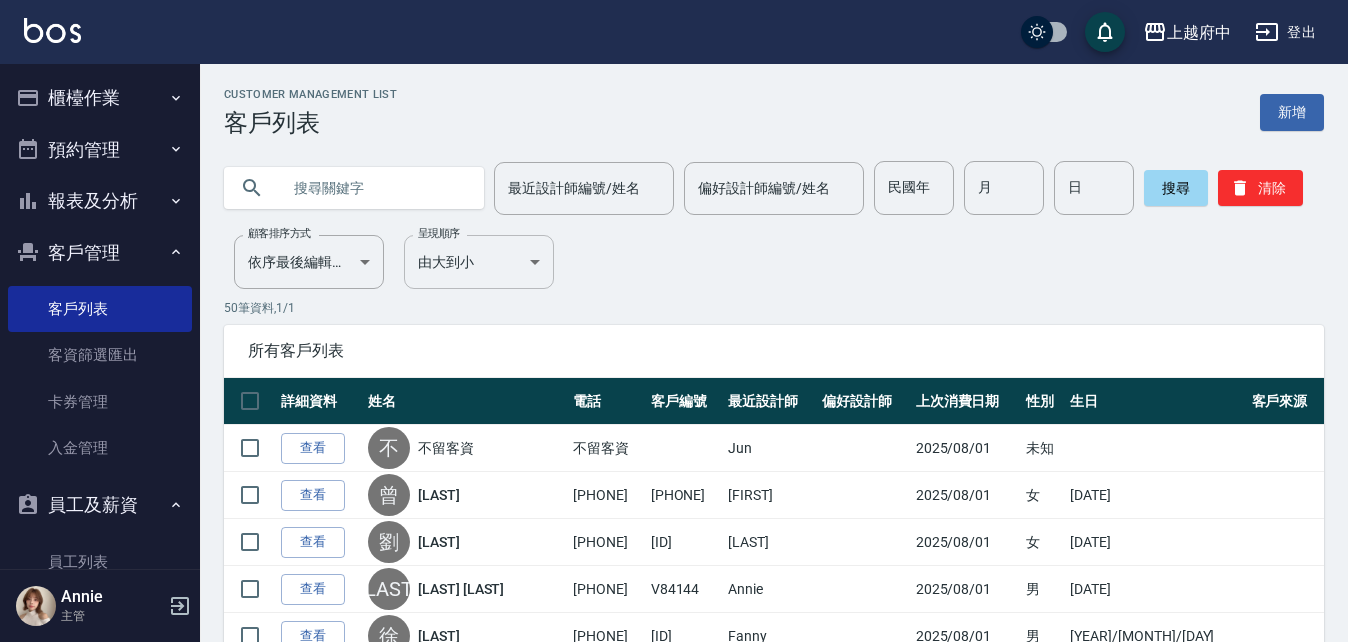 drag, startPoint x: 299, startPoint y: 194, endPoint x: 440, endPoint y: 251, distance: 152.0855 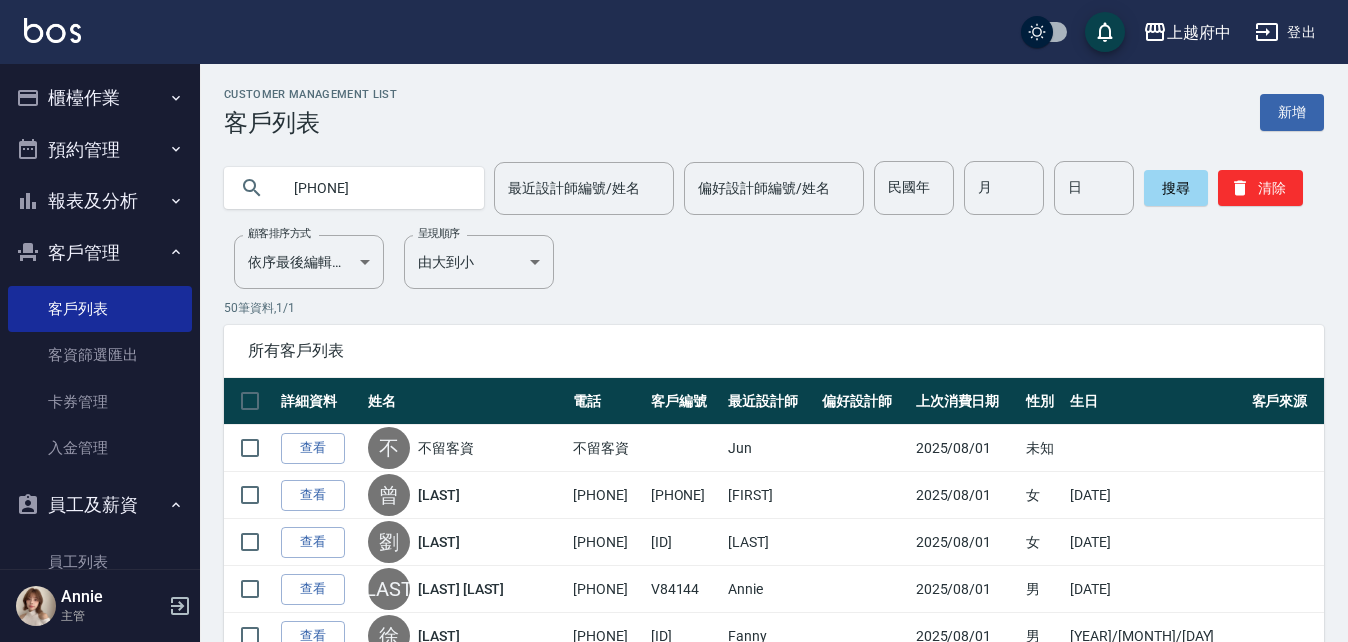 type on "[PHONE]" 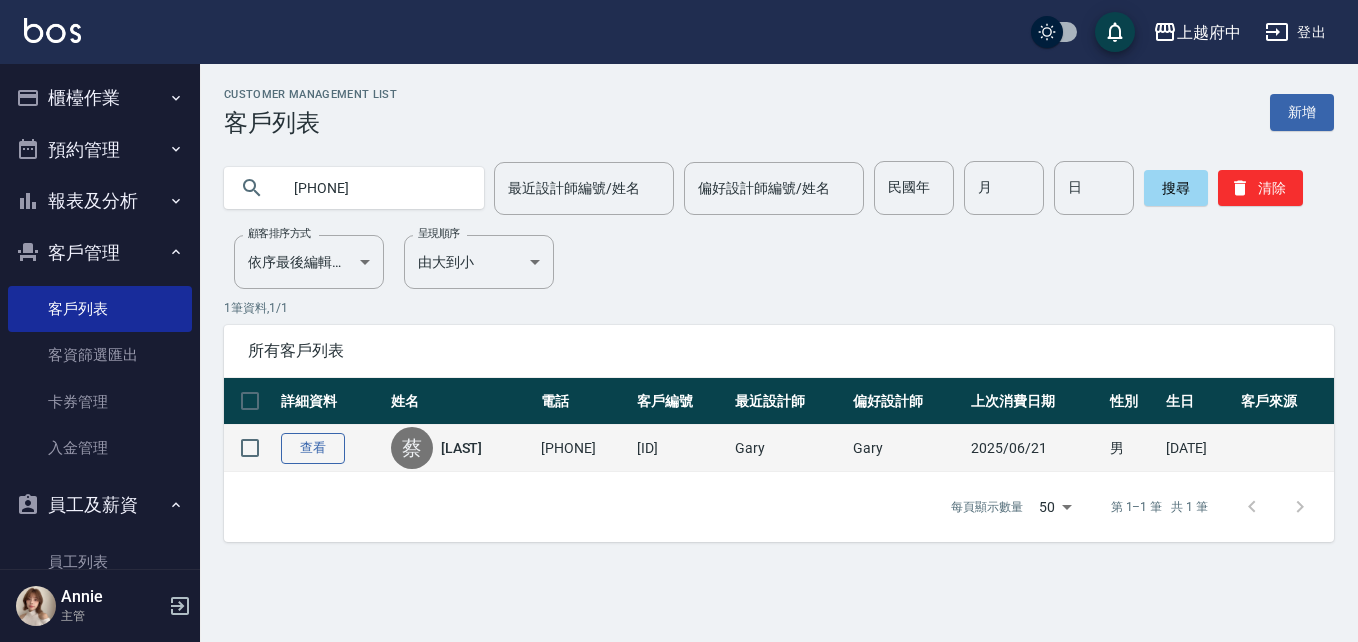 click on "查看" at bounding box center [313, 448] 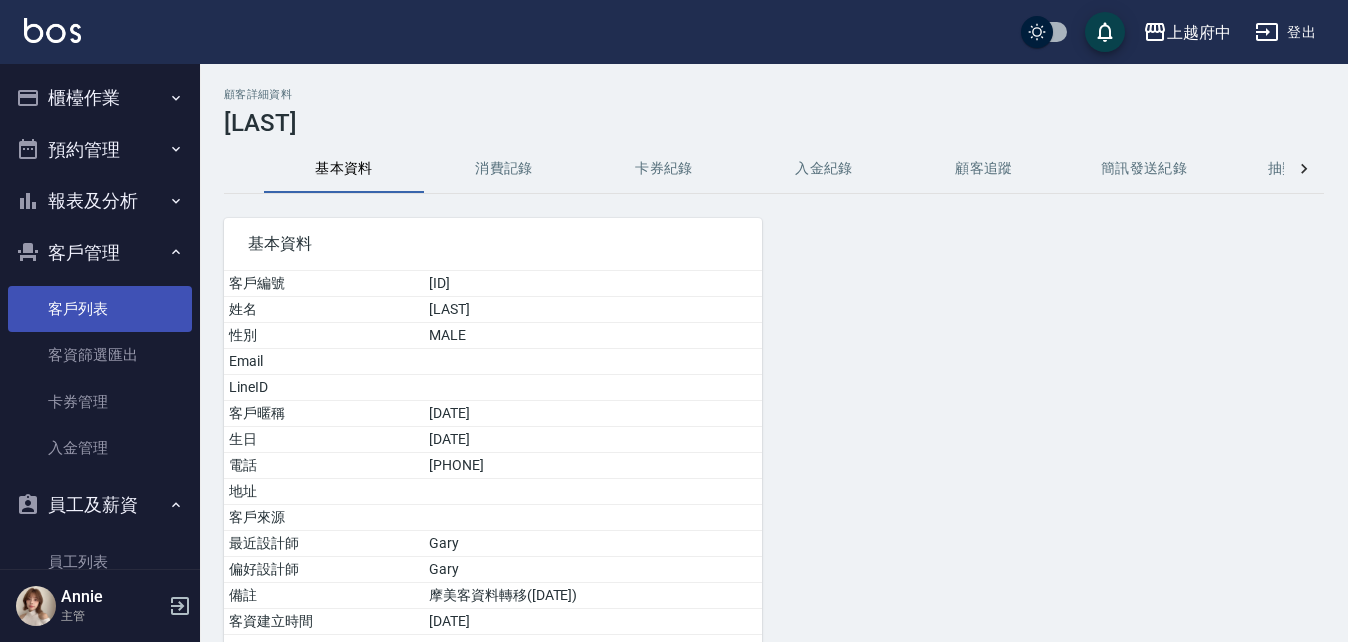 click on "客戶列表" at bounding box center [100, 309] 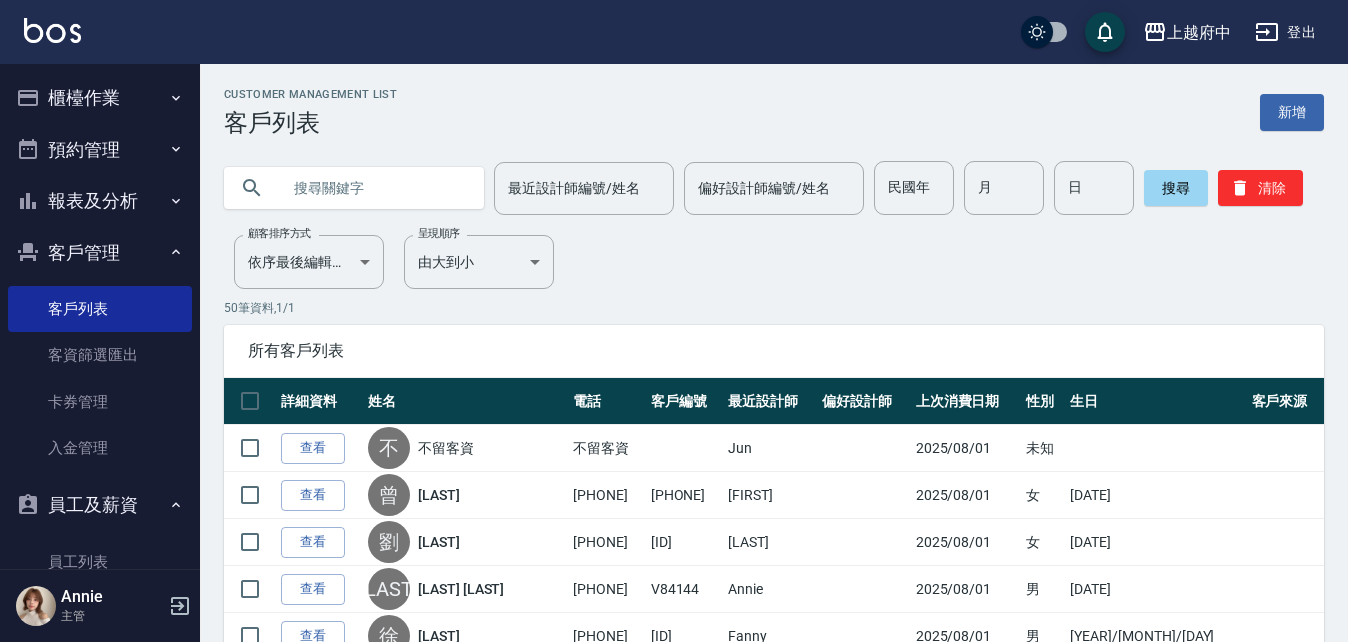 click at bounding box center [374, 188] 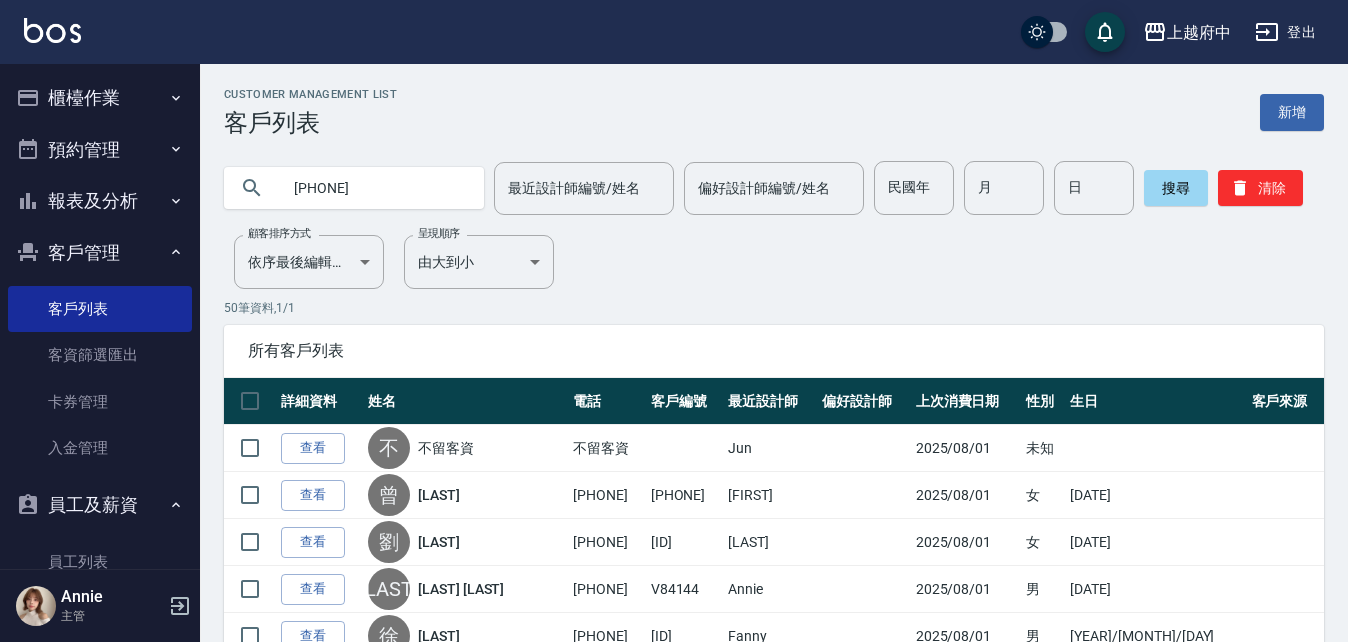 type on "[PHONE]" 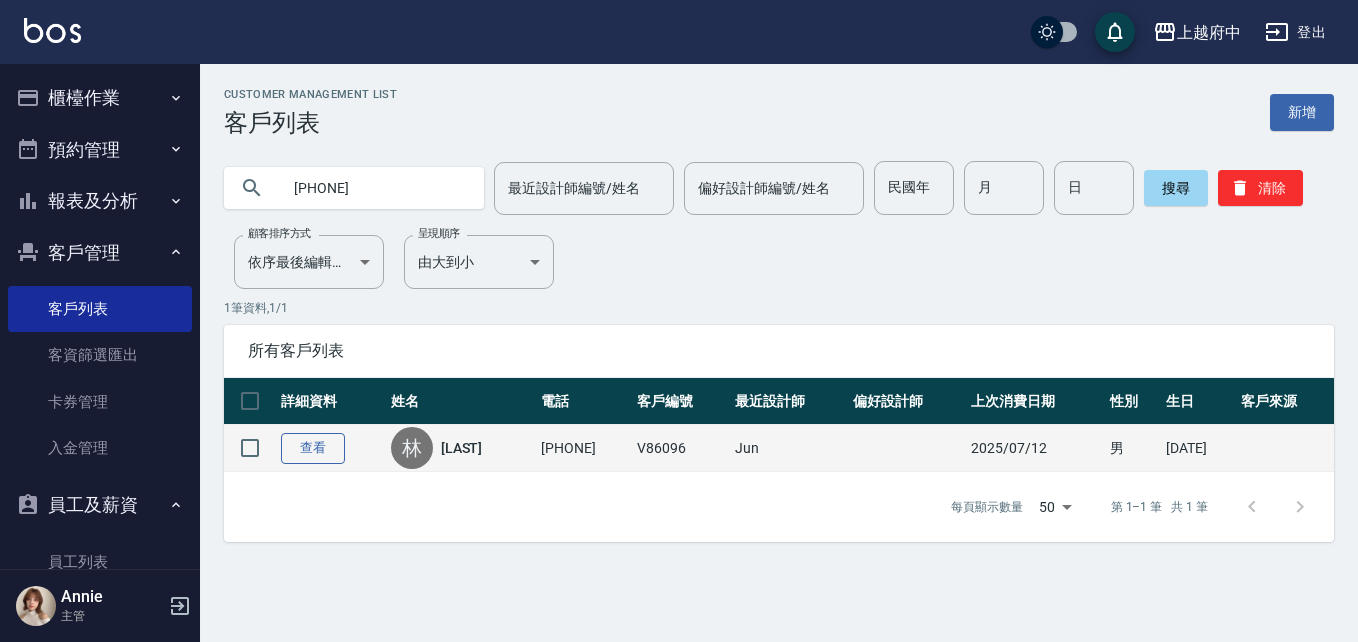 click on "查看" at bounding box center [313, 448] 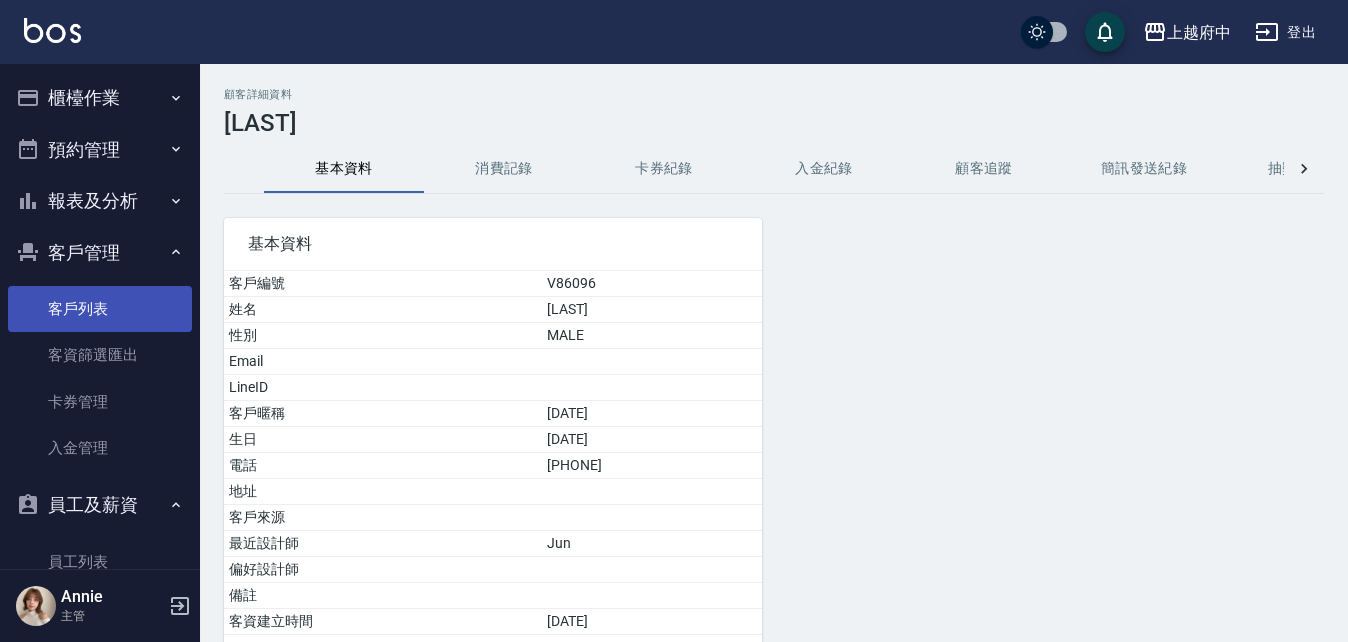 click on "客戶列表" at bounding box center [100, 309] 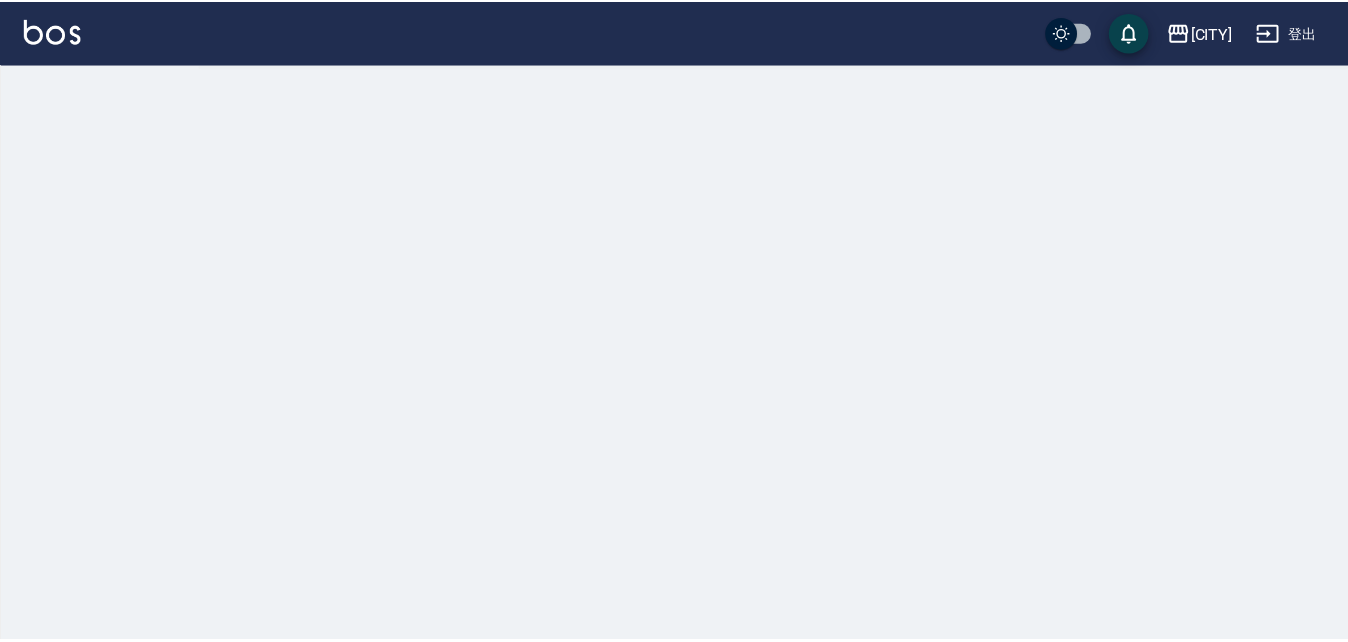scroll, scrollTop: 0, scrollLeft: 0, axis: both 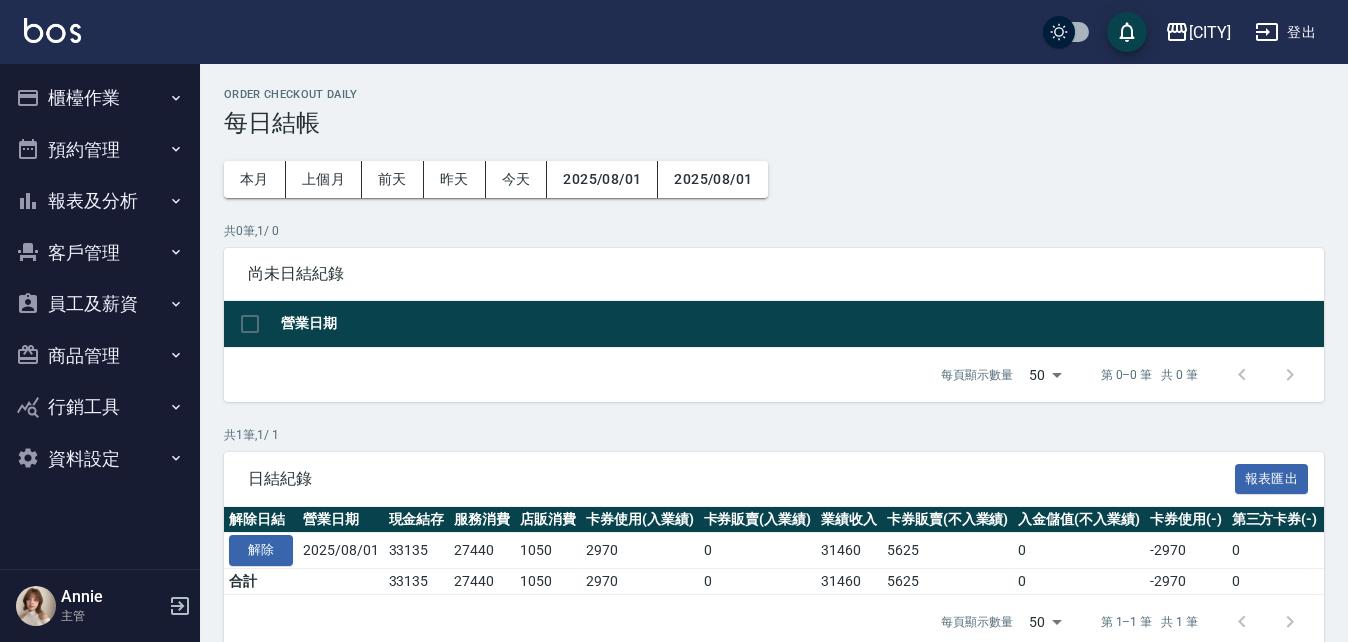 click on "櫃檯作業" at bounding box center (100, 98) 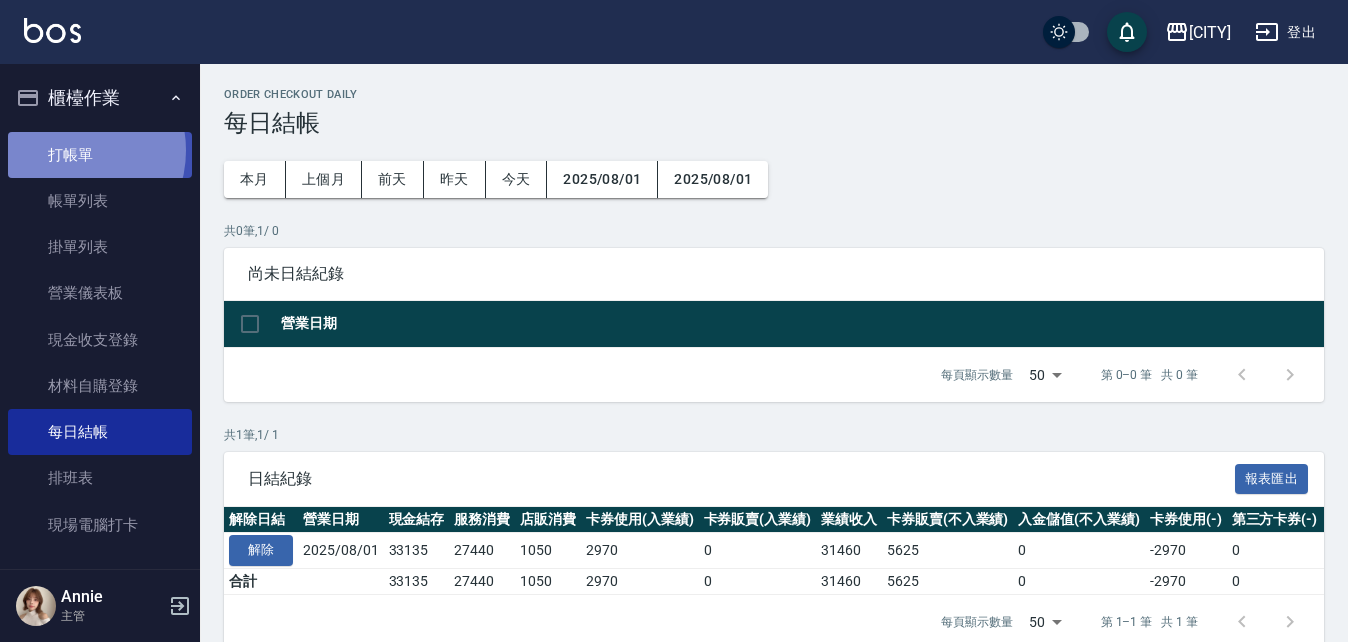 click on "打帳單" at bounding box center [100, 155] 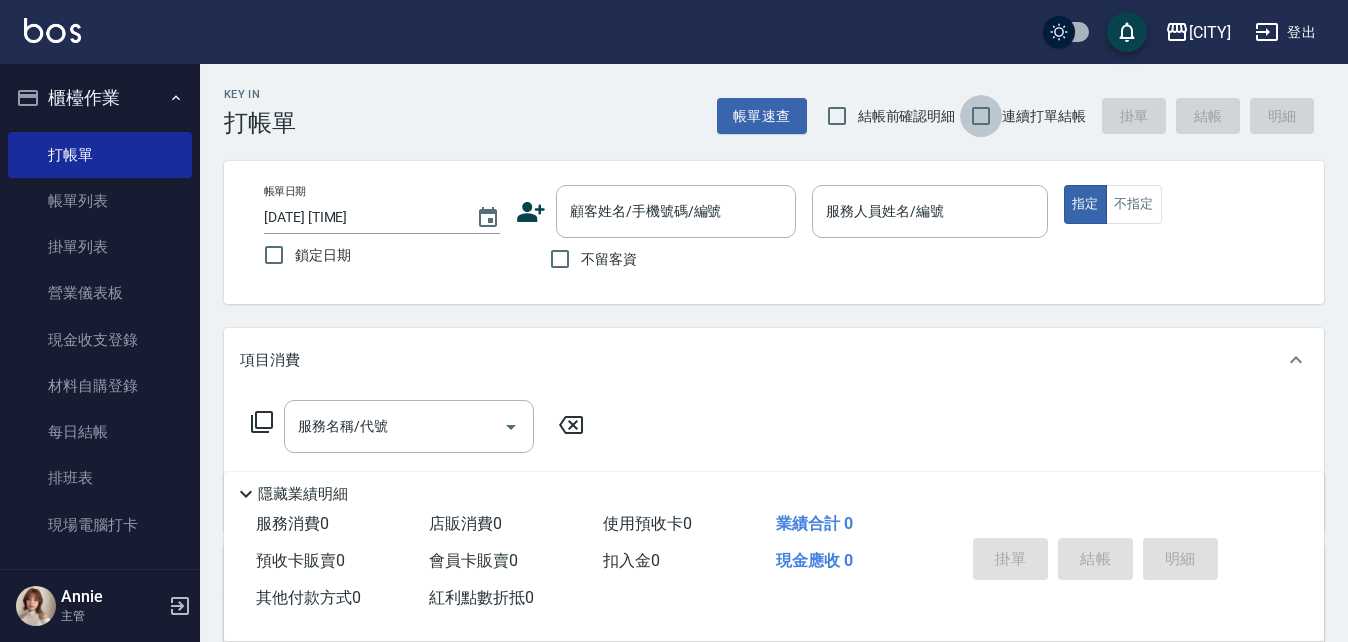 click on "連續打單結帳" at bounding box center [981, 116] 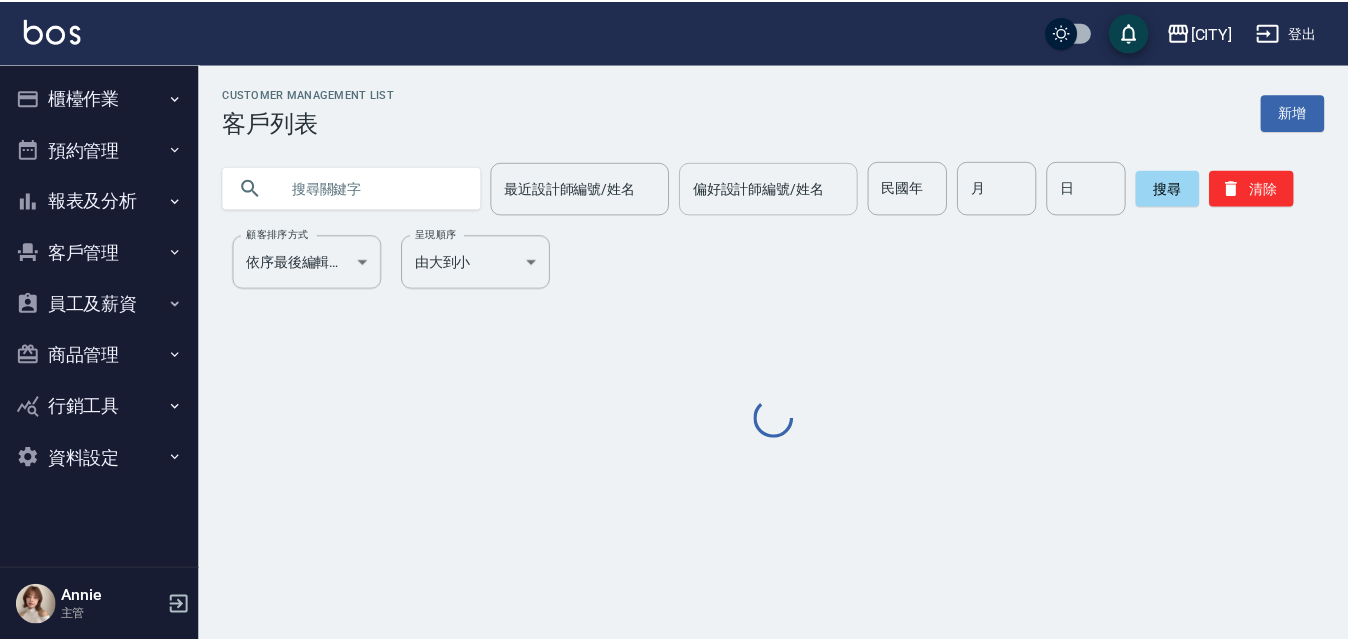 scroll, scrollTop: 0, scrollLeft: 0, axis: both 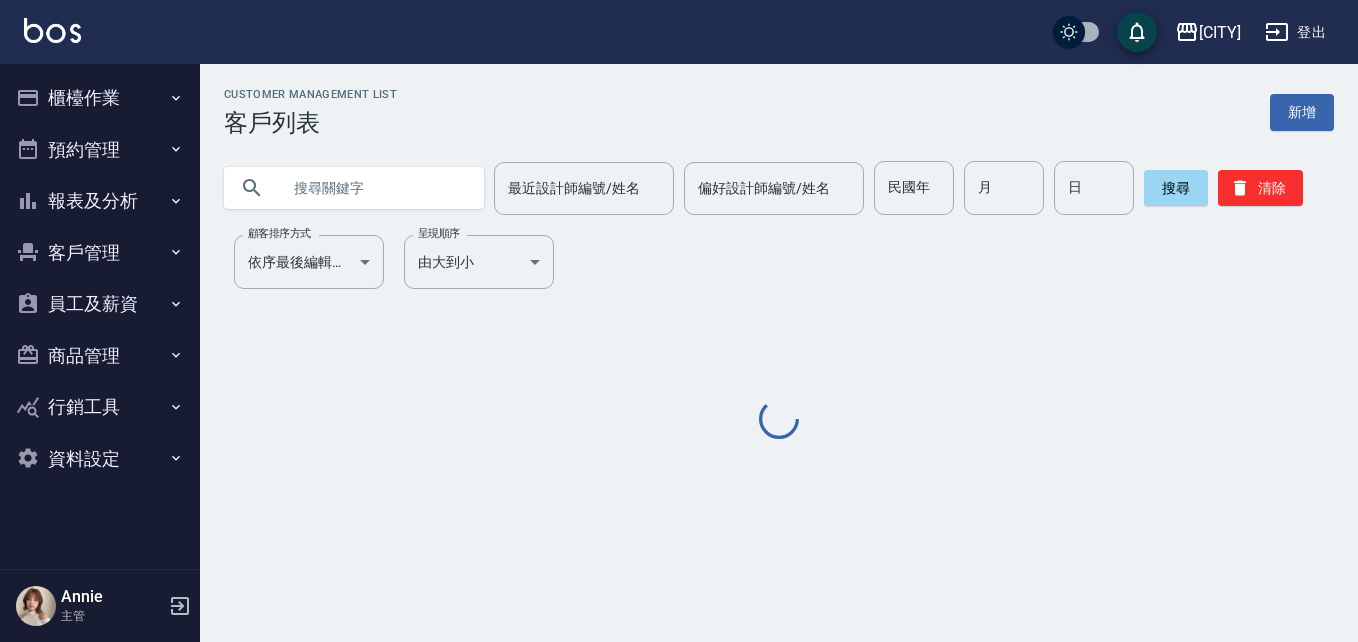 click at bounding box center (374, 188) 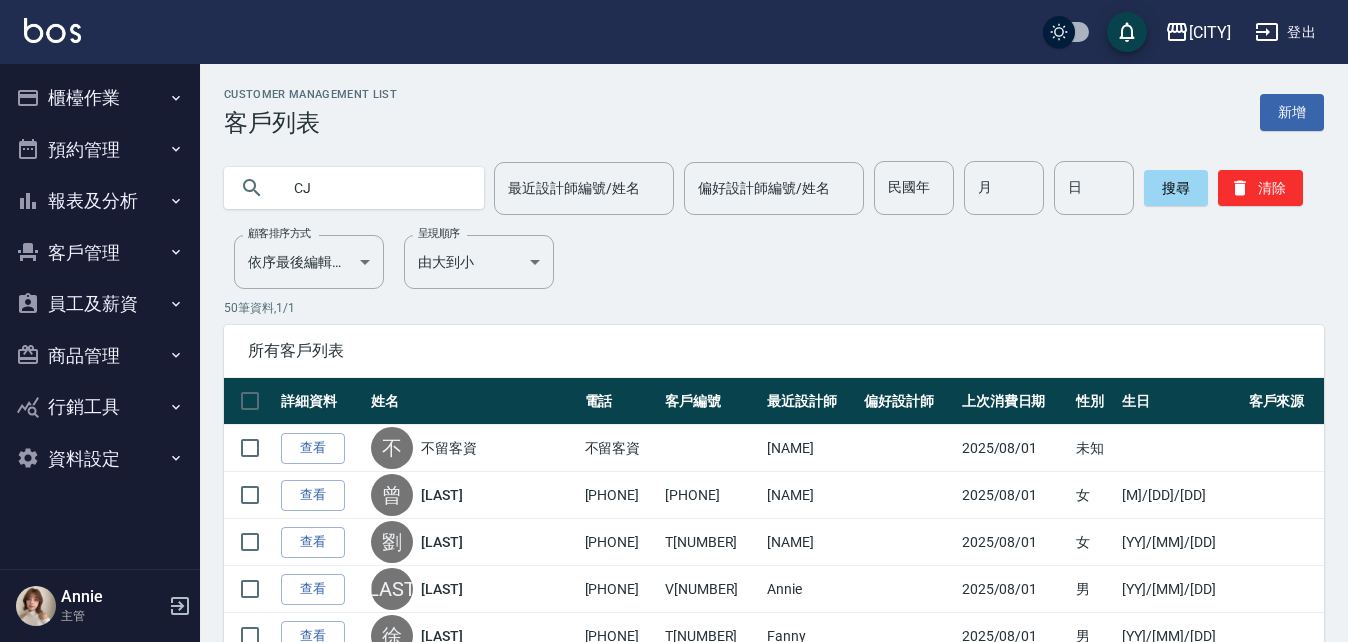type on "C" 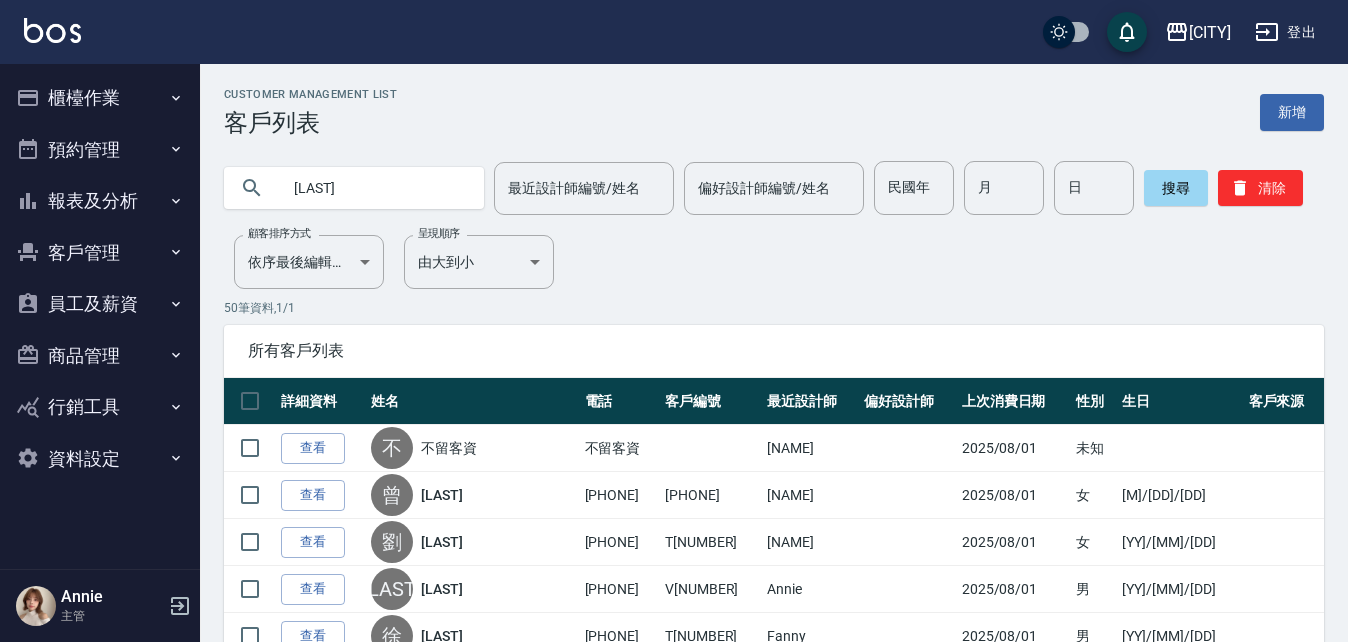 type on "[LAST]" 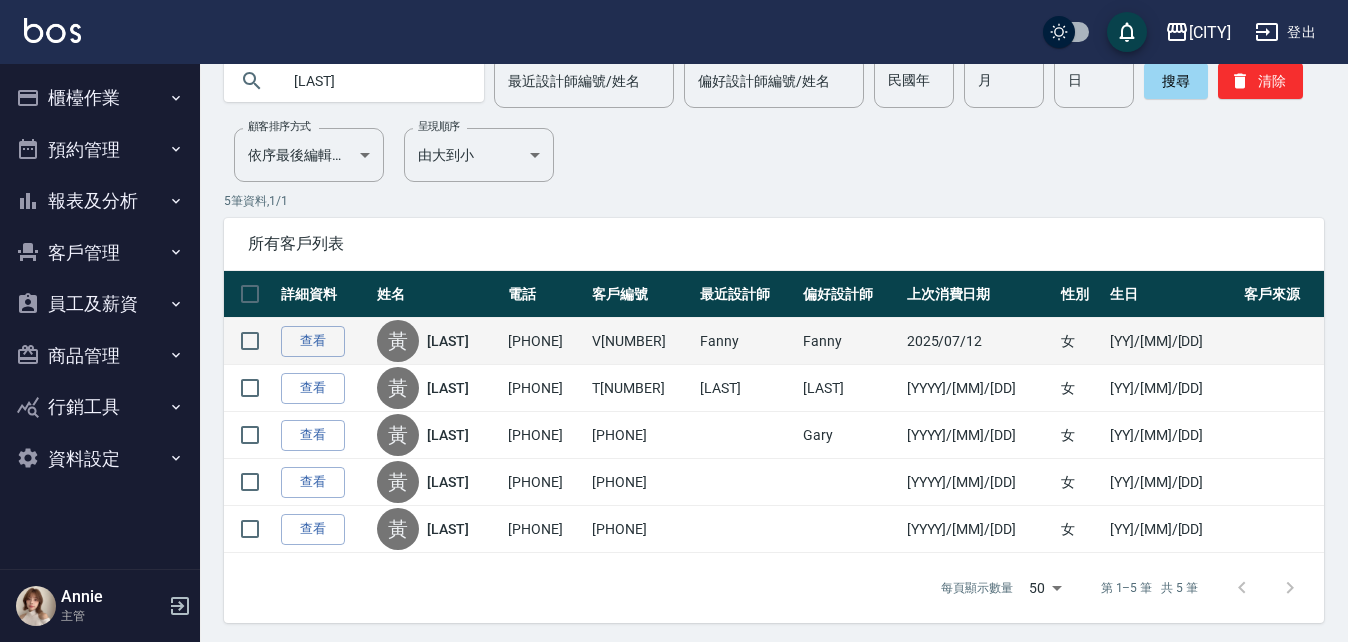 scroll, scrollTop: 112, scrollLeft: 0, axis: vertical 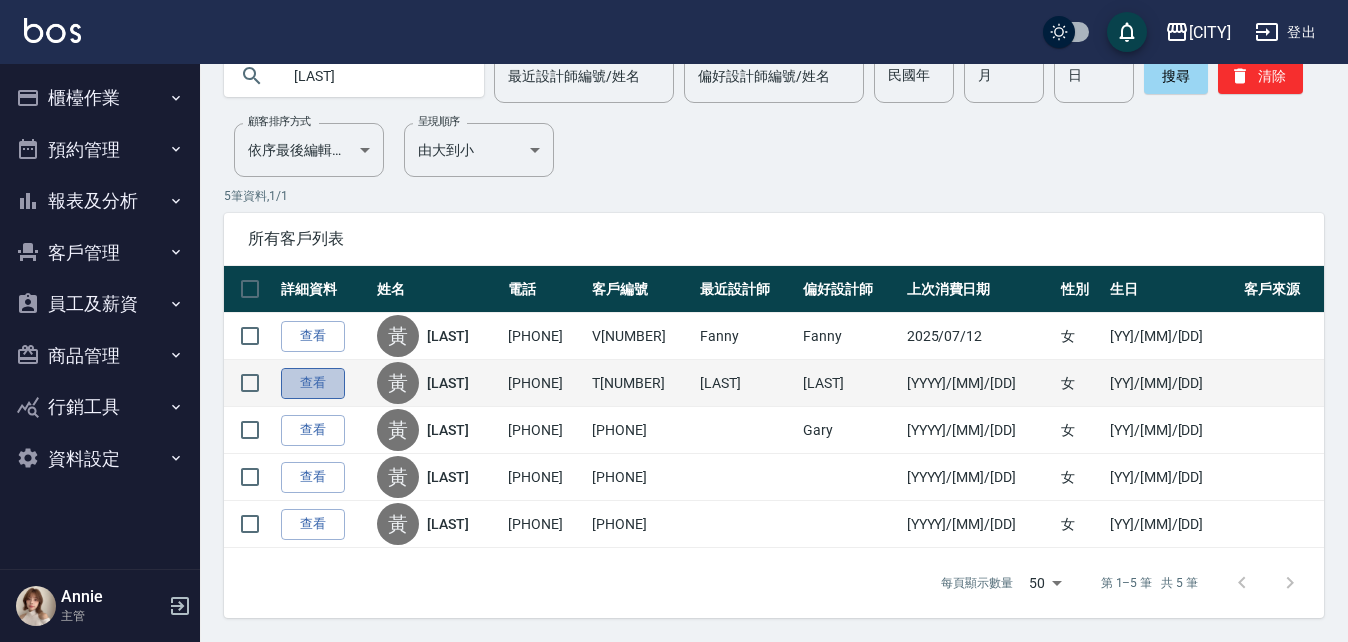 click on "查看" at bounding box center (313, 383) 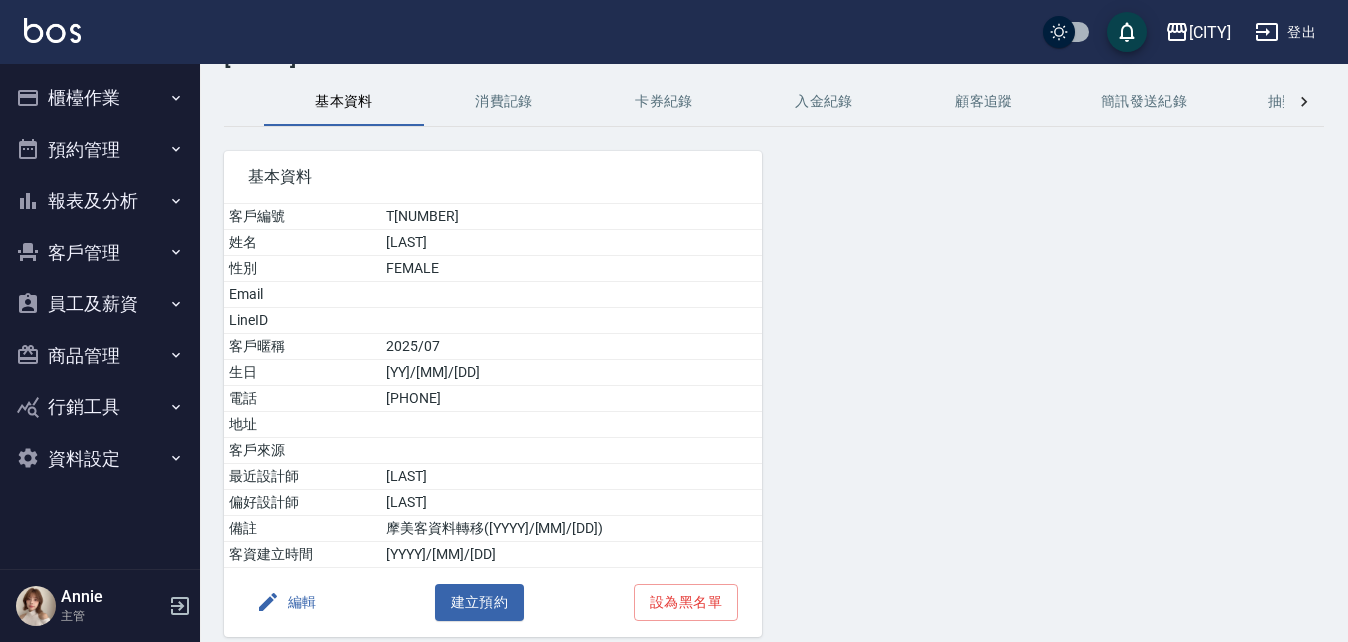 scroll, scrollTop: 100, scrollLeft: 0, axis: vertical 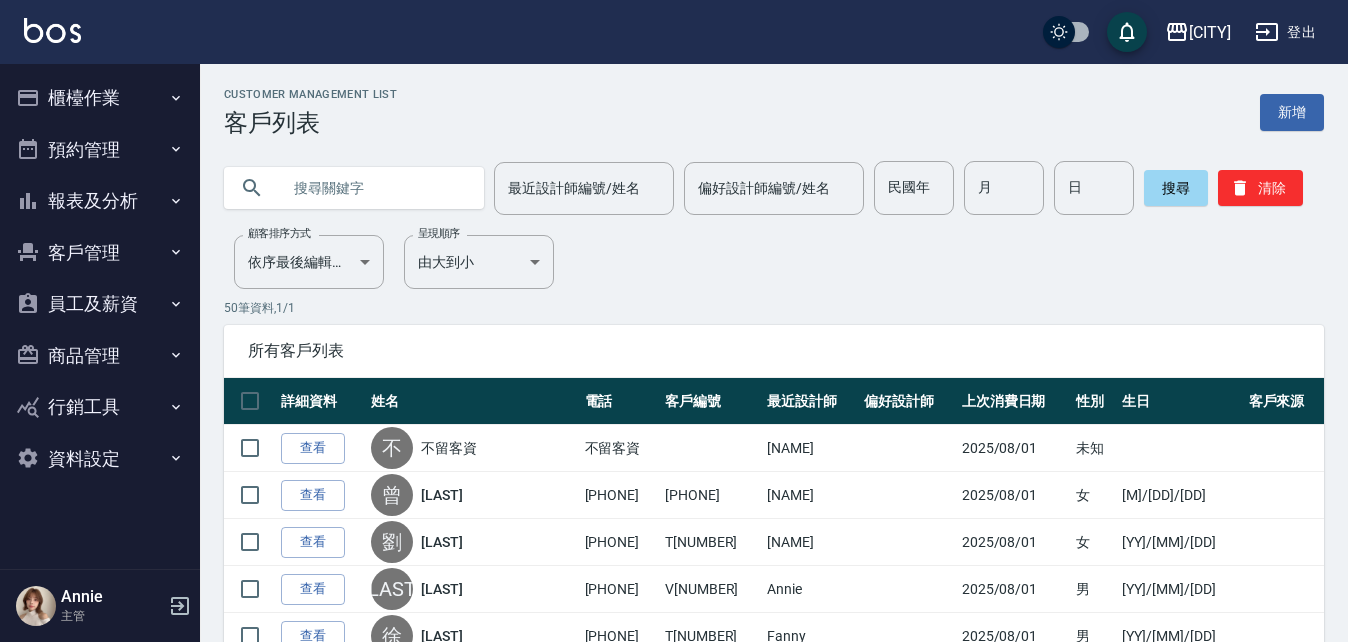 click at bounding box center (374, 188) 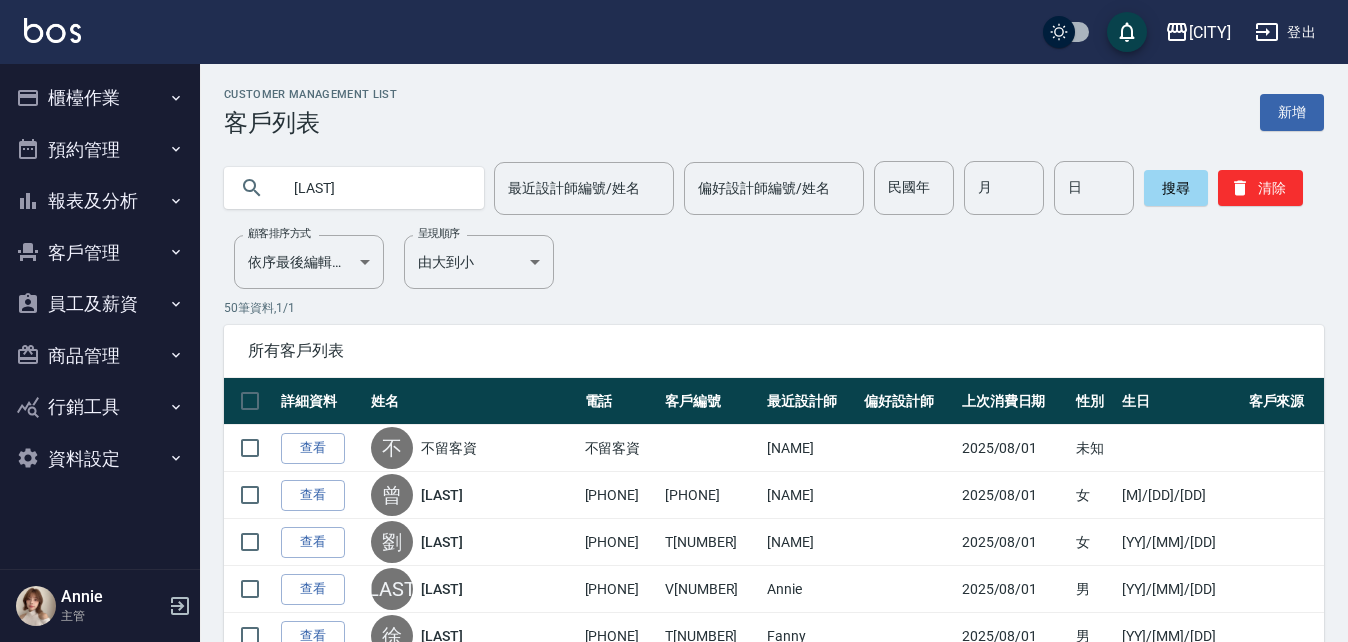 type on "黃沛" 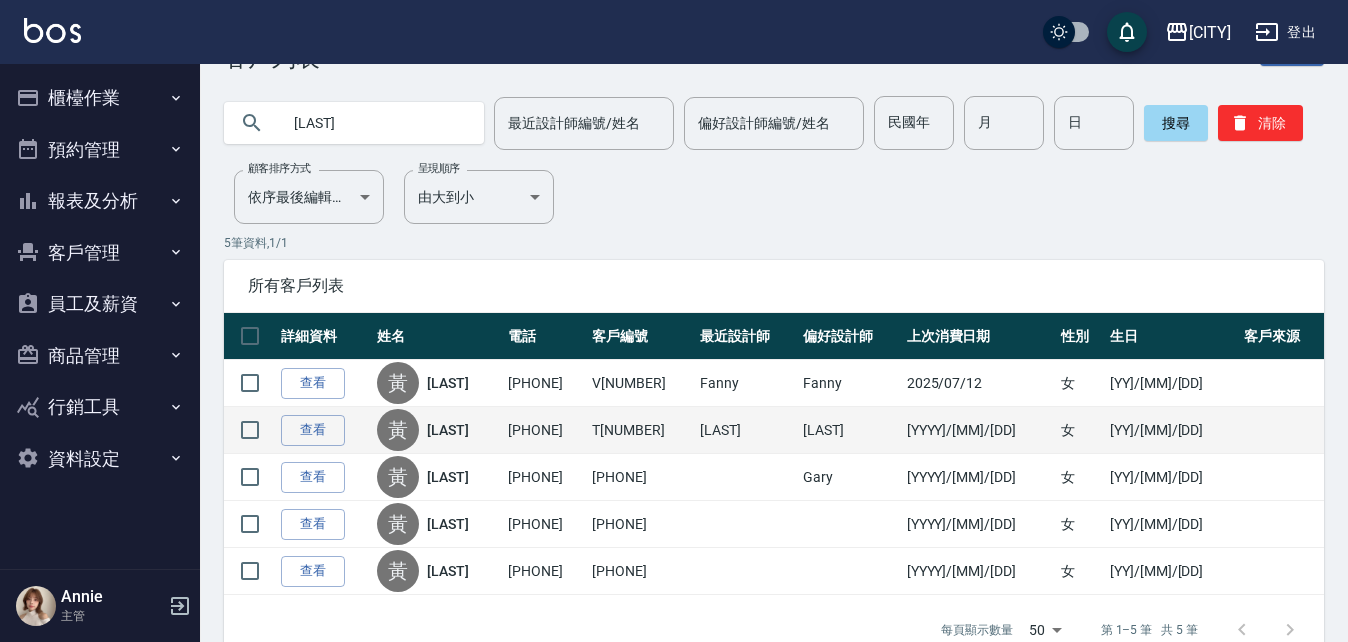 scroll, scrollTop: 100, scrollLeft: 0, axis: vertical 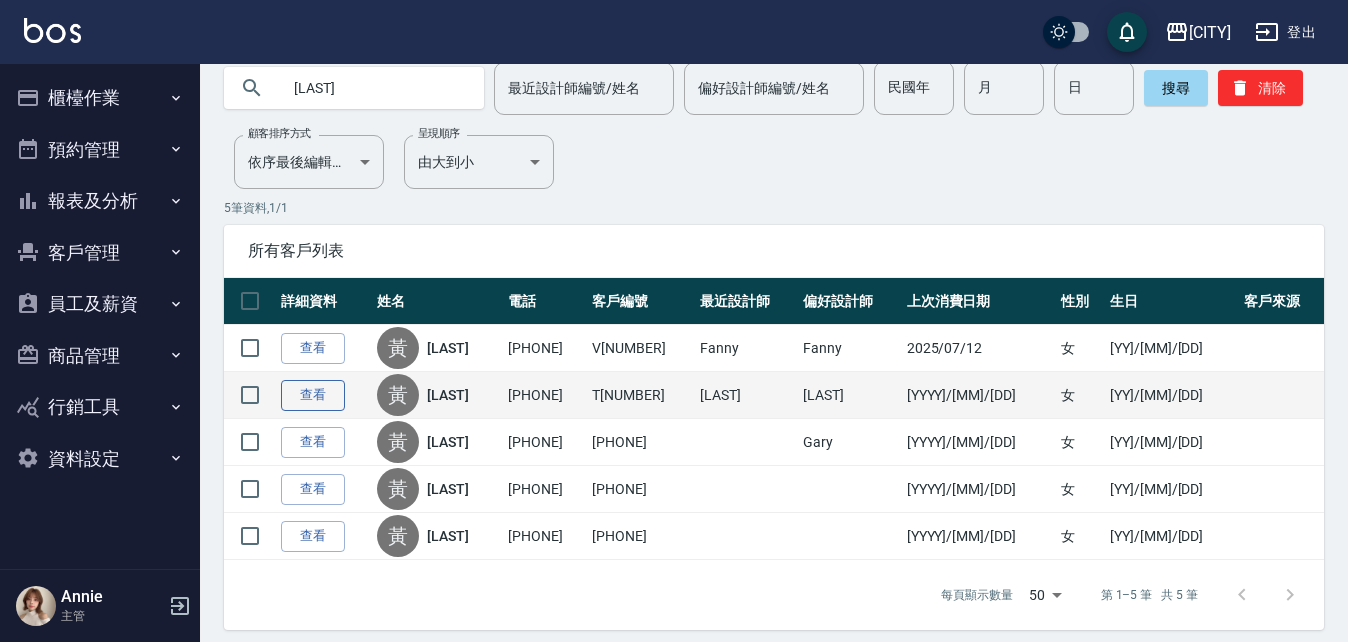 click on "查看" at bounding box center [313, 395] 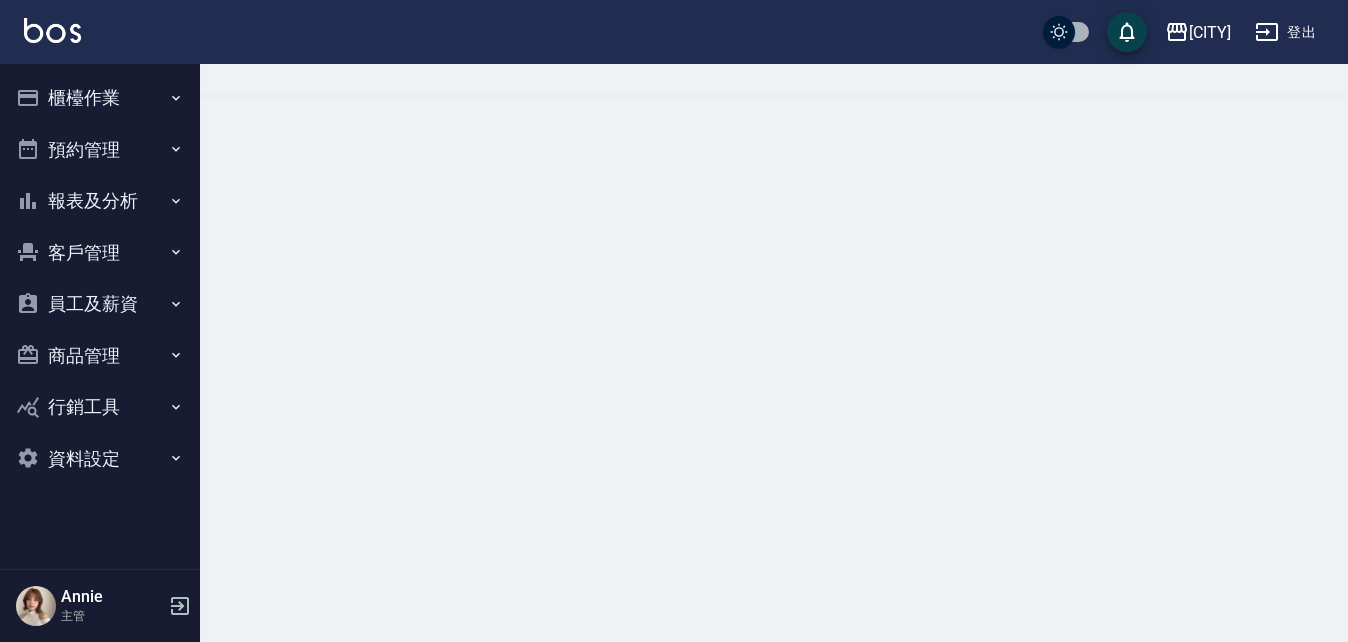 scroll, scrollTop: 0, scrollLeft: 0, axis: both 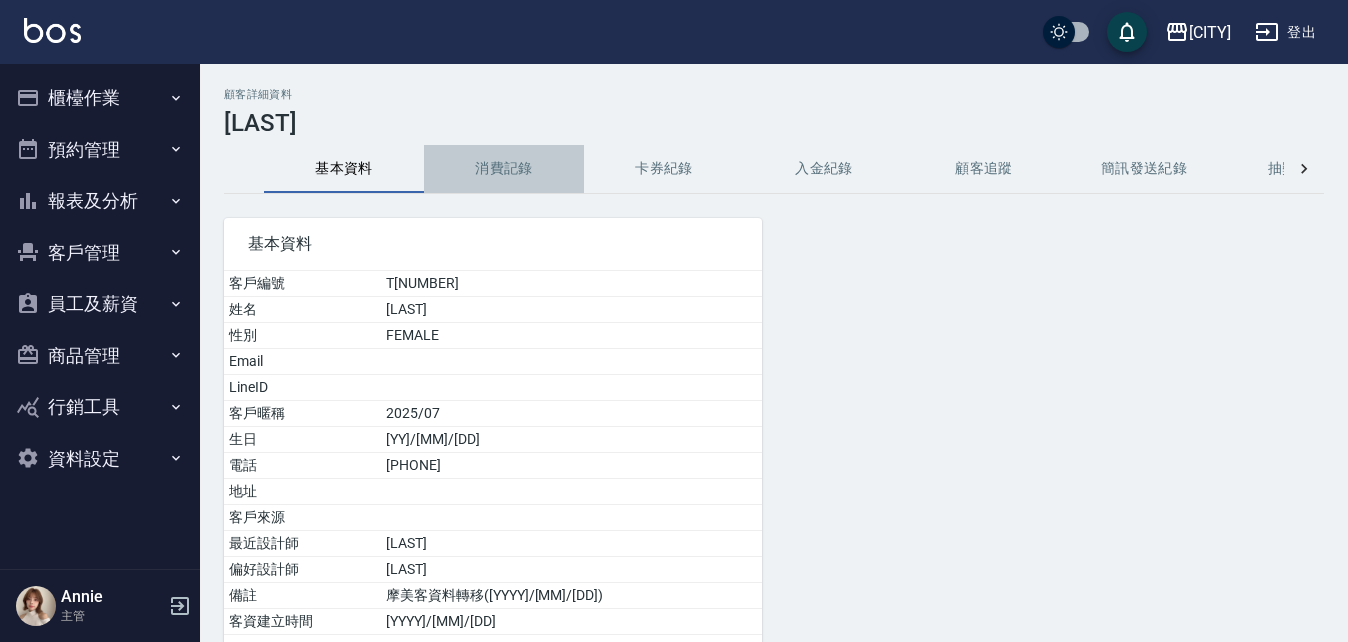 click on "消費記錄" at bounding box center [504, 169] 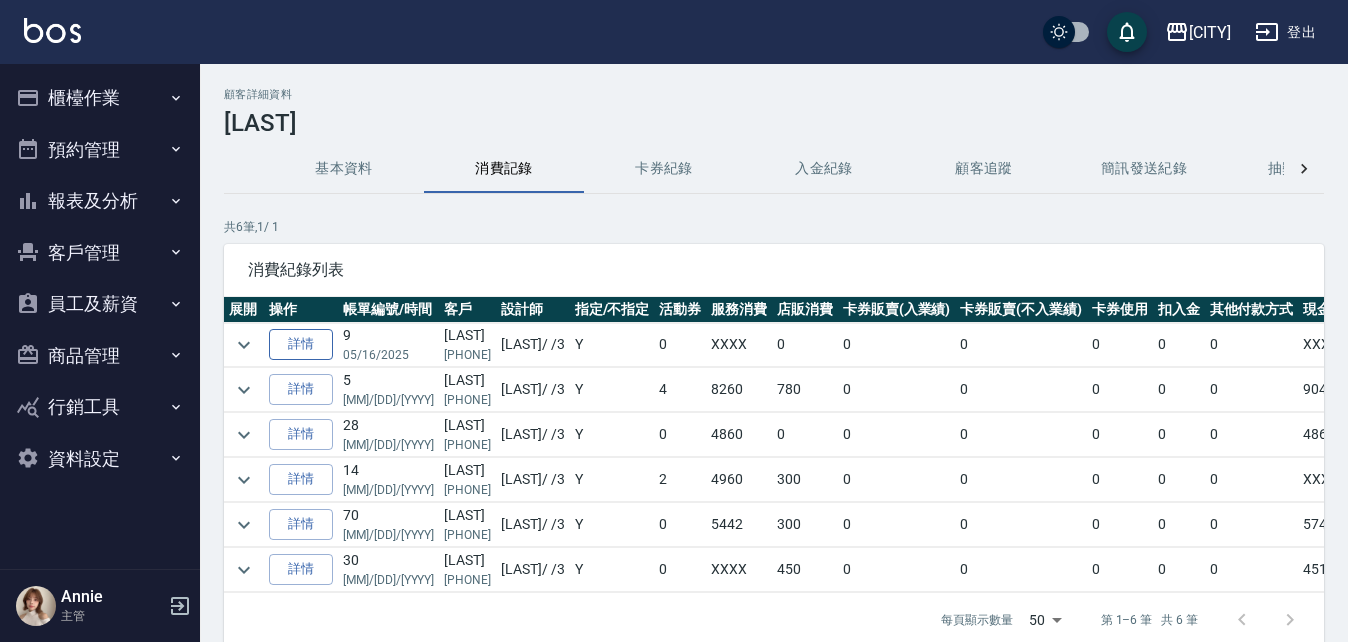 click on "詳情" at bounding box center (301, 344) 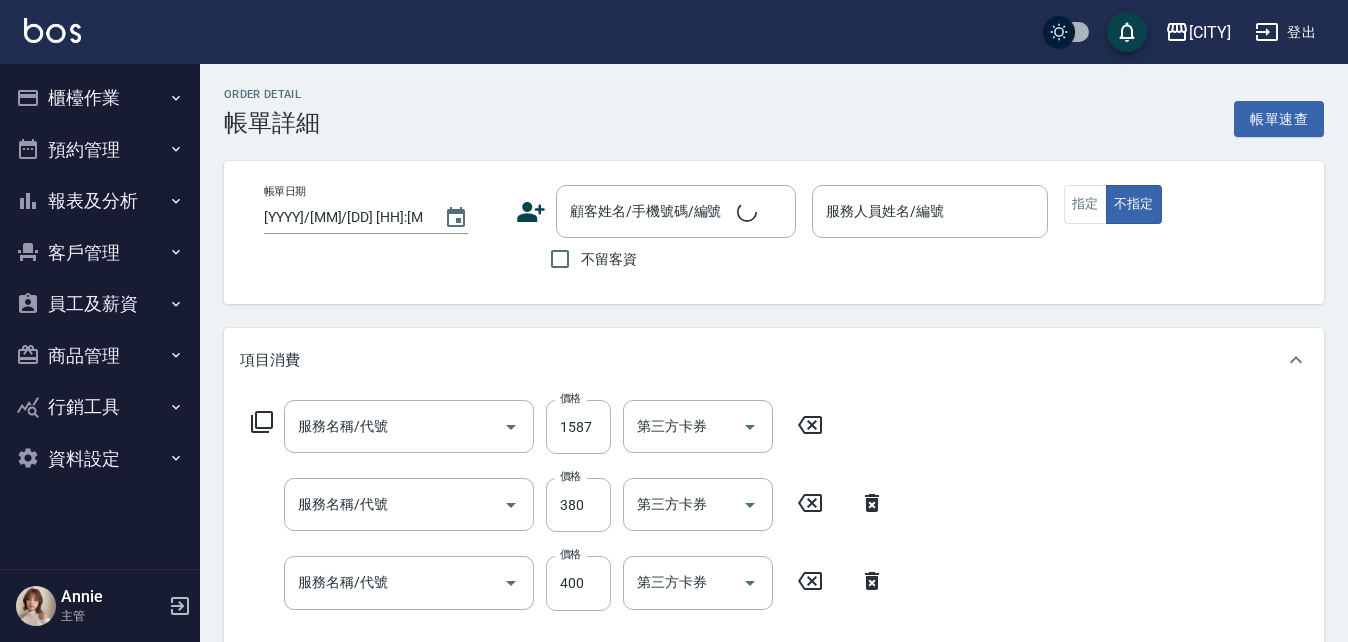 type on "2025/05/16 16:05" 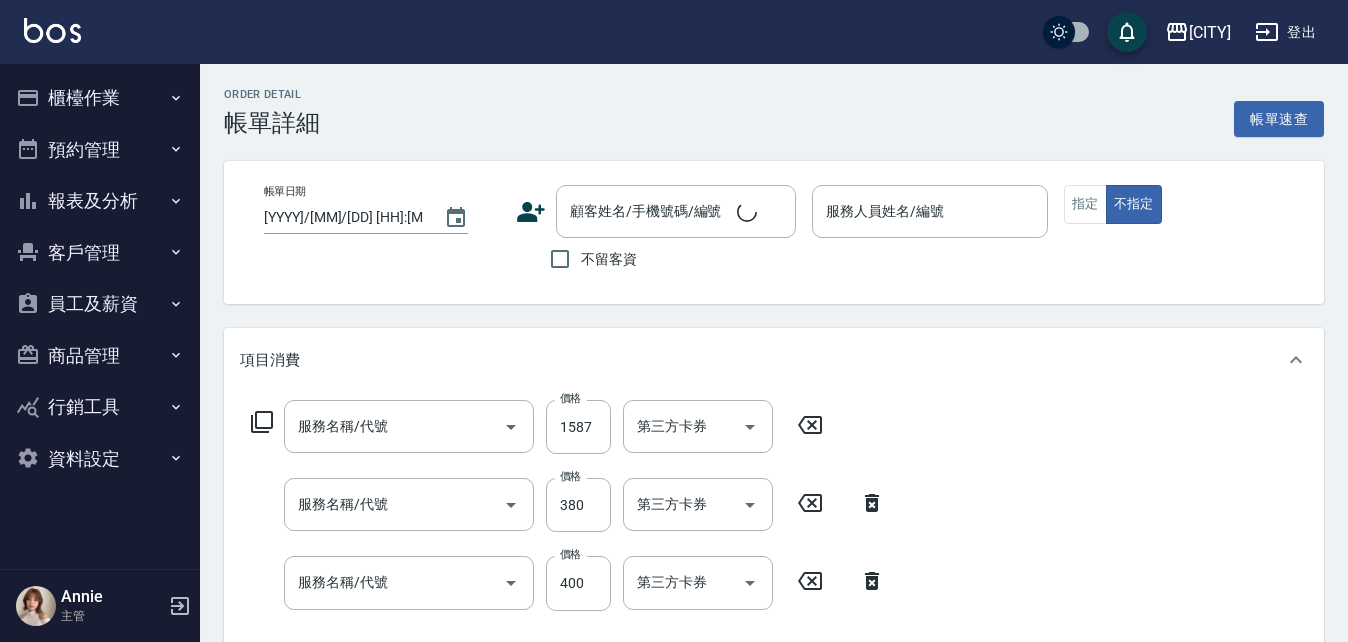 type on "黎黎-3" 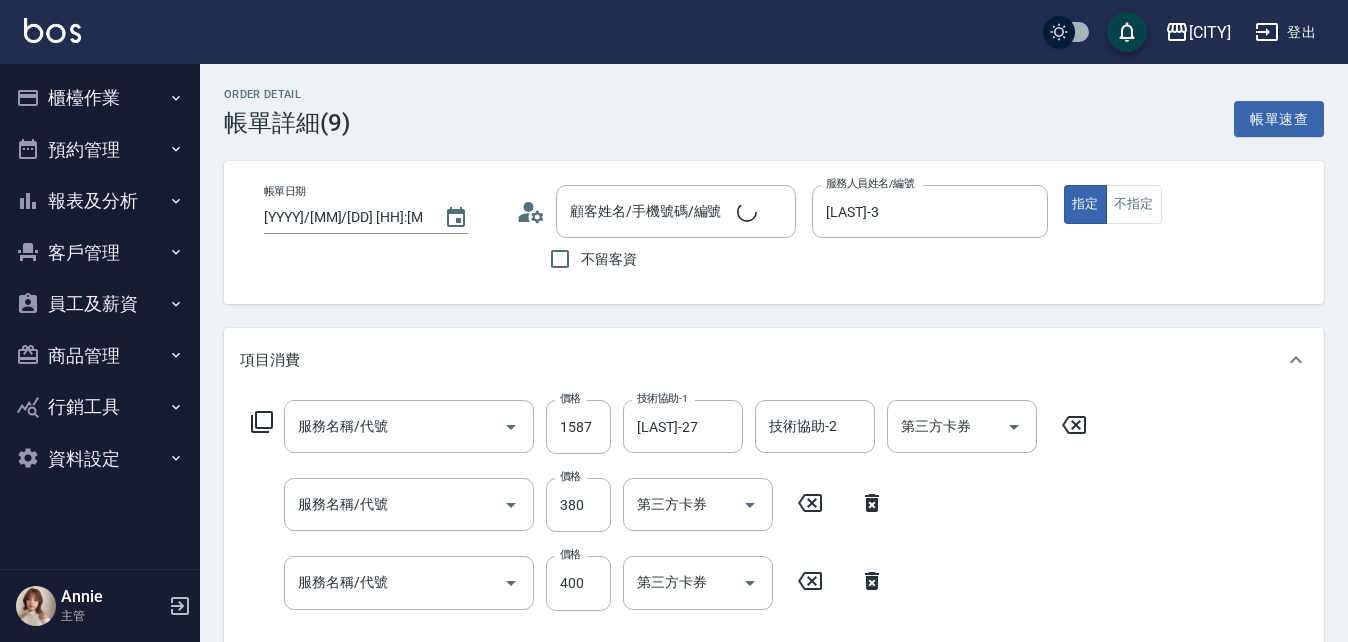 type on "結構三段式(222300)" 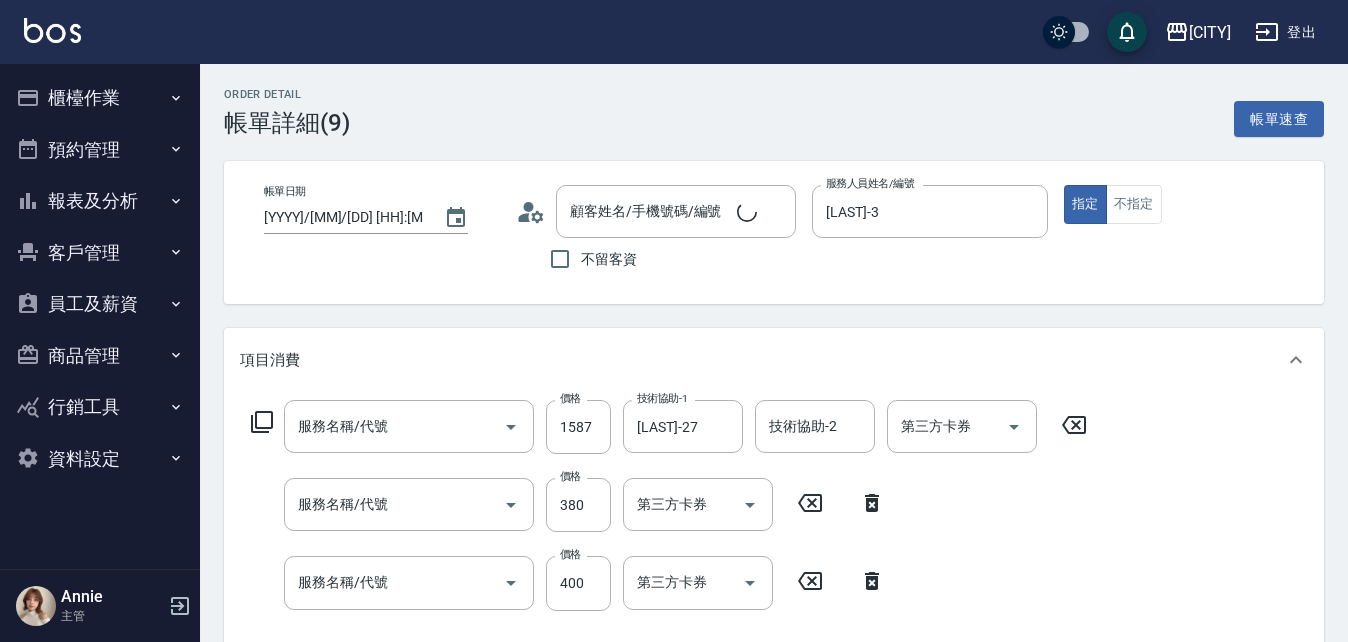 type on "剪髮(340)" 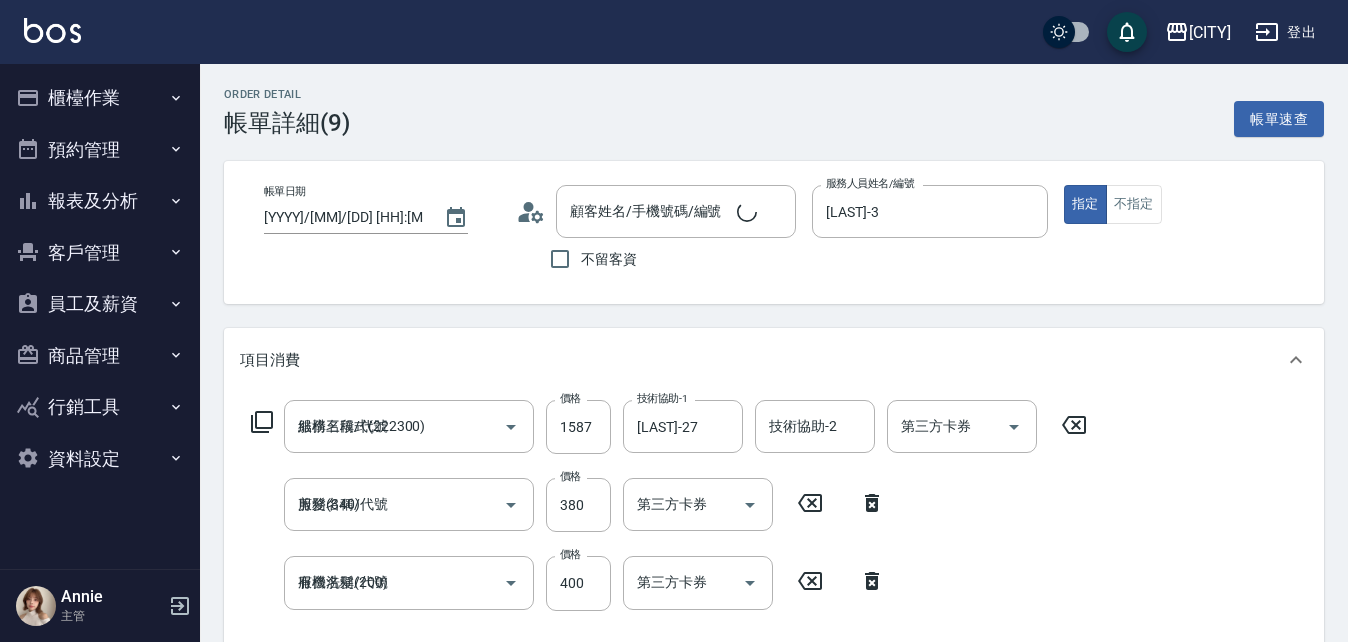 type on "黃沛淇/0988821826/T80267" 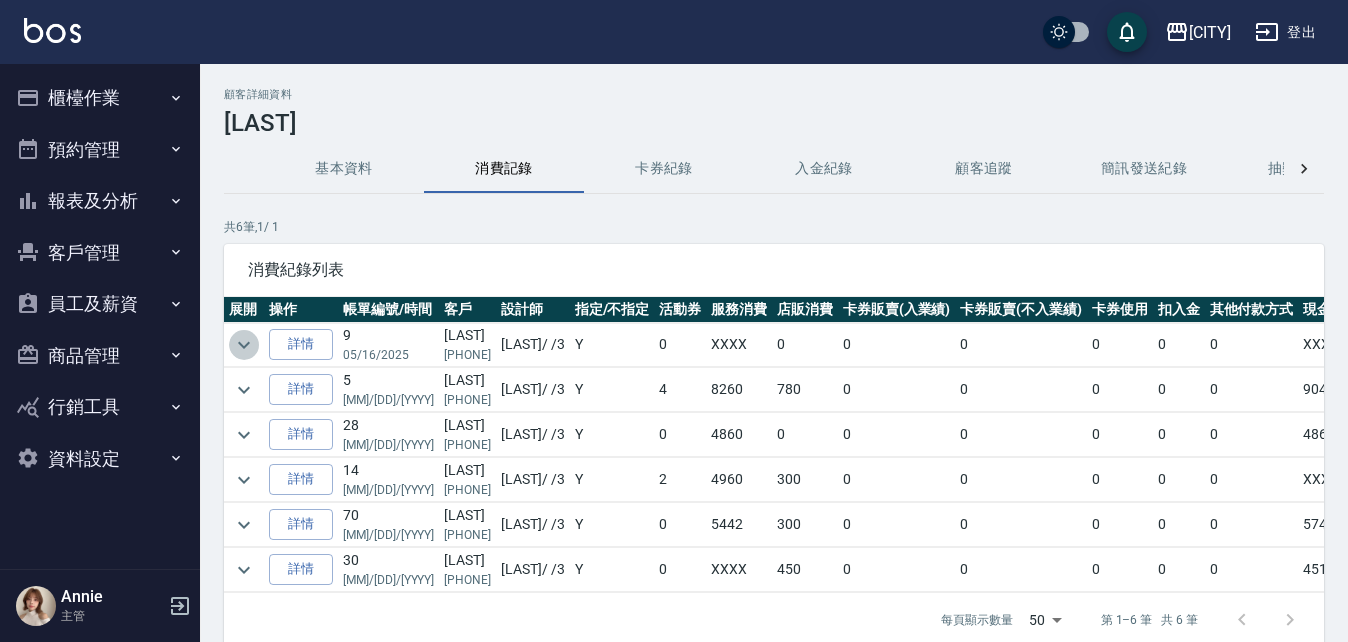 click 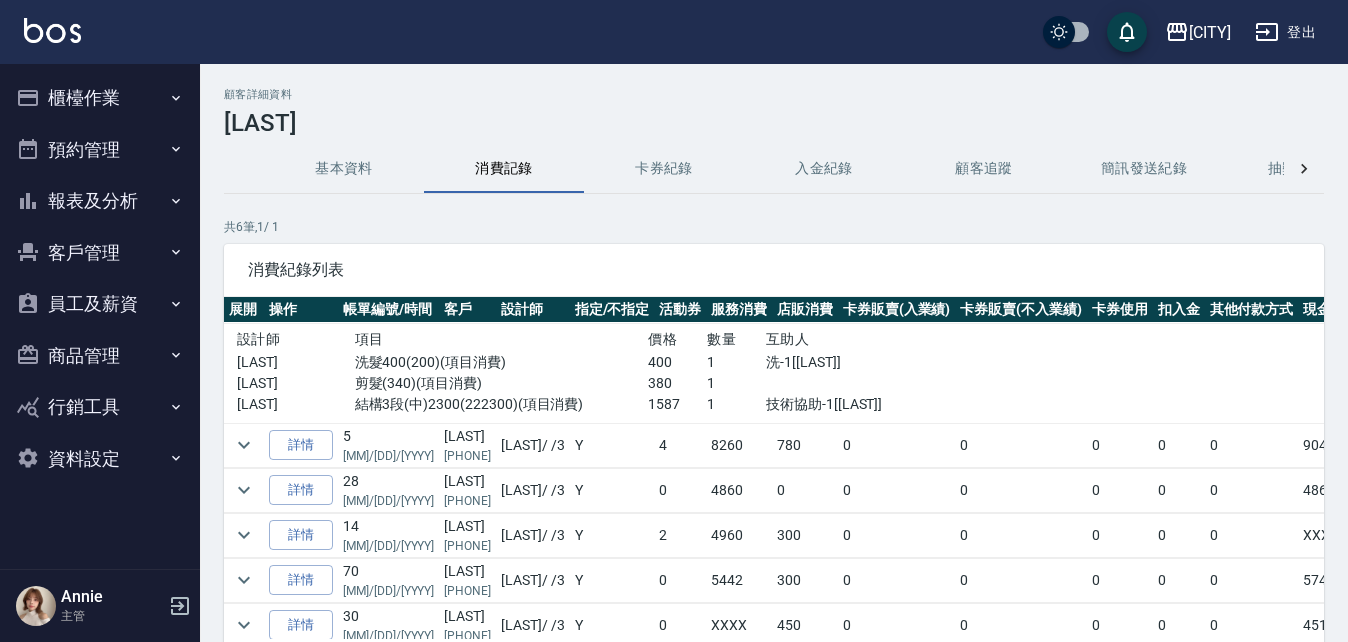 scroll, scrollTop: 73, scrollLeft: 0, axis: vertical 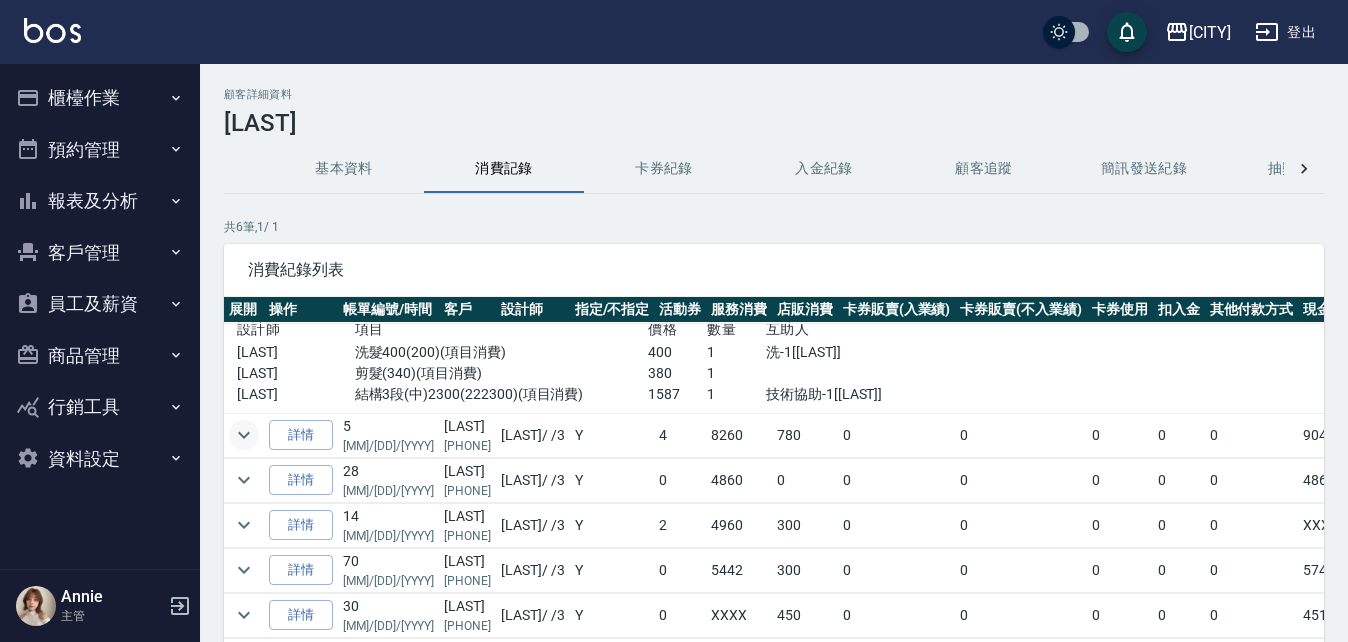click 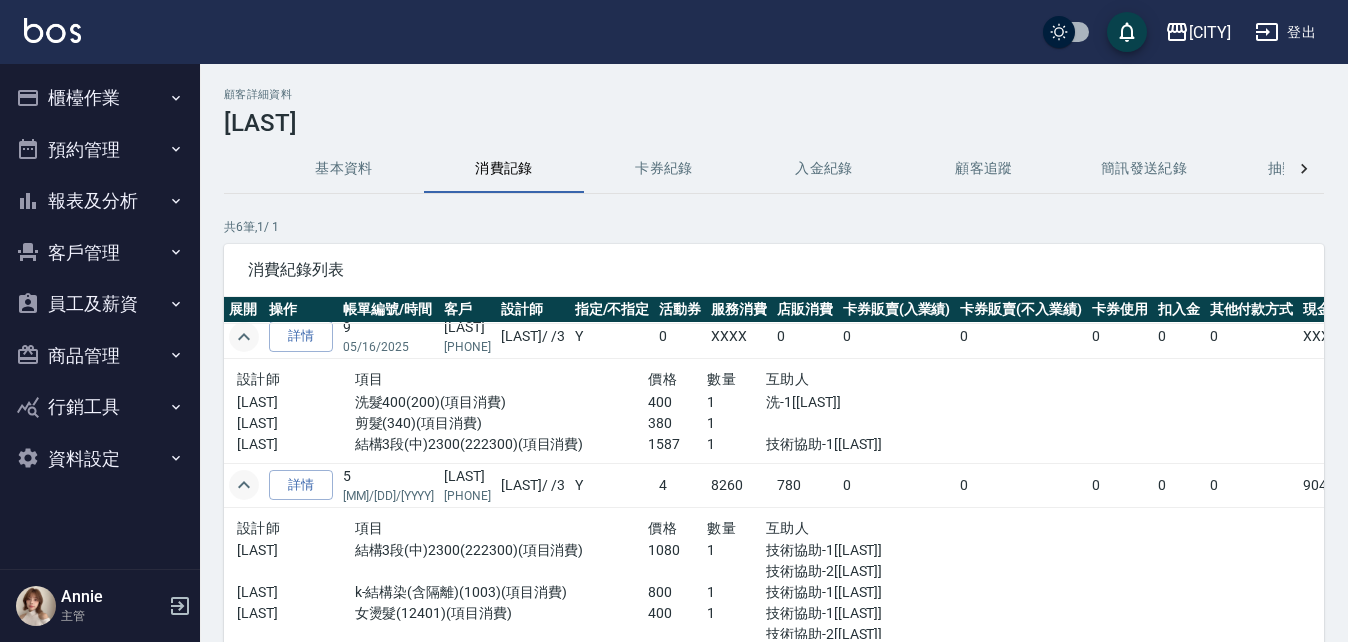 scroll, scrollTop: 0, scrollLeft: 0, axis: both 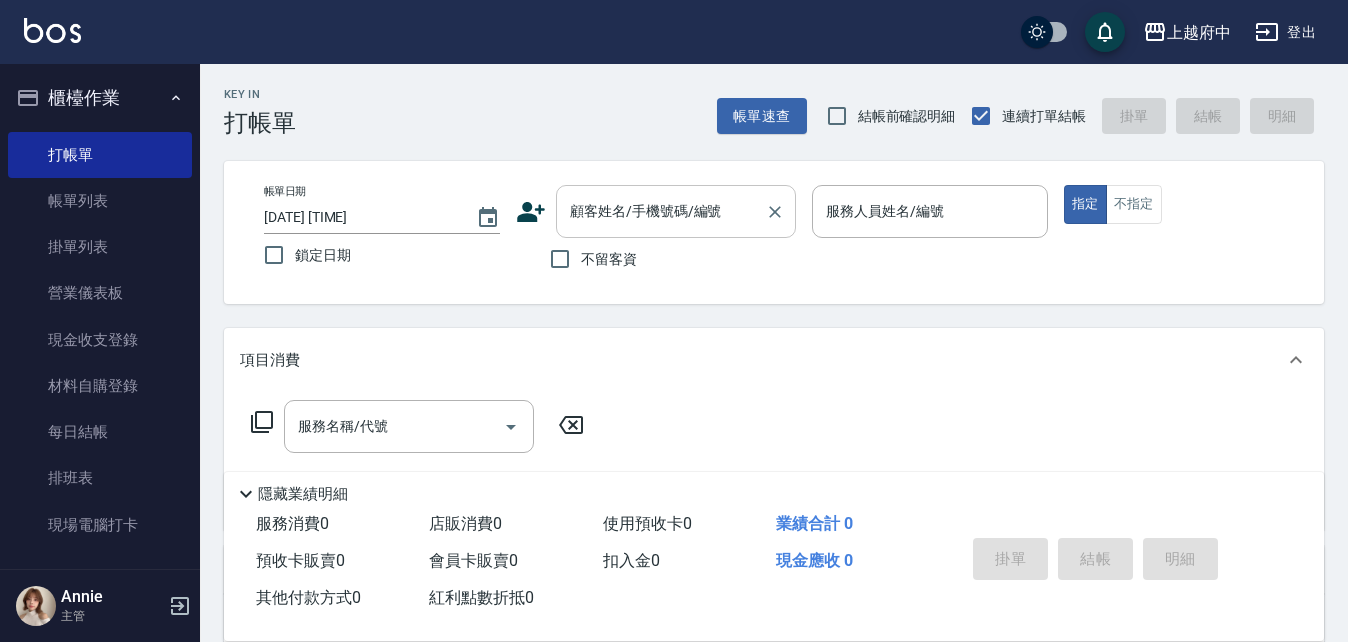 click on "顧客姓名/手機號碼/編號" at bounding box center [661, 211] 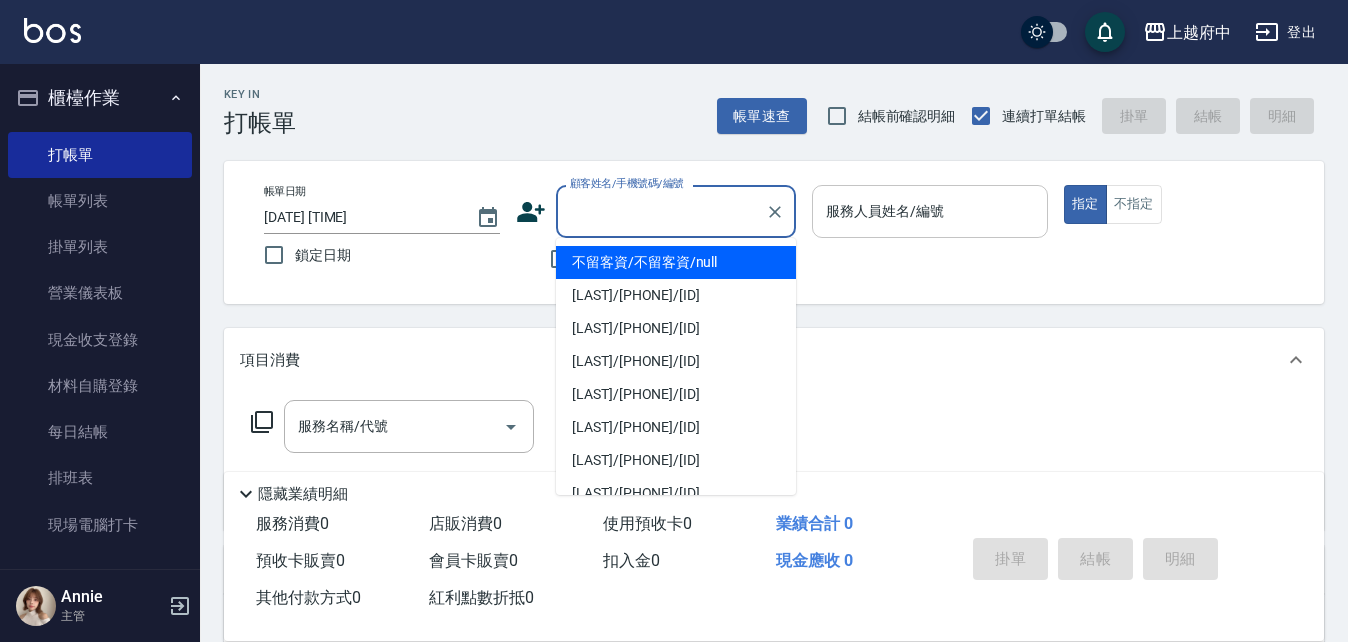 type on "ㄔ" 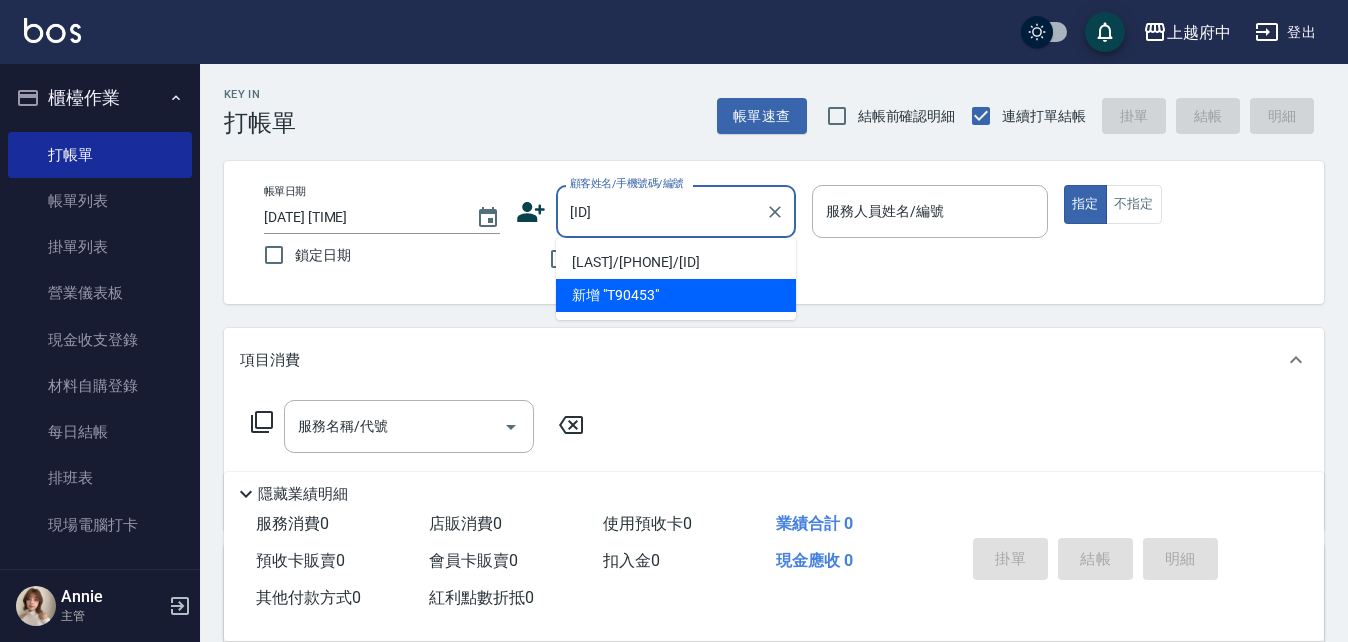 click on "曹家鳴/0912860268/T90453" at bounding box center (676, 262) 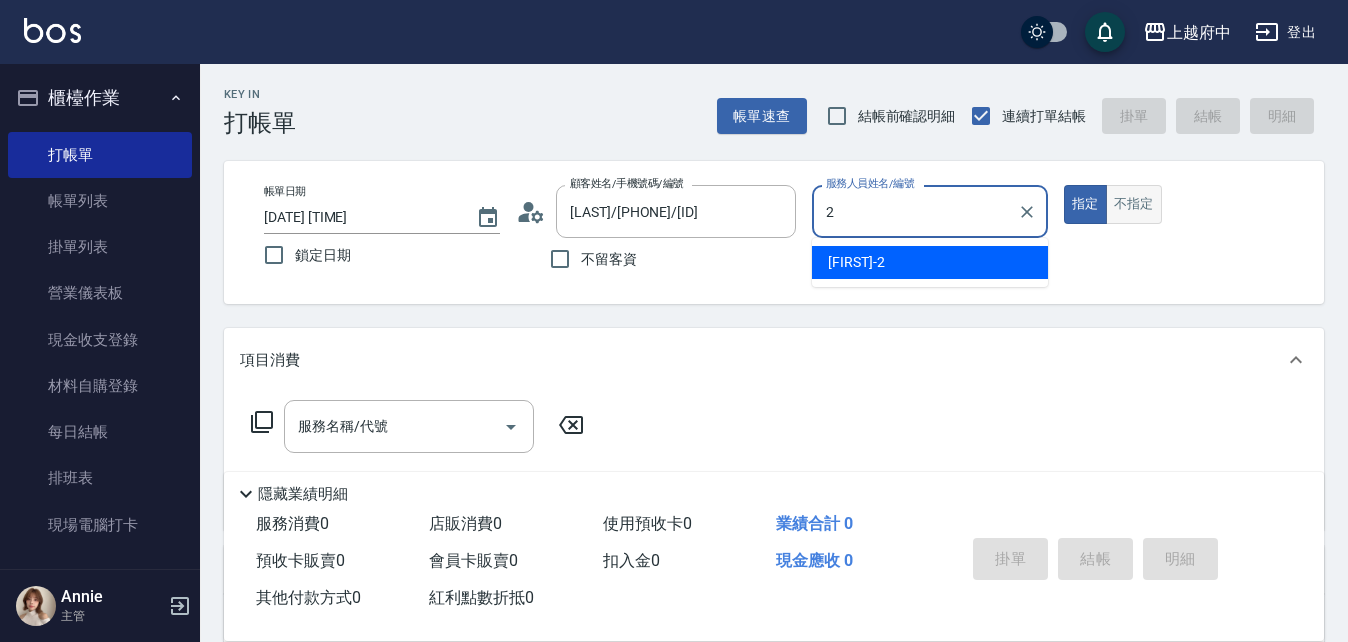type on "Jun-2" 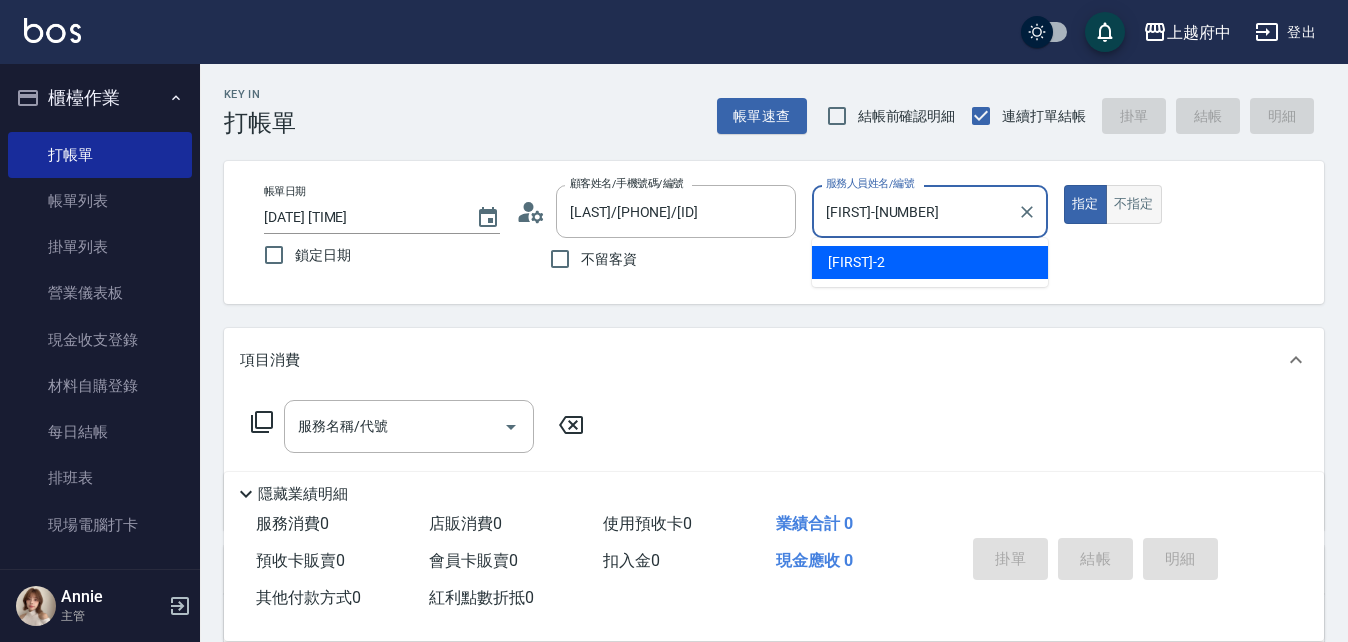 type on "true" 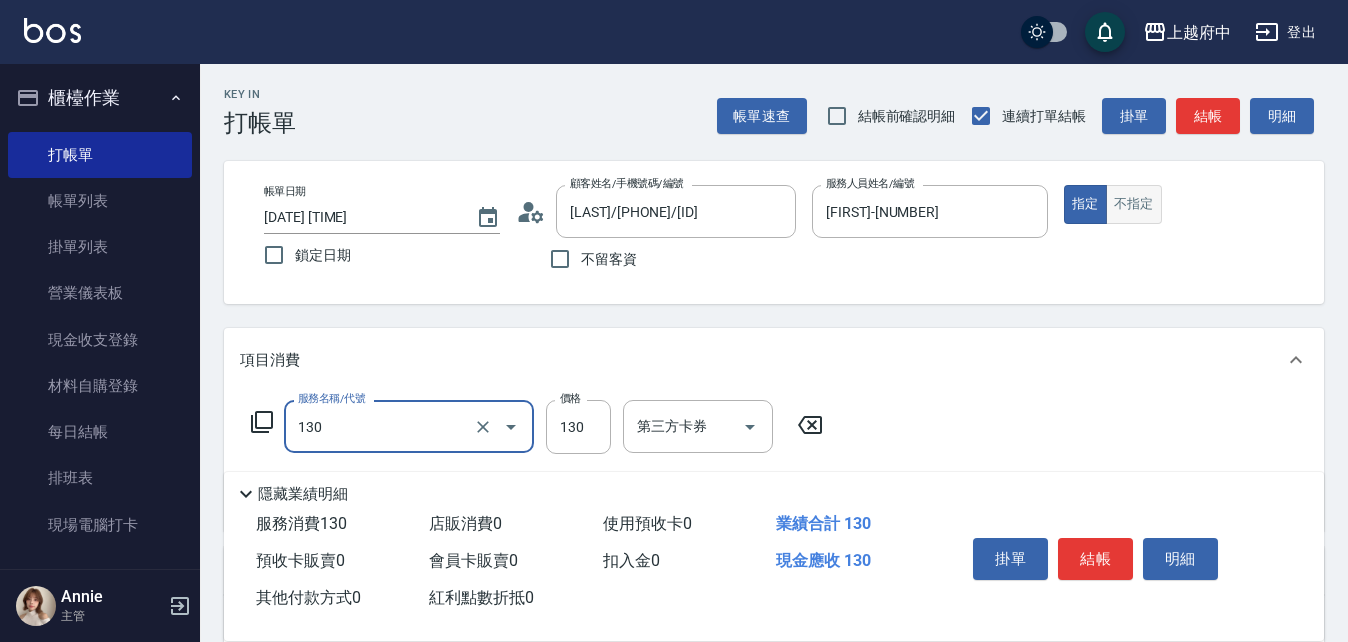 type on "單造型(130)" 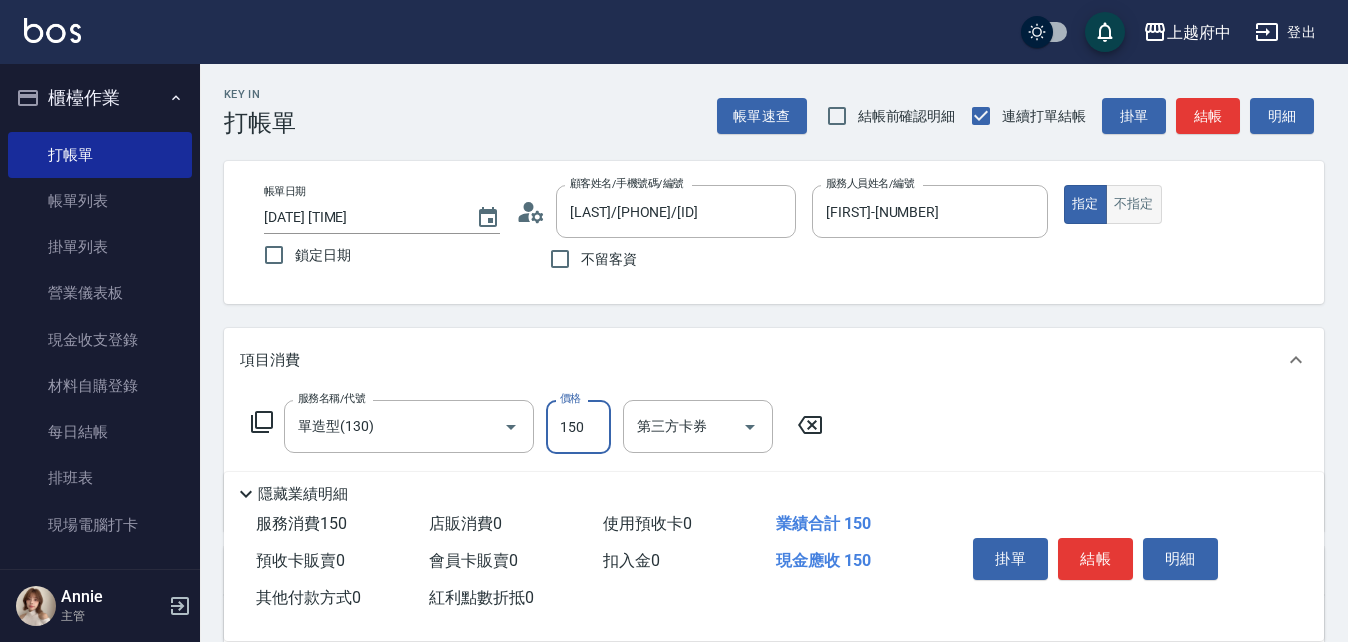type on "150" 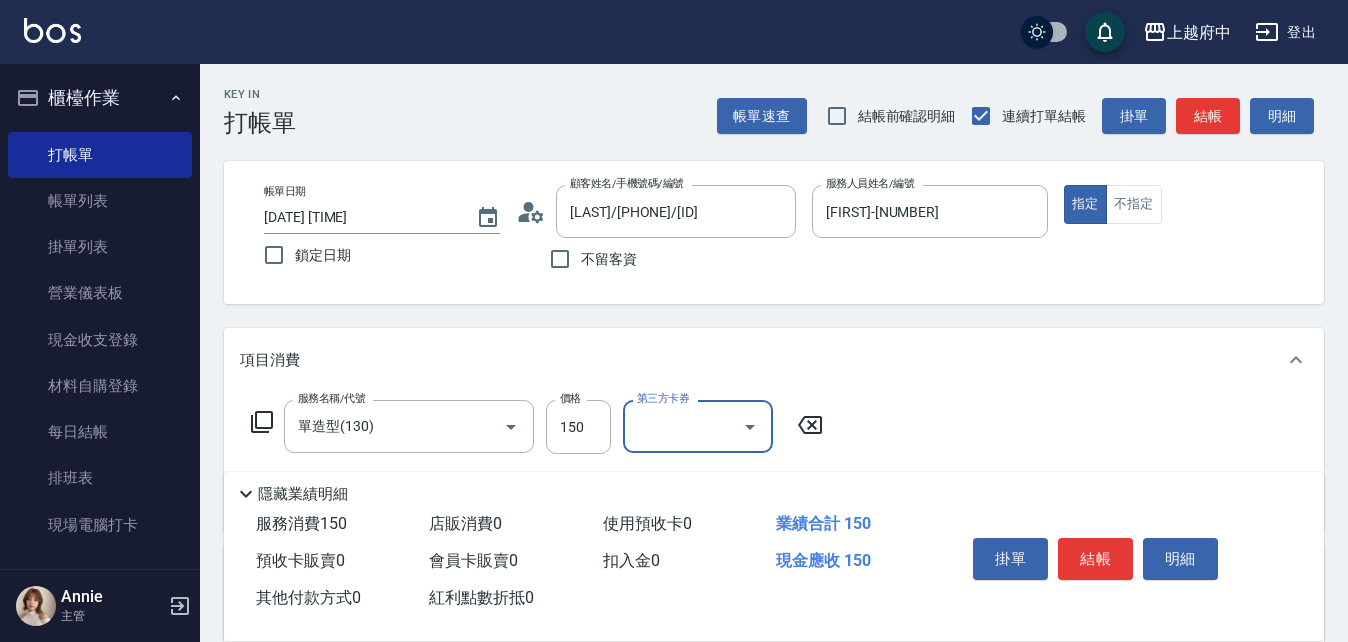 click on "服務名稱/代號 單造型(130) 服務名稱/代號 價格 150 價格 第三方卡券 第三方卡券" at bounding box center [774, 461] 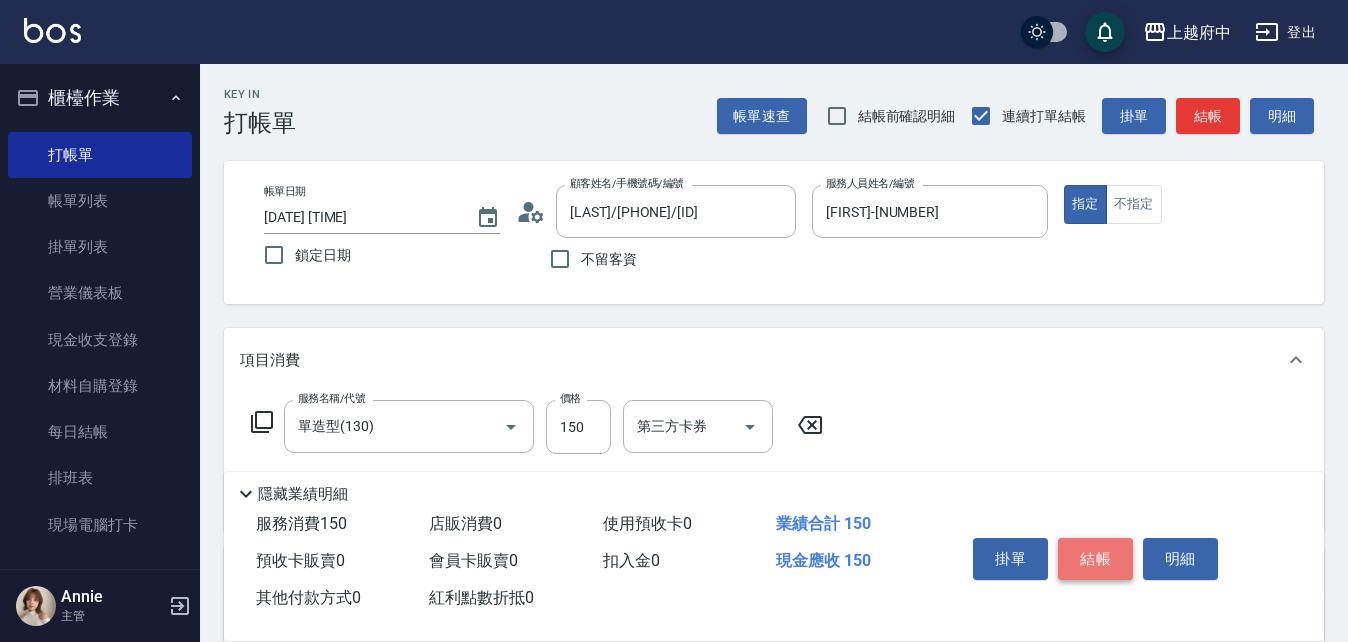 click on "結帳" at bounding box center [1095, 559] 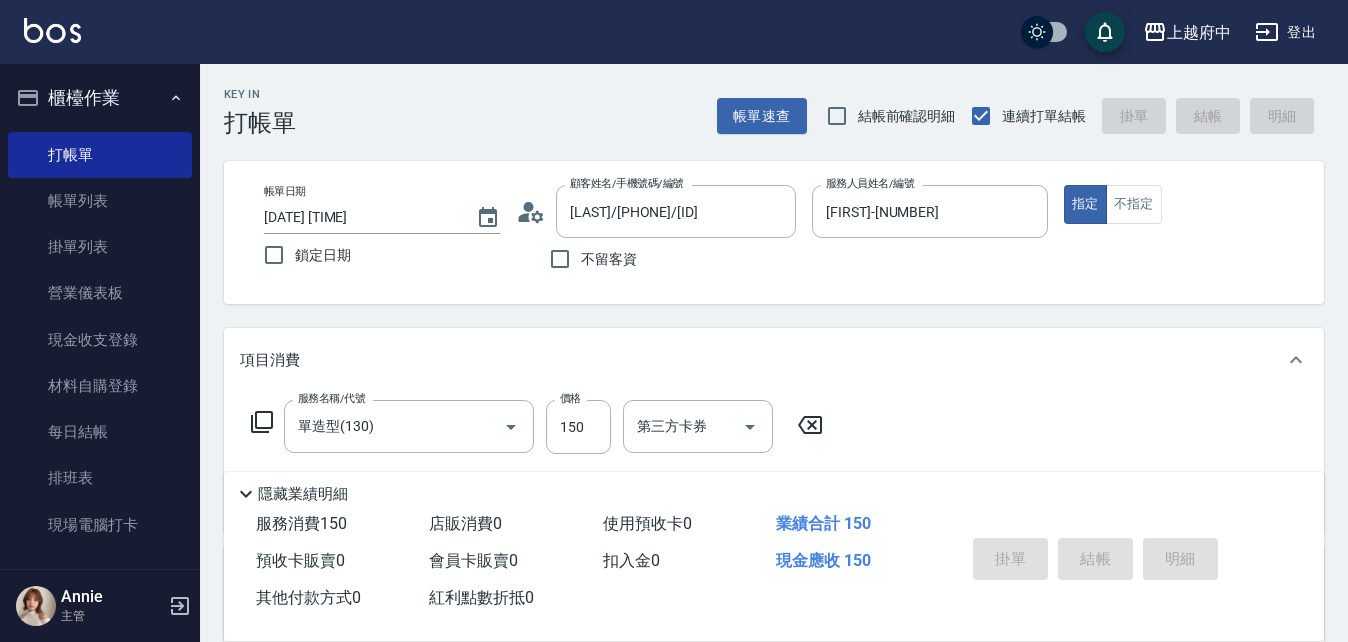 type on "2025/08/02 12:51" 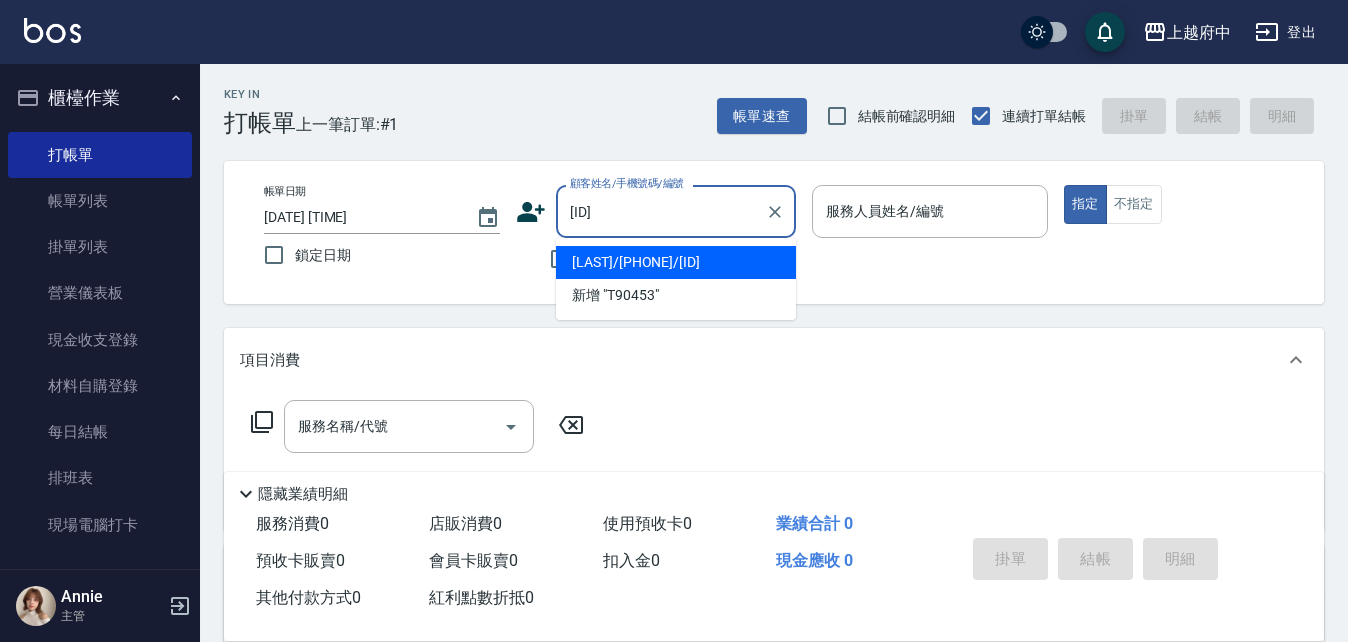 type on "曹家鳴/0912860268/T90453" 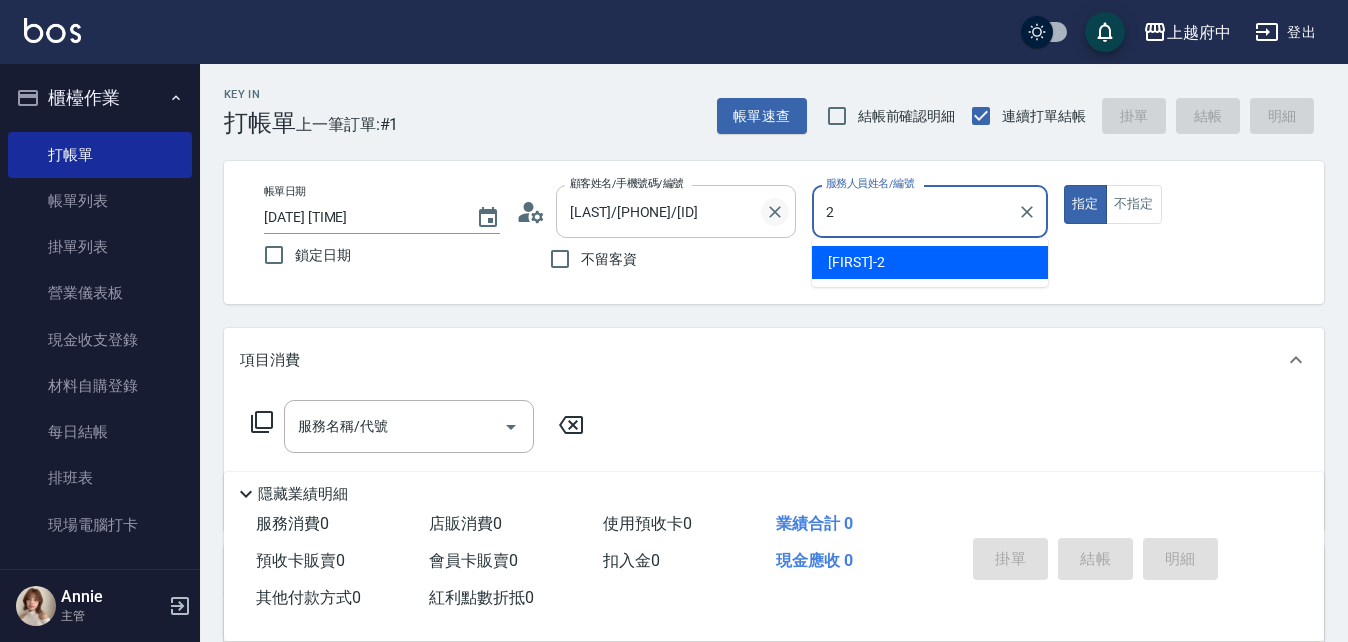 type on "Jun-2" 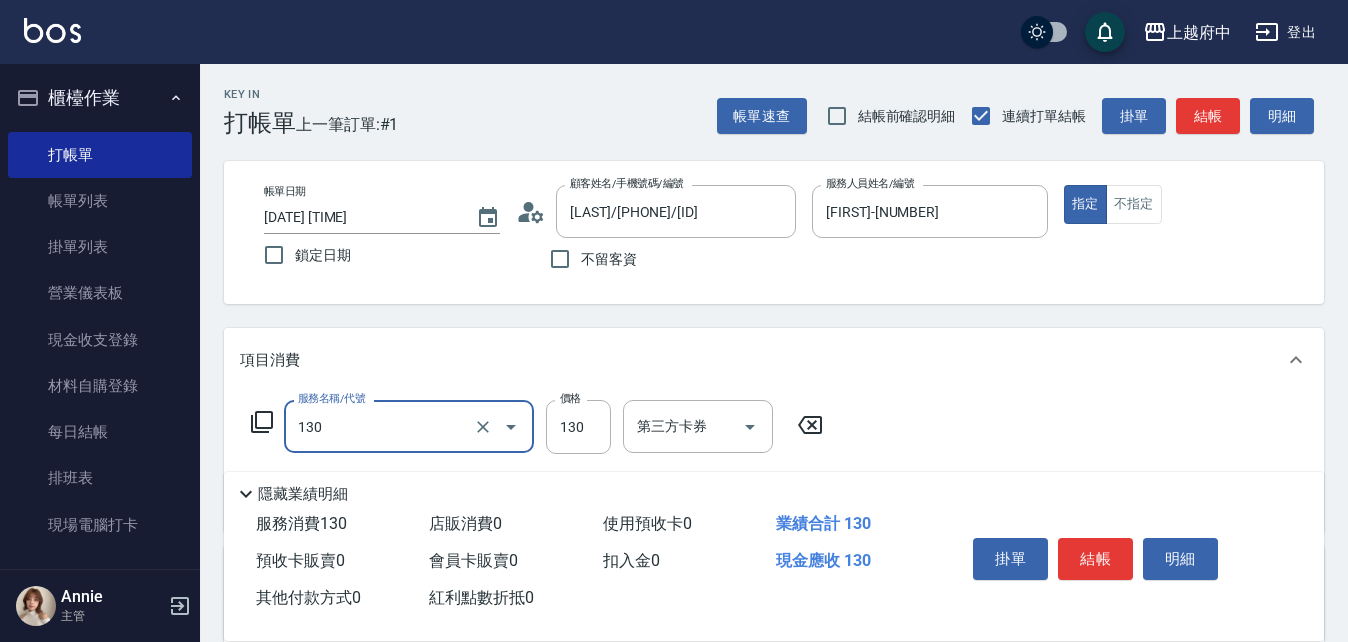 type on "單造型(130)" 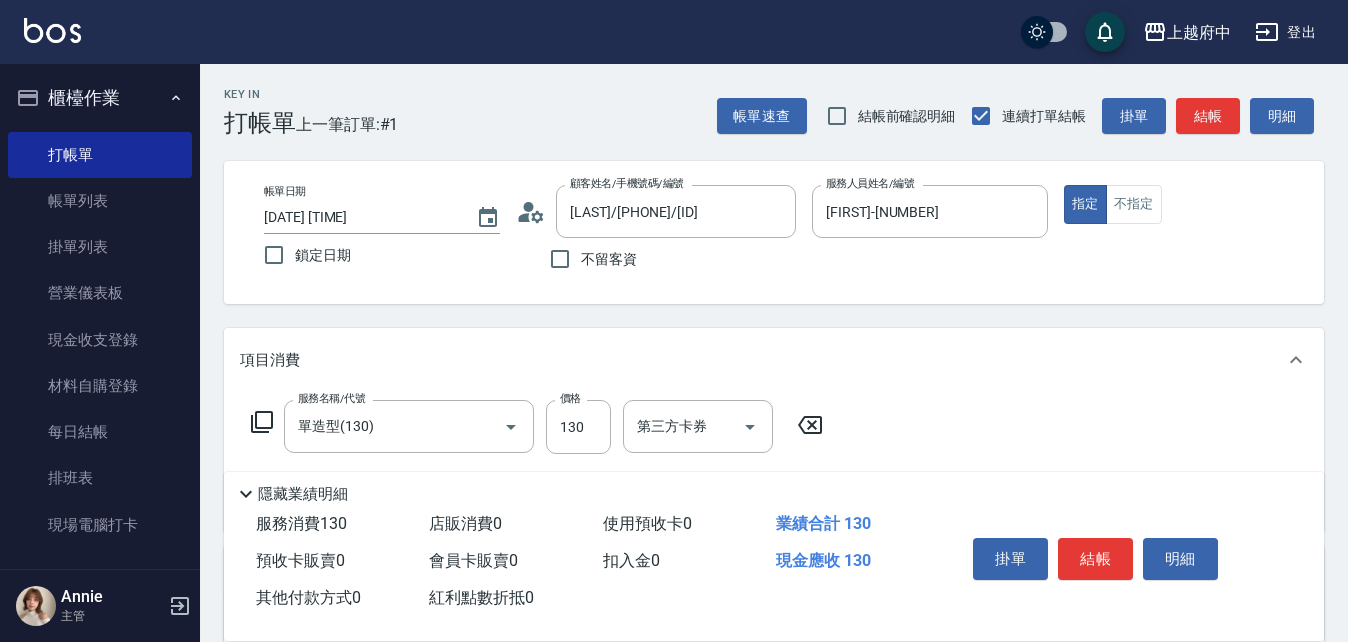 click on "服務名稱/代號 單造型(130) 服務名稱/代號 價格 130 價格 第三方卡券 第三方卡券" at bounding box center (774, 461) 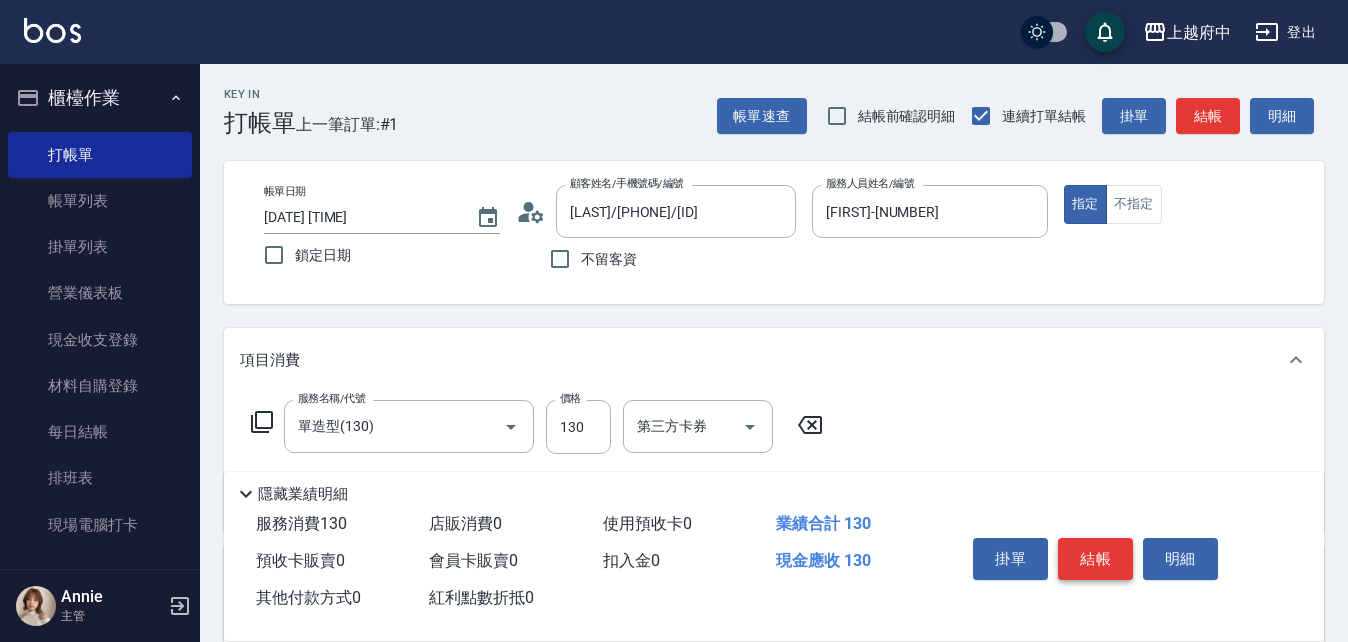 click on "結帳" at bounding box center [1095, 559] 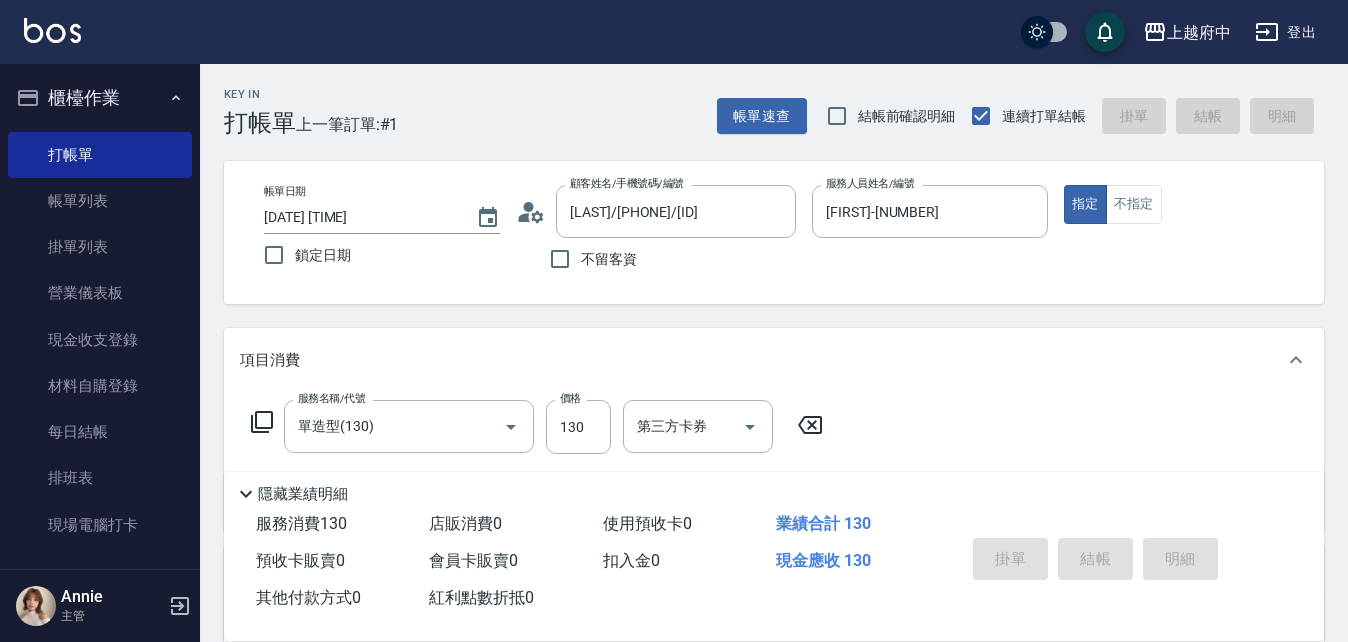type 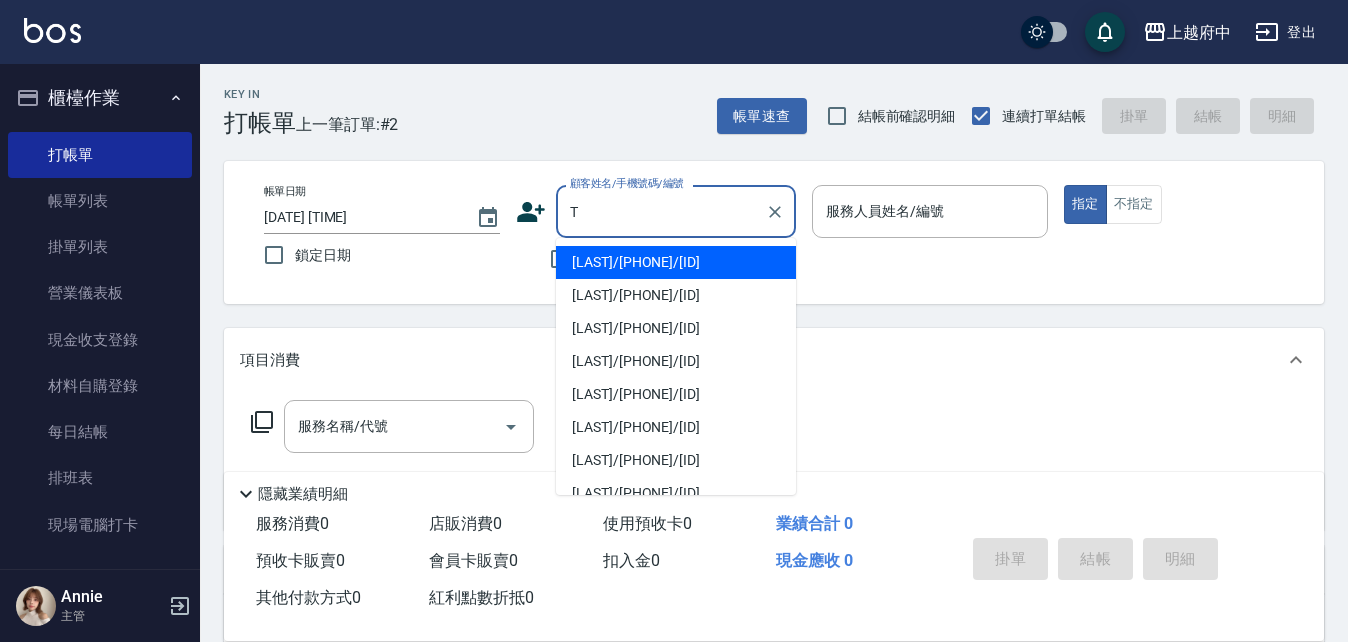 click on "曹家鳴/0912860268/T90453" at bounding box center [676, 262] 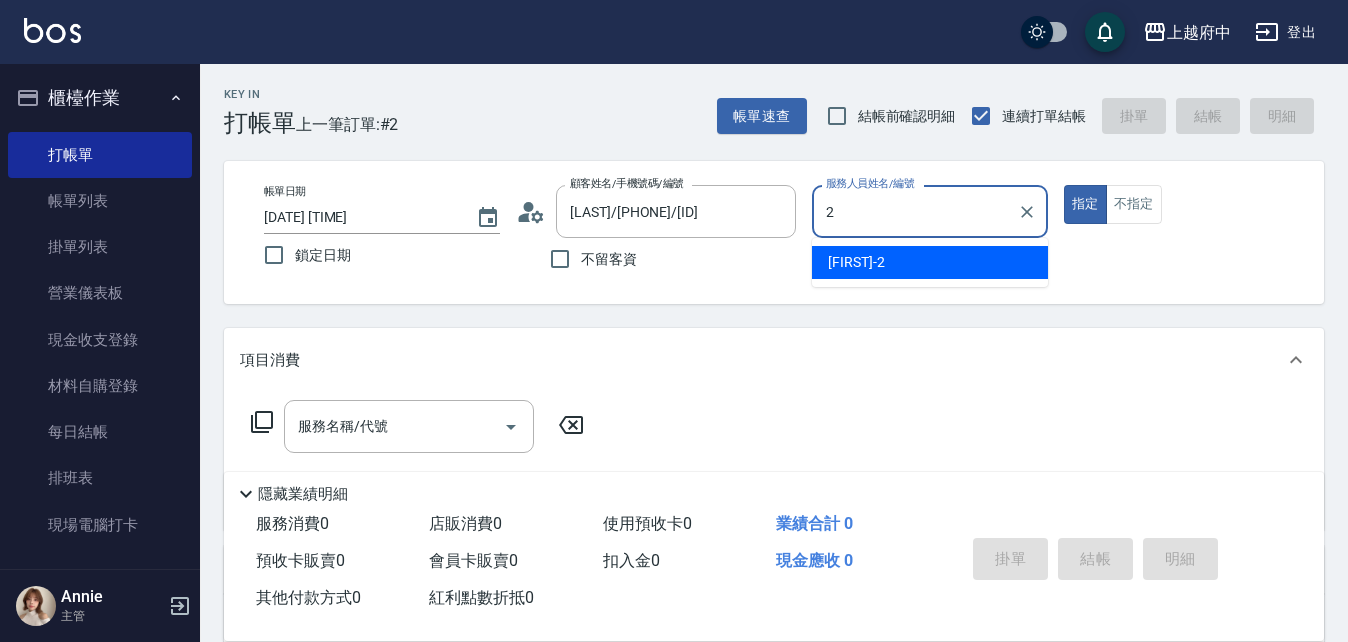 type on "Jun-2" 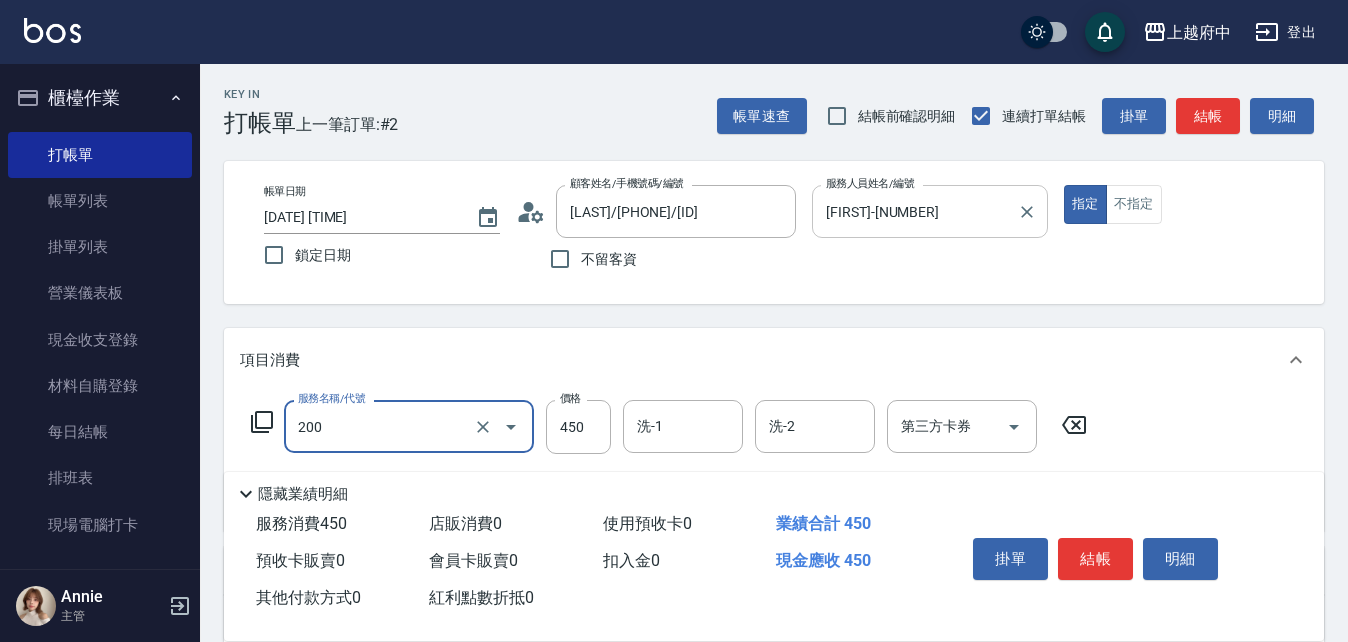 type on "有機洗髮(200)" 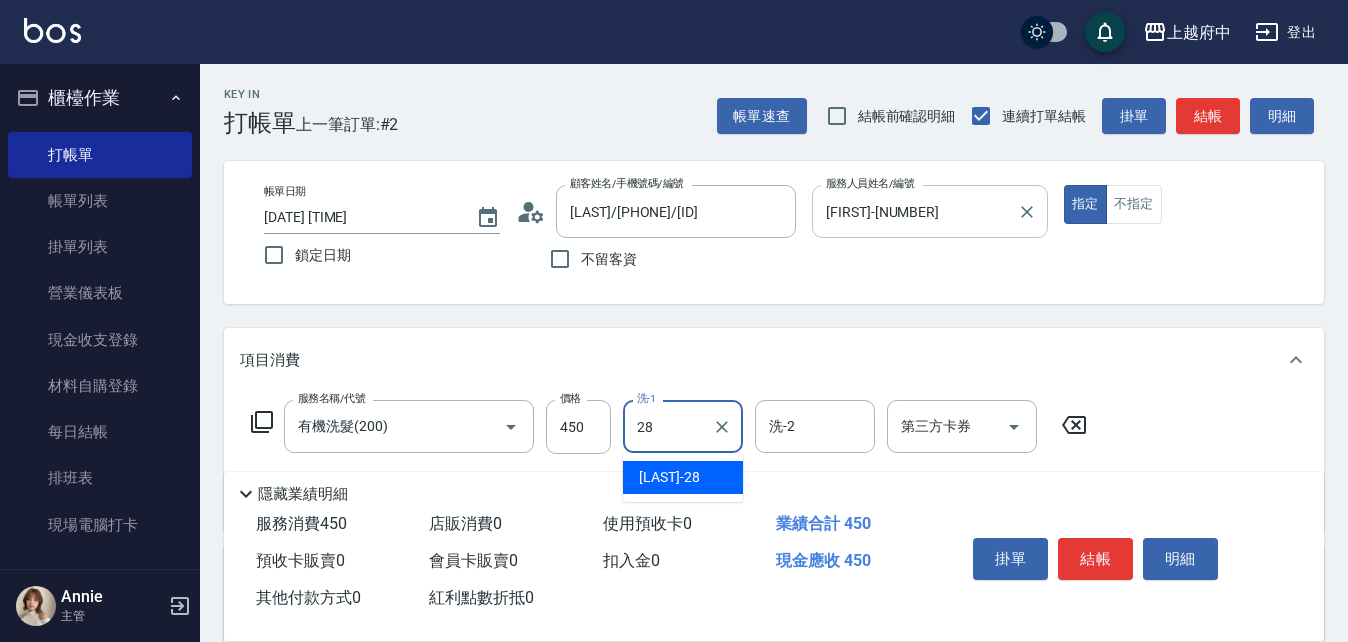 type on "李鎮宇-28" 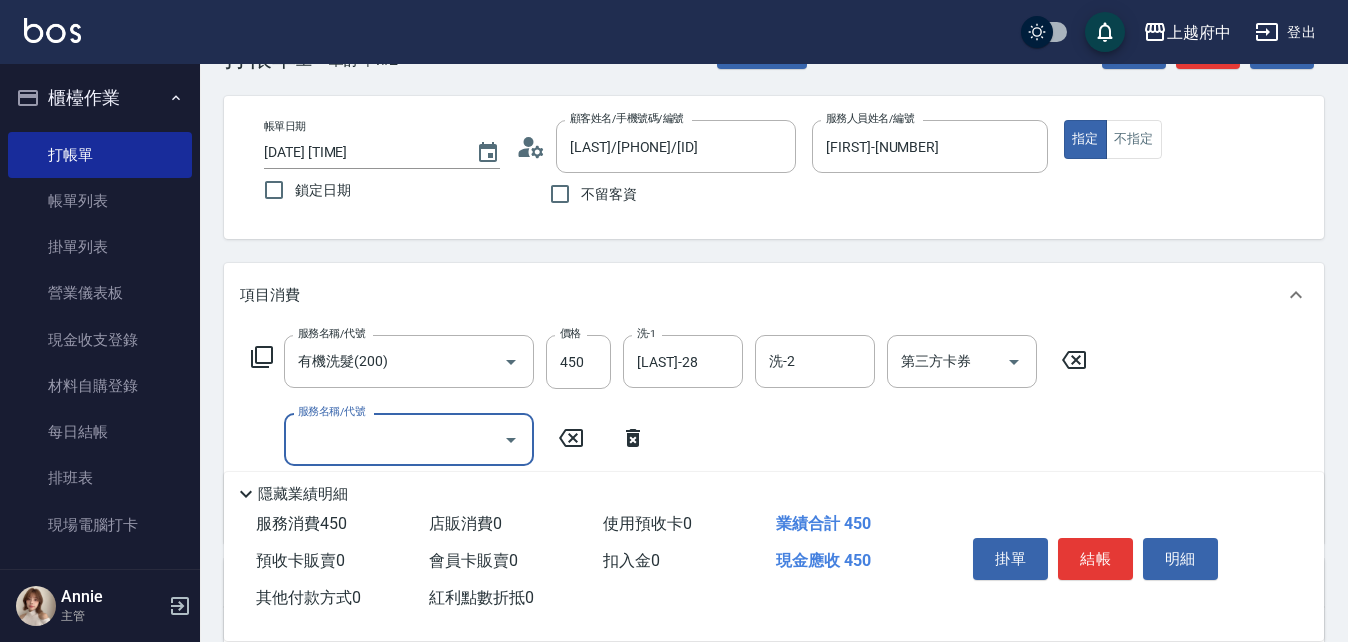 scroll, scrollTop: 100, scrollLeft: 0, axis: vertical 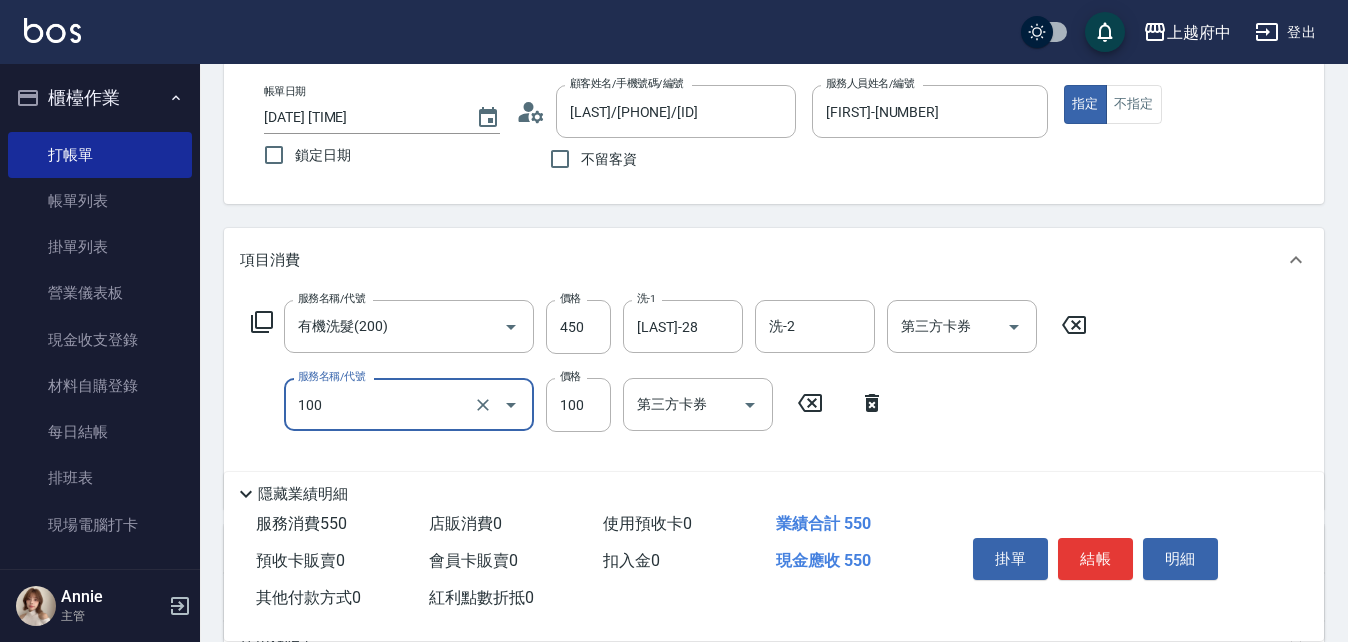 type on "造型/修劉海(100)" 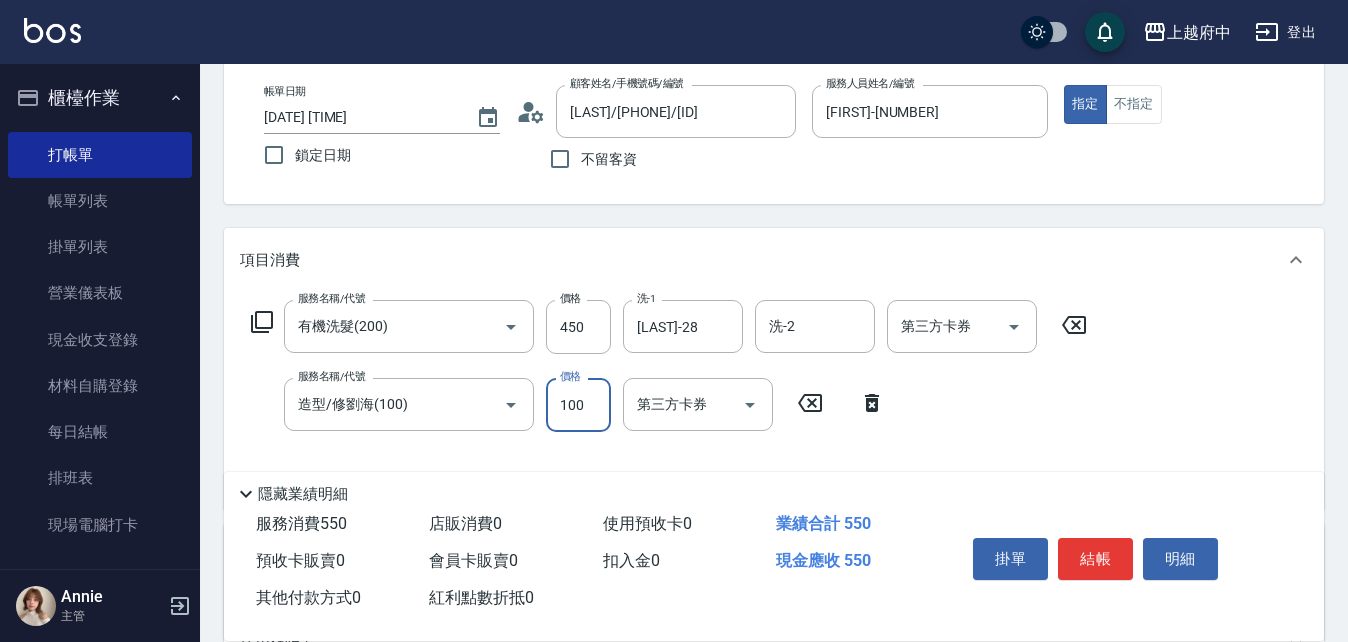 click on "服務名稱/代號 有機洗髮(200) 服務名稱/代號 價格 450 價格 洗-1 李鎮宇-28 洗-1 洗-2 洗-2 第三方卡券 第三方卡券 服務名稱/代號 造型/修劉海(100) 服務名稱/代號 價格 100 價格 第三方卡券 第三方卡券" at bounding box center (669, 396) 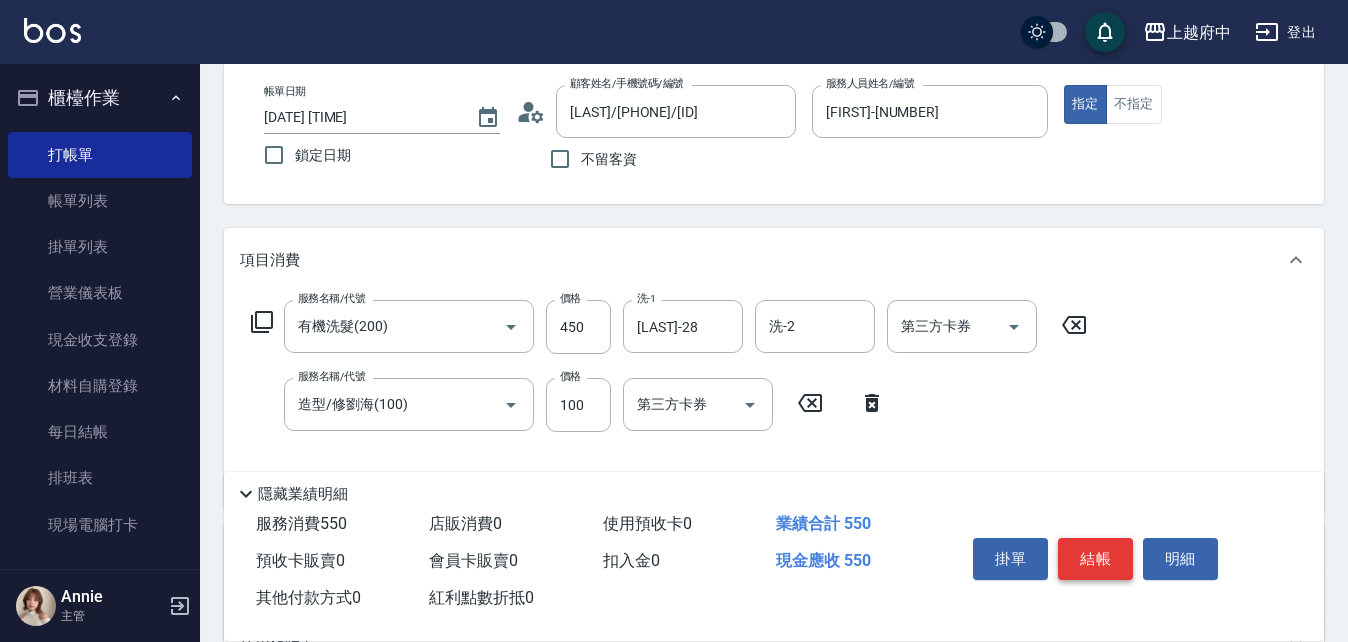 click on "結帳" at bounding box center (1095, 559) 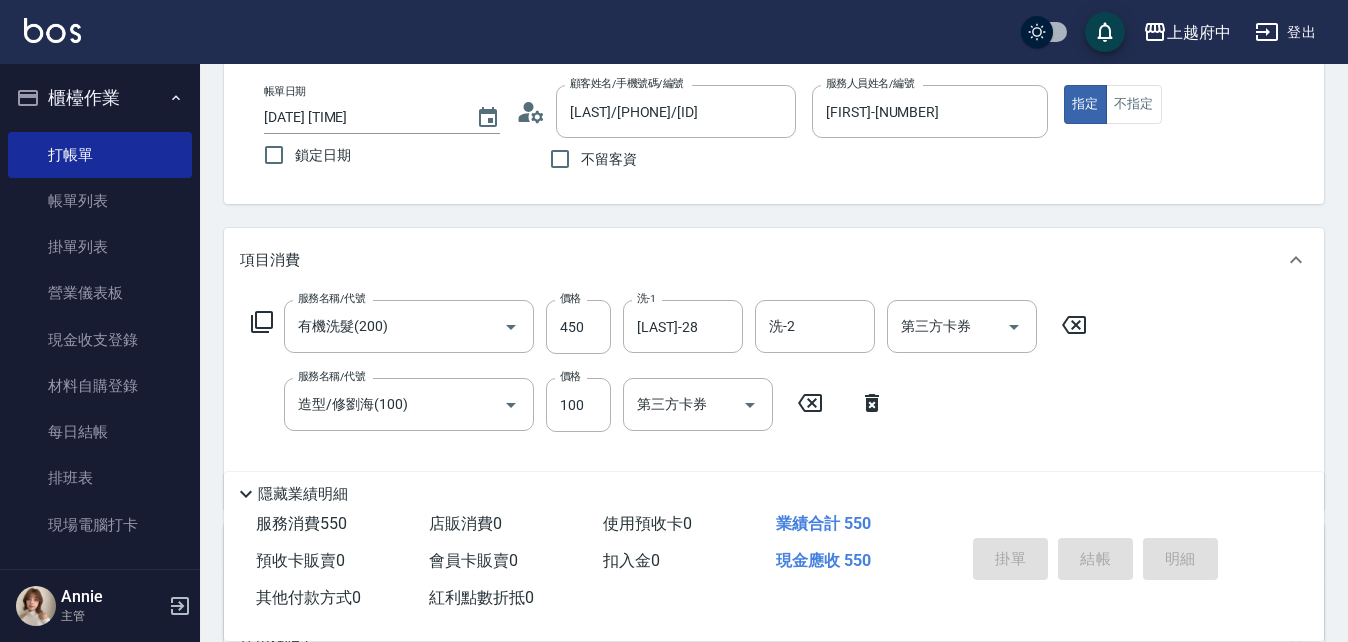 type on "2025/08/02 12:52" 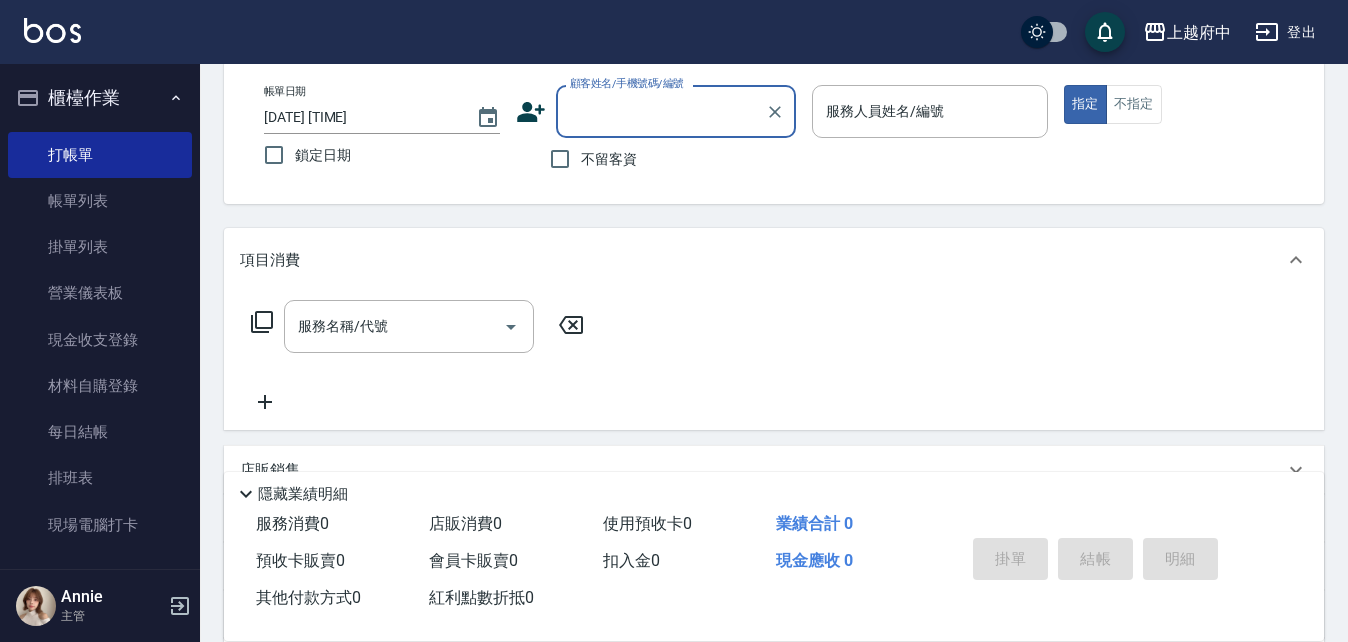 scroll, scrollTop: 0, scrollLeft: 0, axis: both 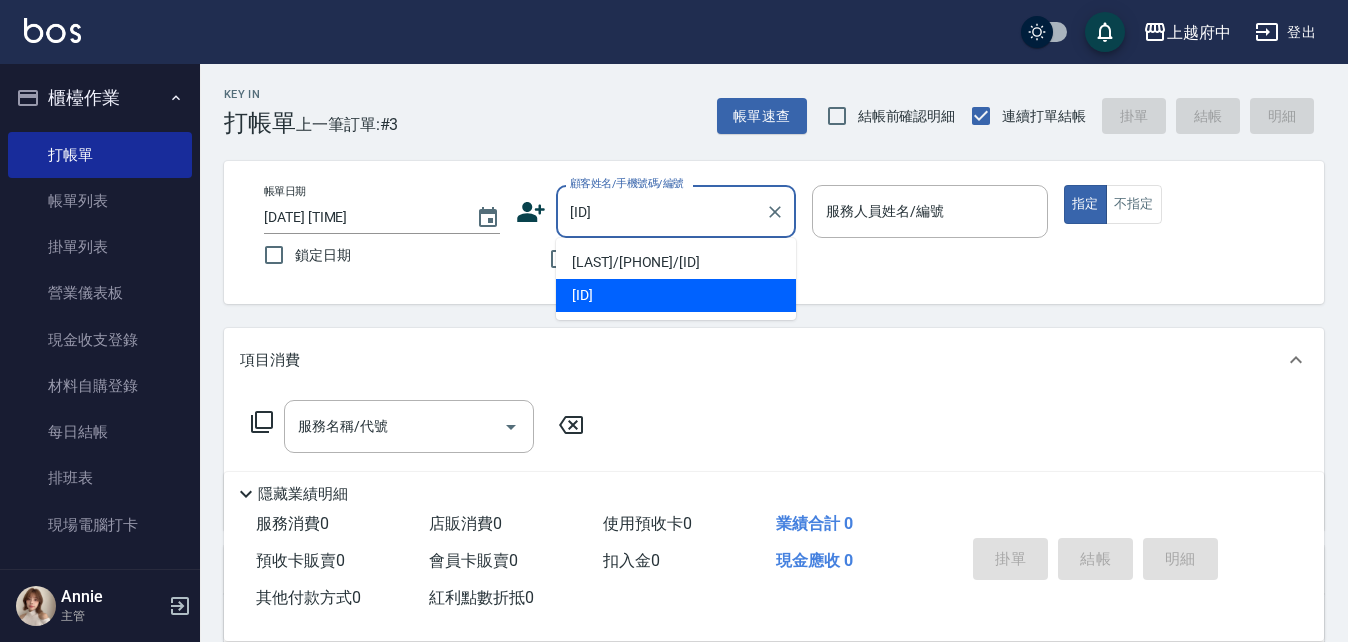 click on "謝宏恩/0916730995/V20230" at bounding box center (676, 262) 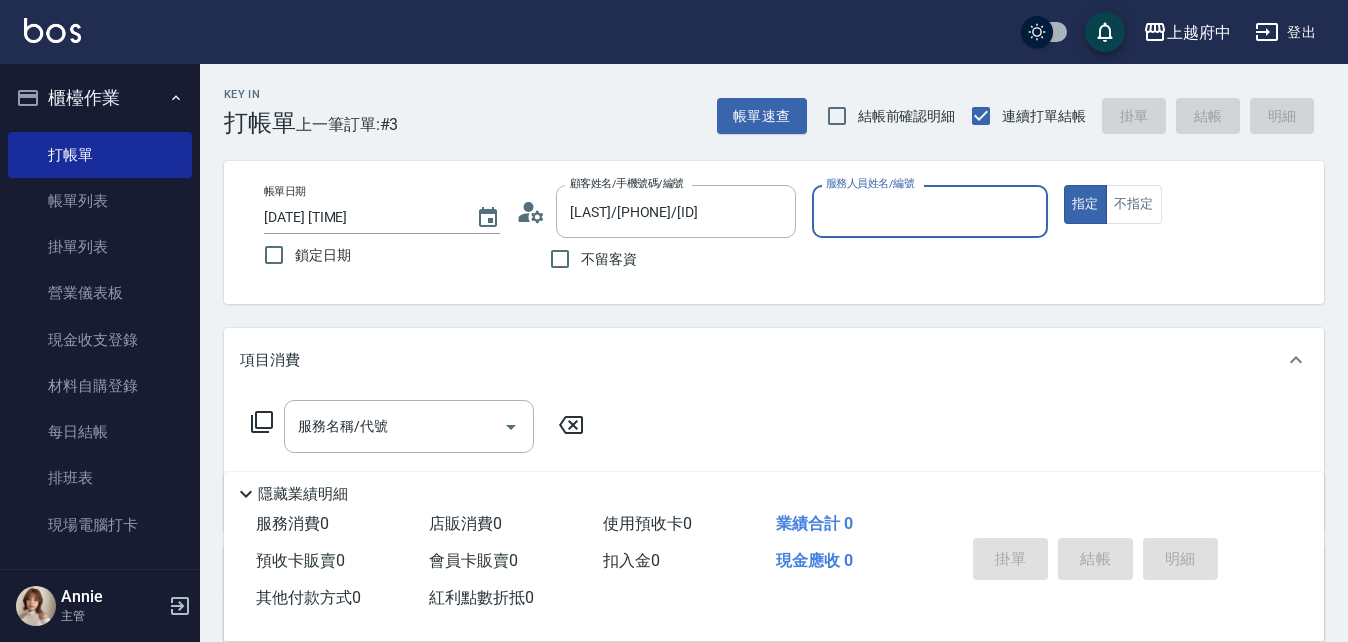 type on "Gary-5" 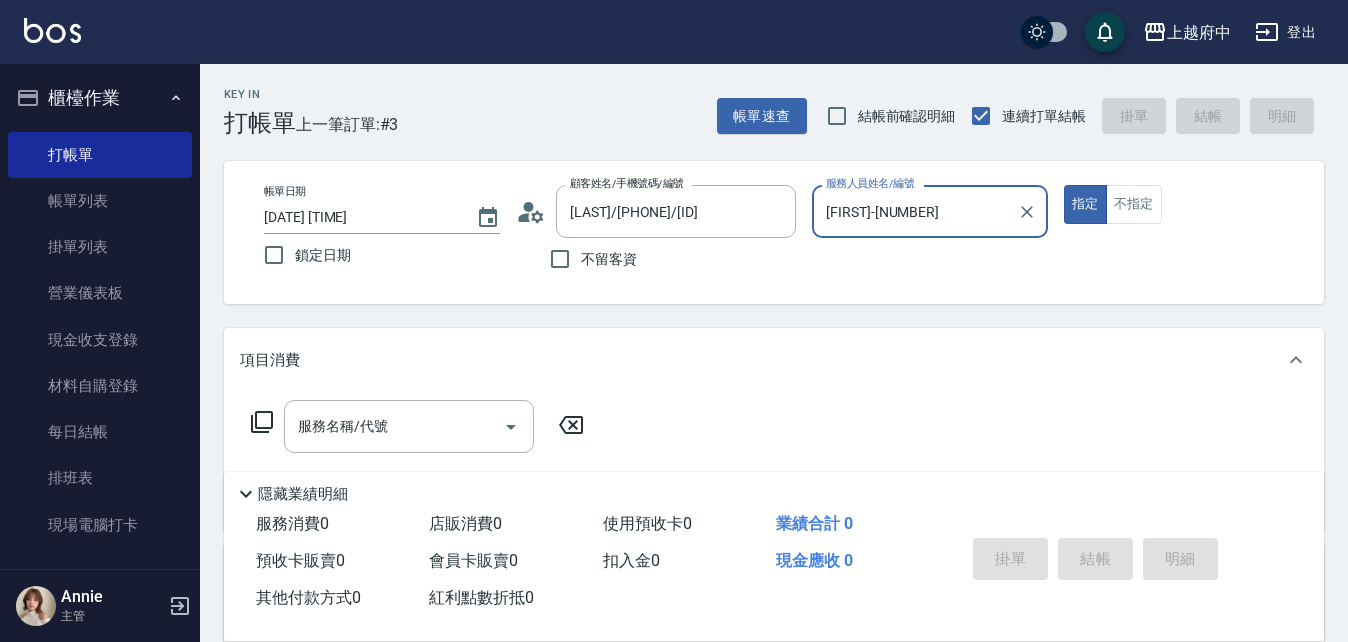 click on "指定" at bounding box center [1085, 204] 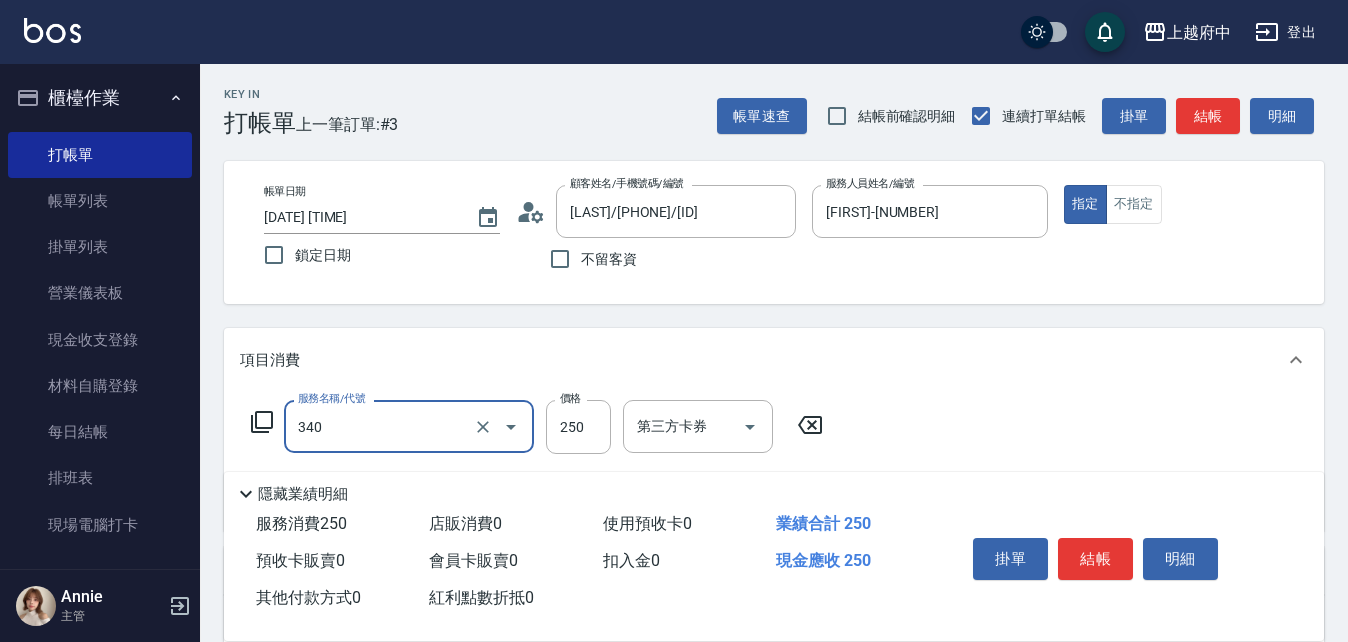 type on "剪髮(340)" 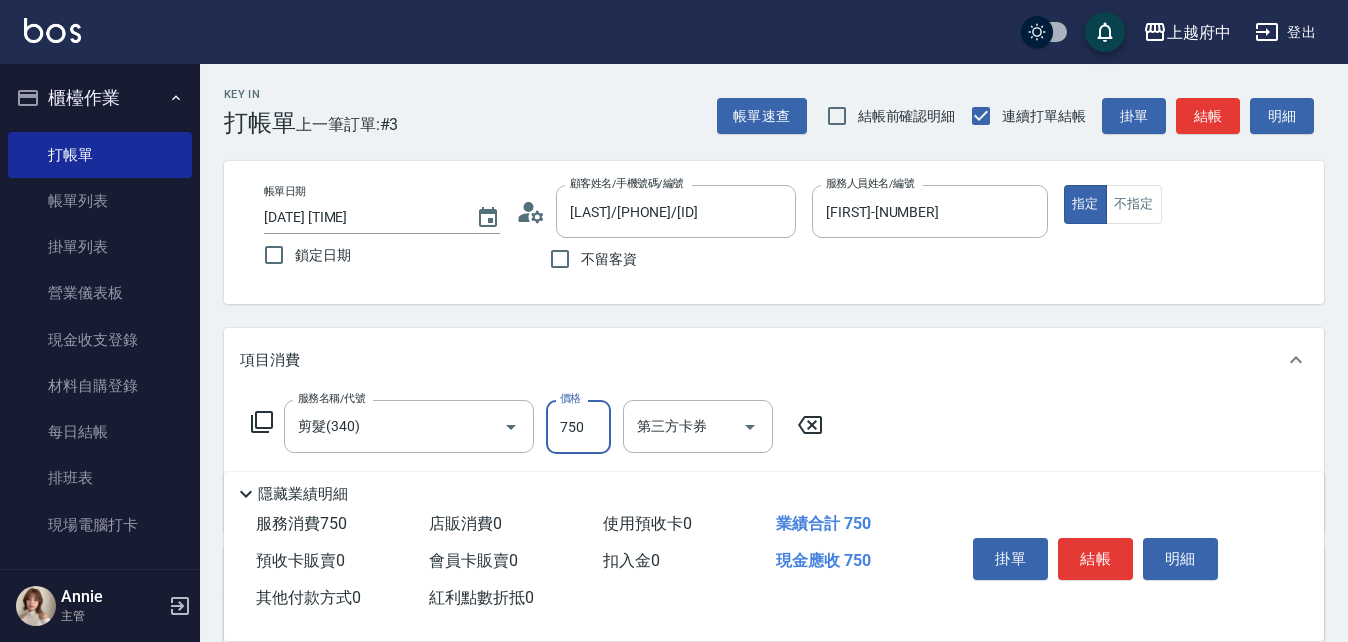 type on "750" 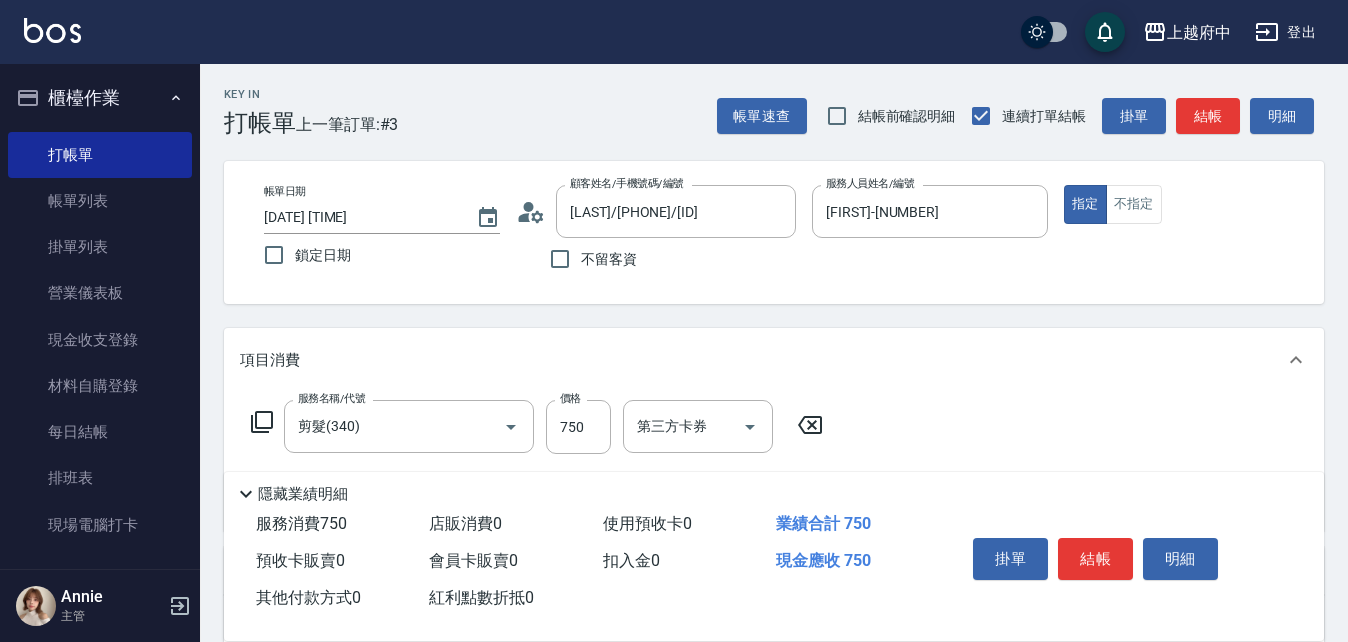 click on "服務名稱/代號 剪髮(340) 服務名稱/代號 價格 750 價格 第三方卡券 第三方卡券" at bounding box center (774, 461) 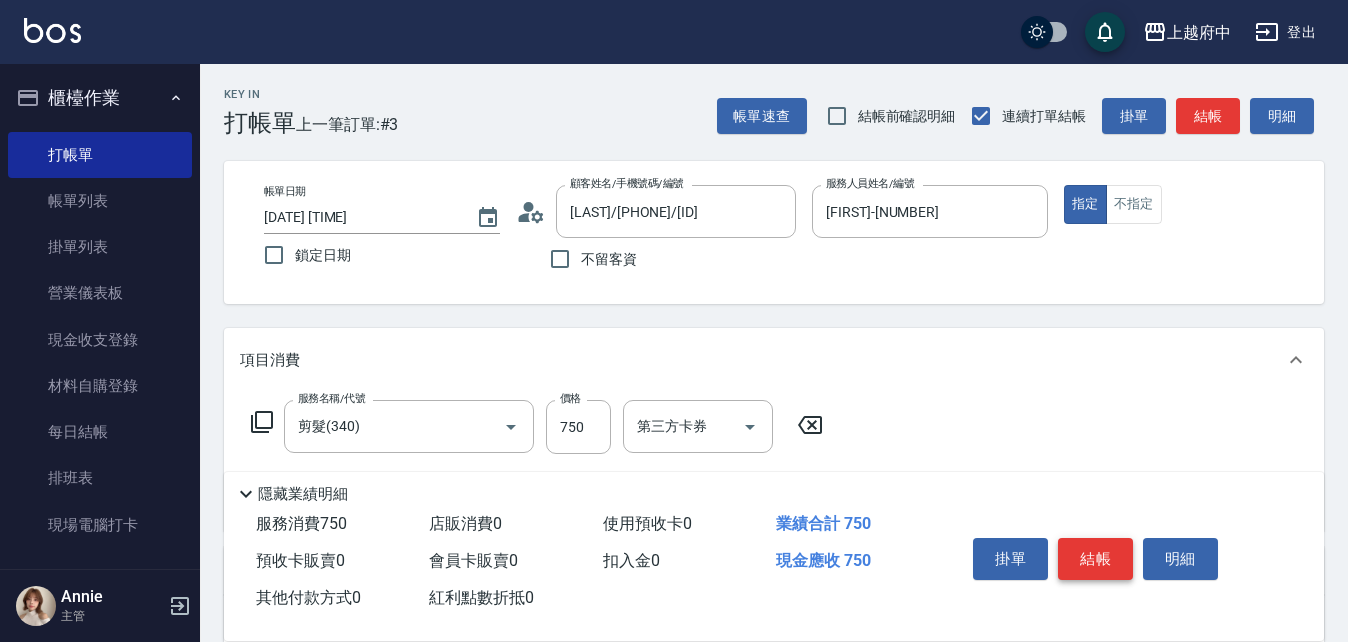 click on "結帳" at bounding box center (1095, 559) 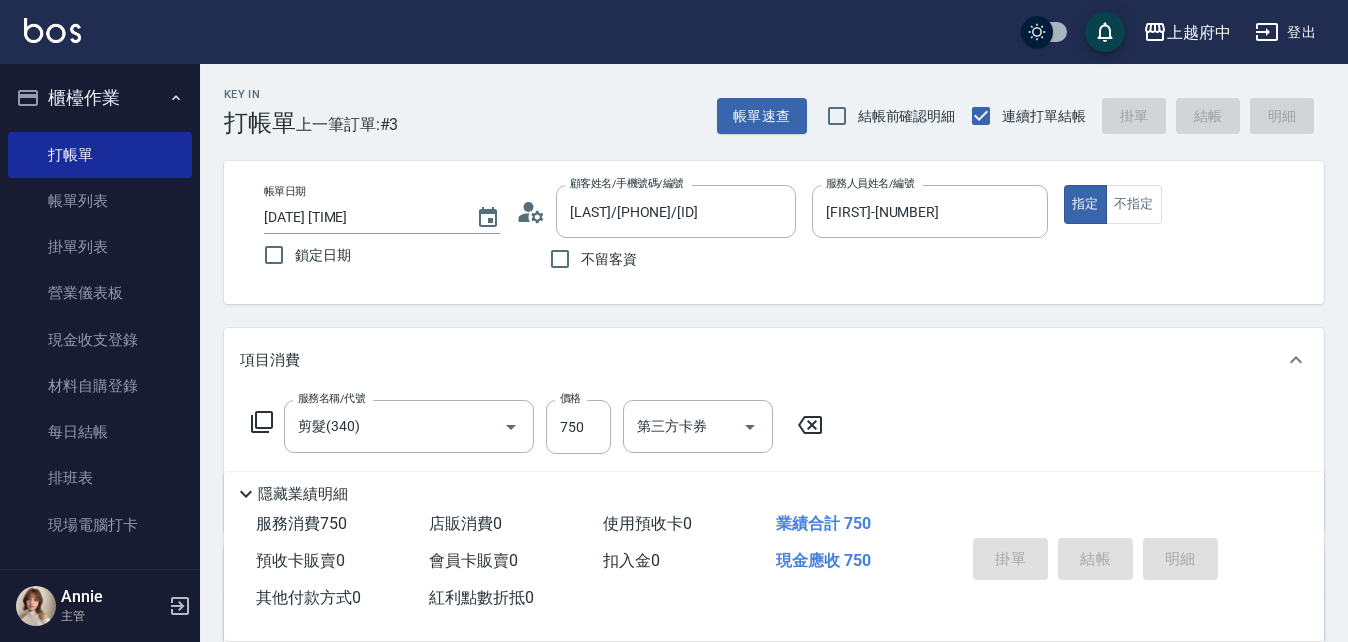 type on "2025/08/02 12:53" 